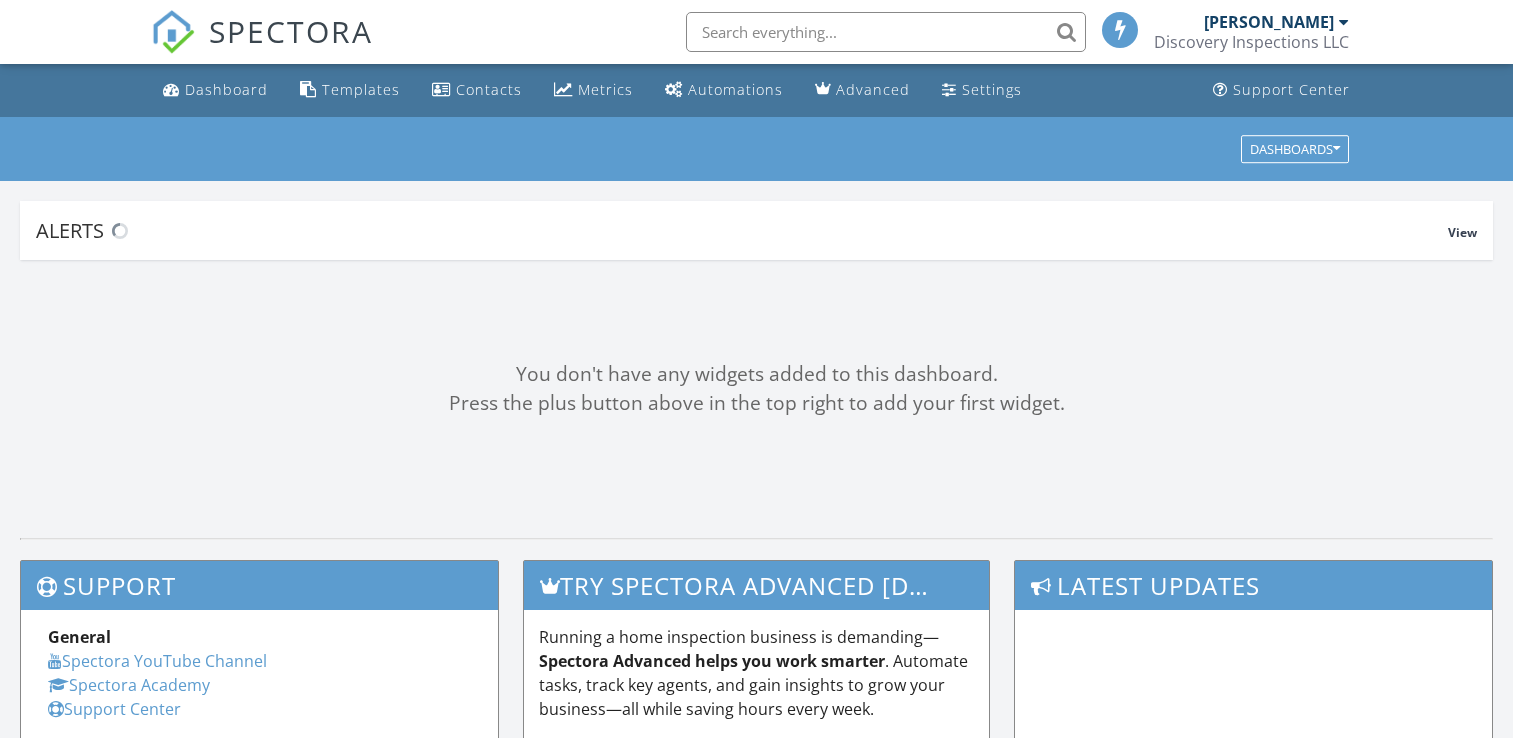 scroll, scrollTop: 0, scrollLeft: 0, axis: both 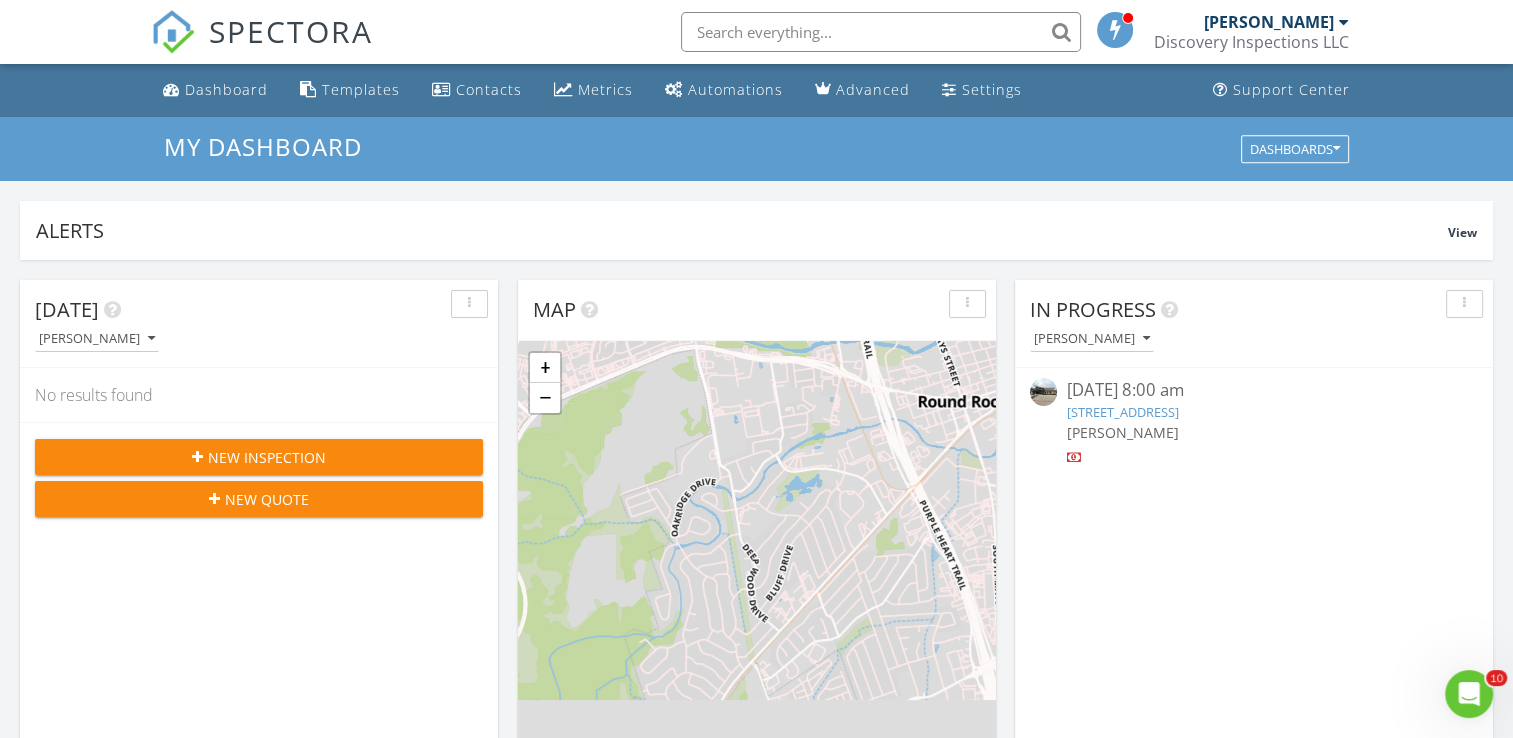 drag, startPoint x: 1024, startPoint y: 181, endPoint x: 807, endPoint y: 194, distance: 217.38905 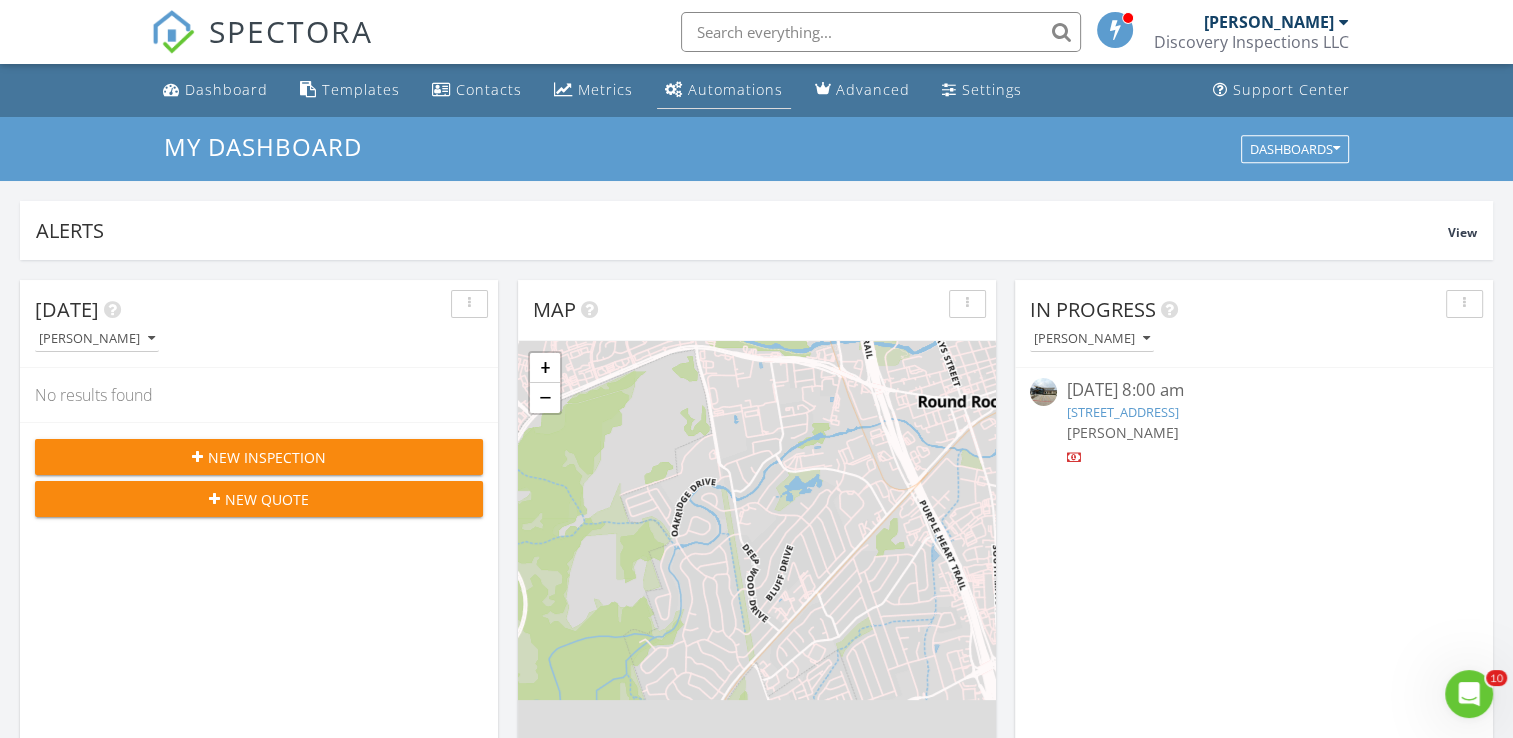 click on "Automations" at bounding box center (735, 89) 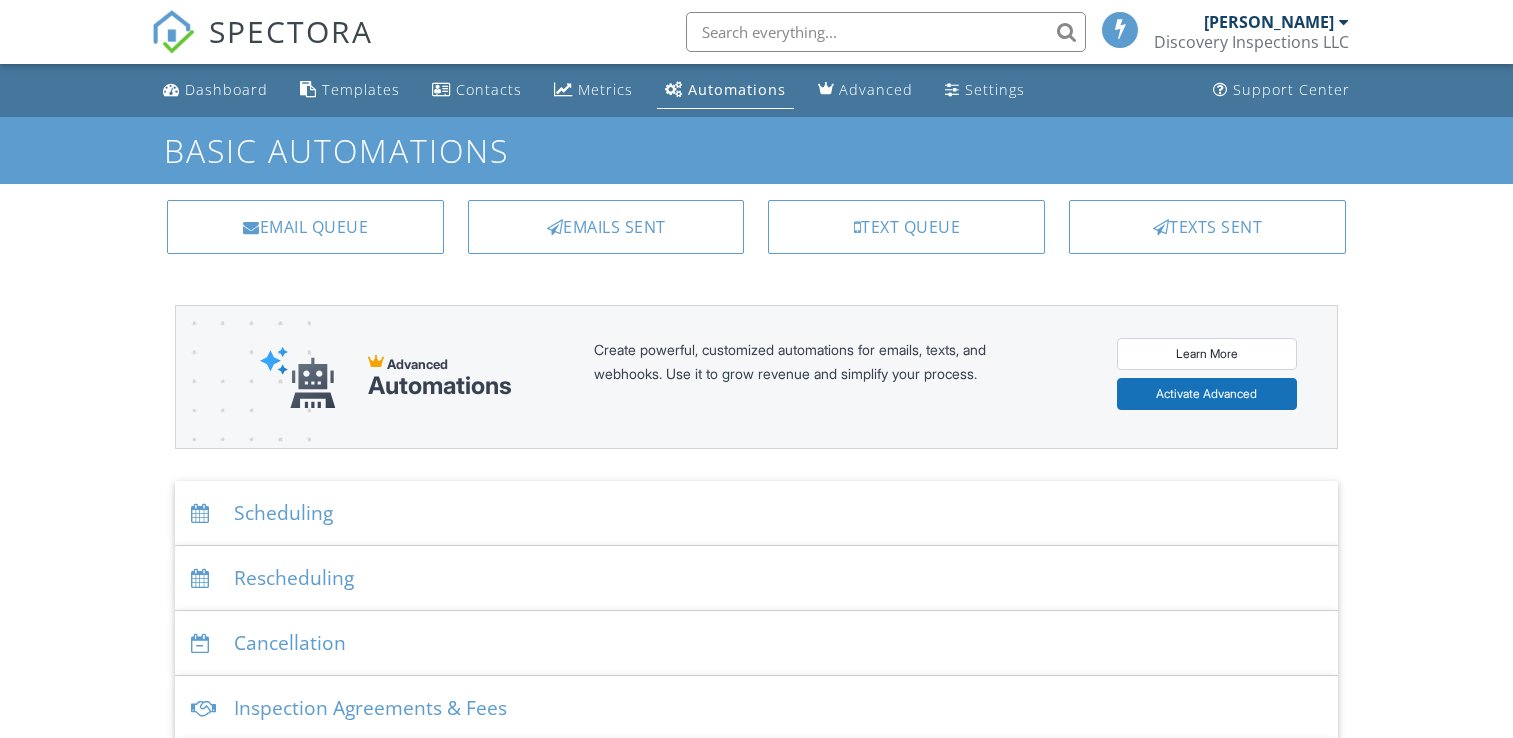 scroll, scrollTop: 0, scrollLeft: 0, axis: both 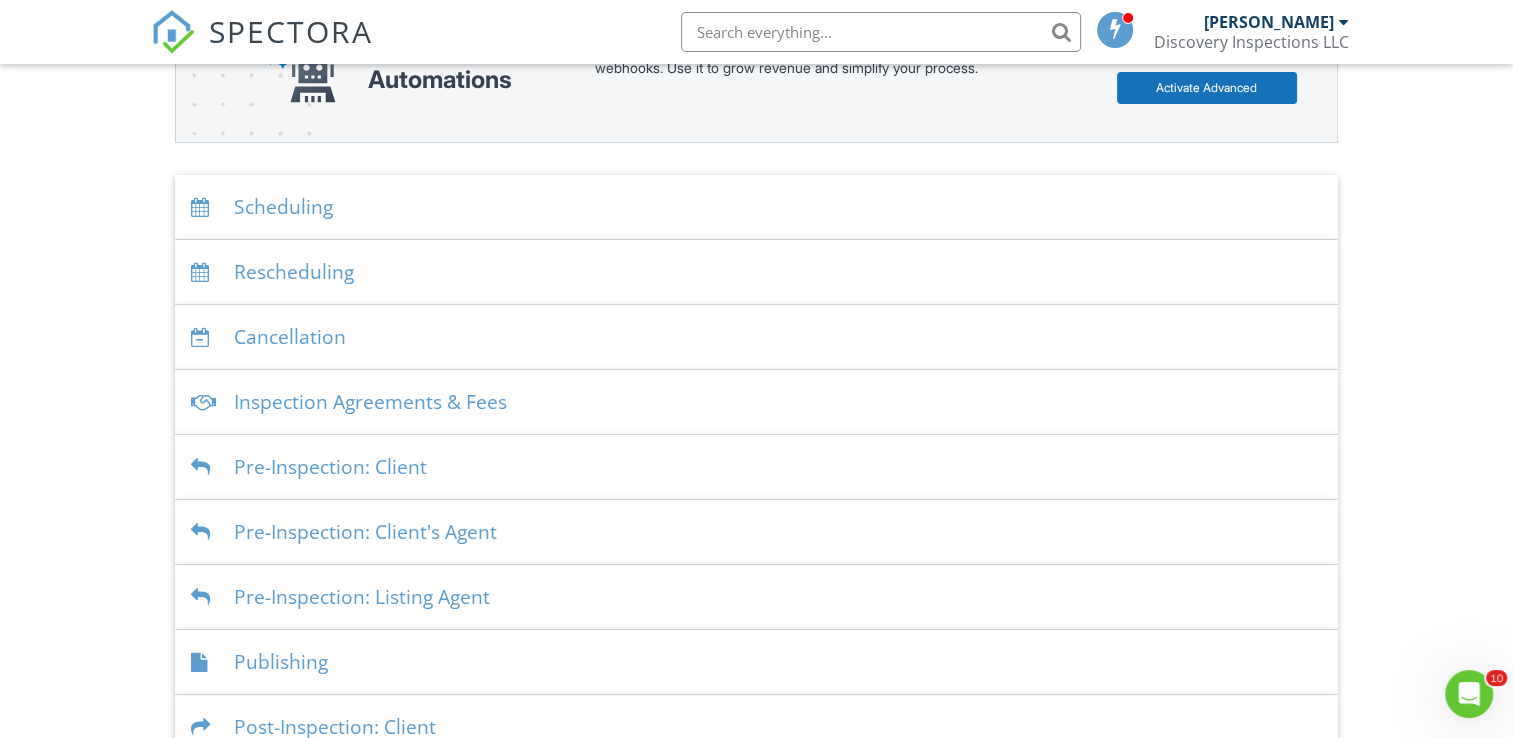 click on "Scheduling" at bounding box center (756, 207) 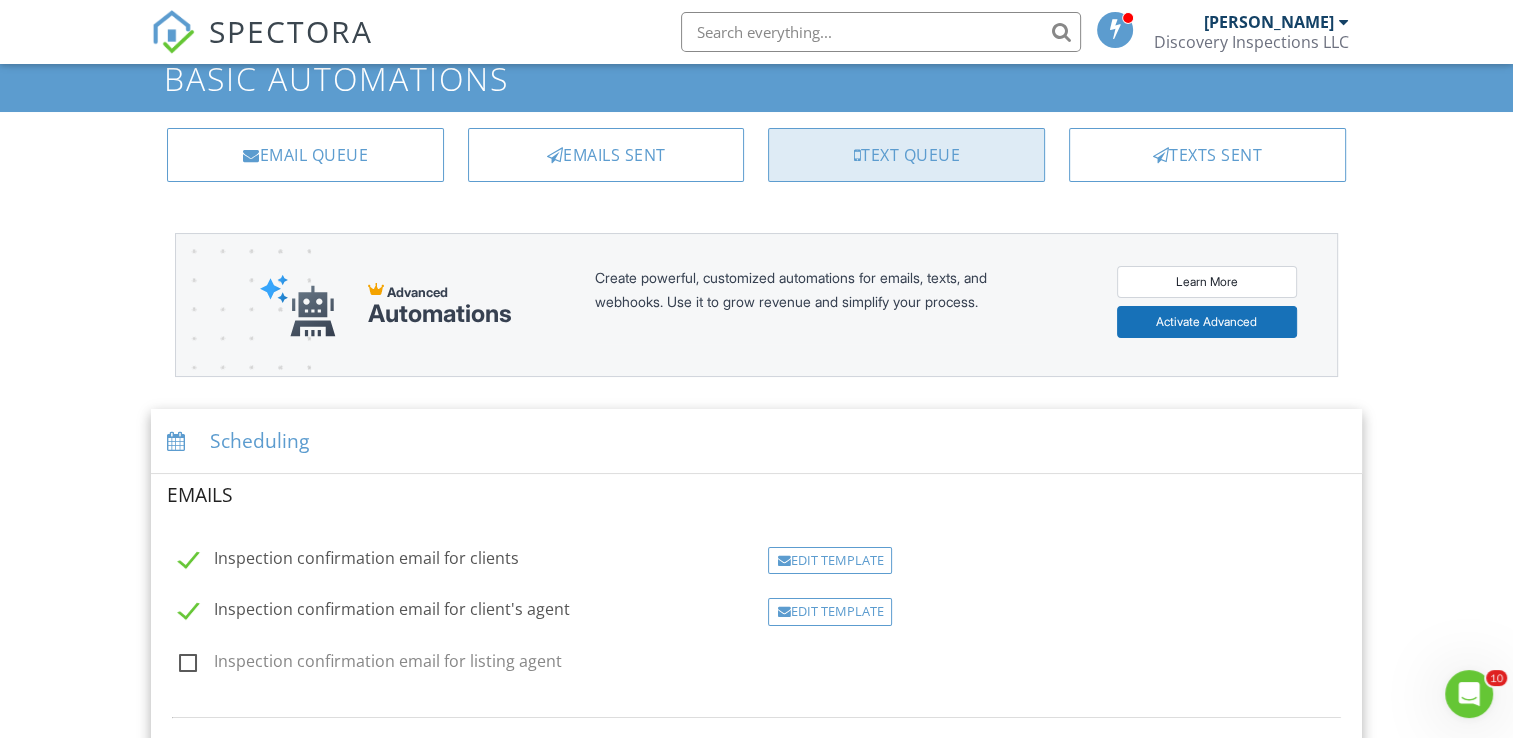 scroll, scrollTop: 0, scrollLeft: 0, axis: both 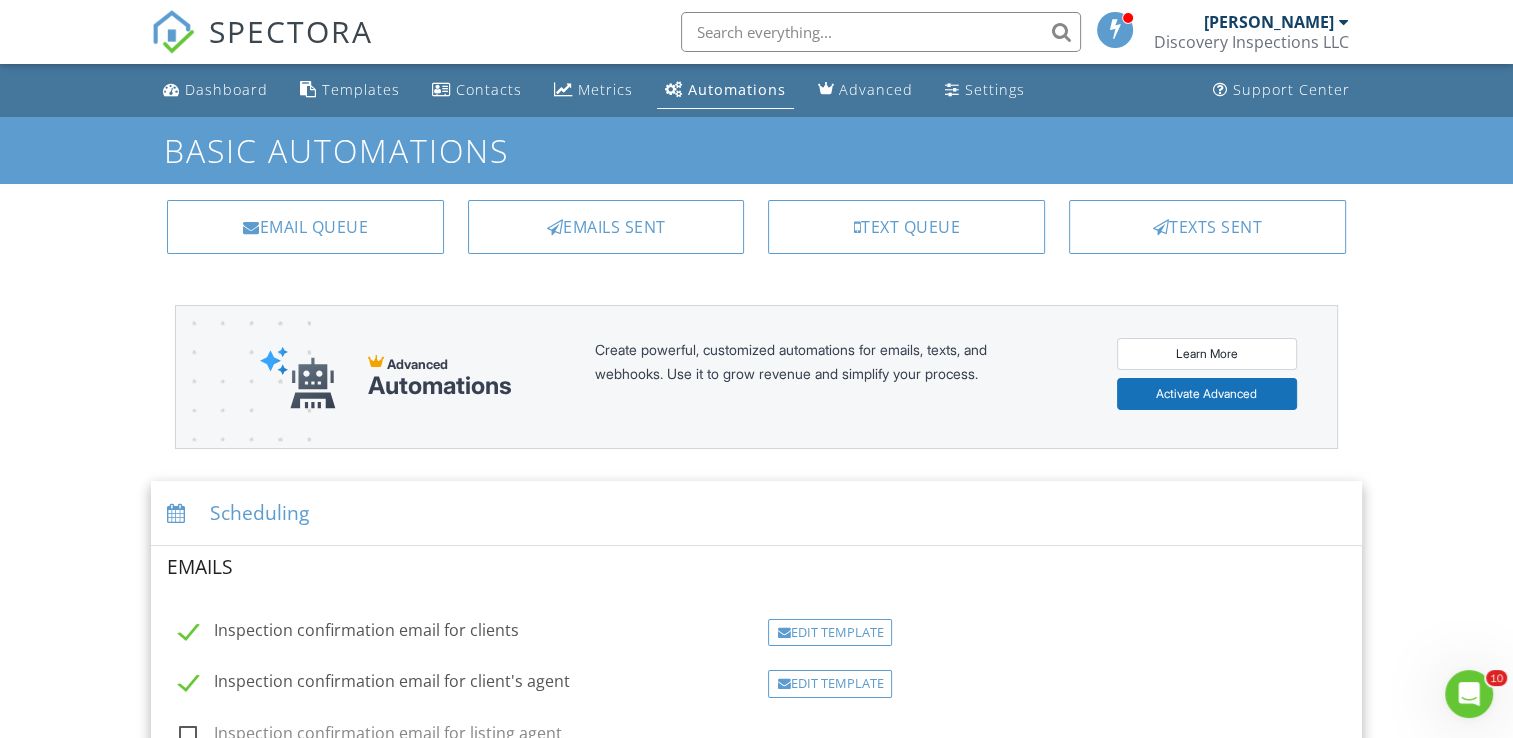 drag, startPoint x: 813, startPoint y: 154, endPoint x: 753, endPoint y: 154, distance: 60 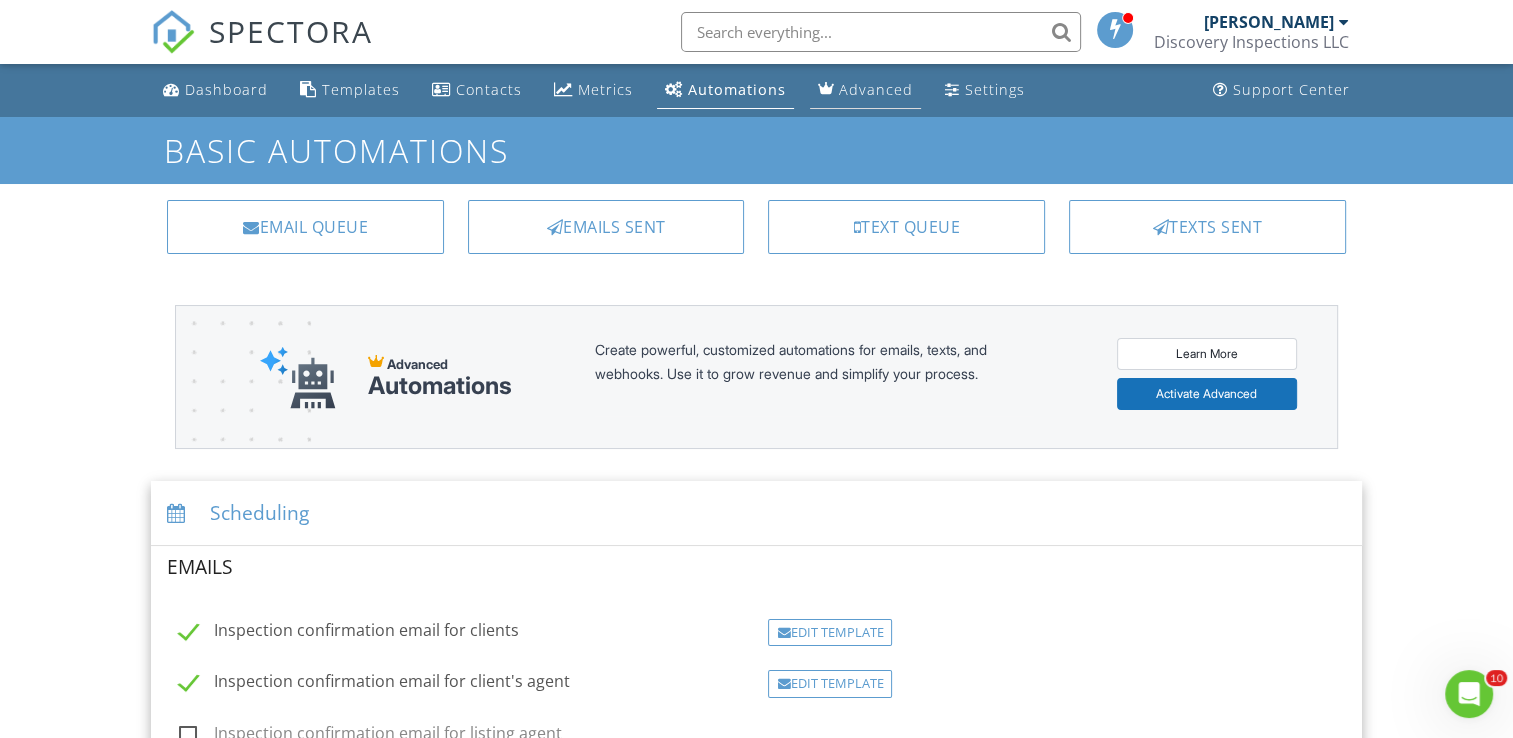 click on "Advanced" at bounding box center [876, 89] 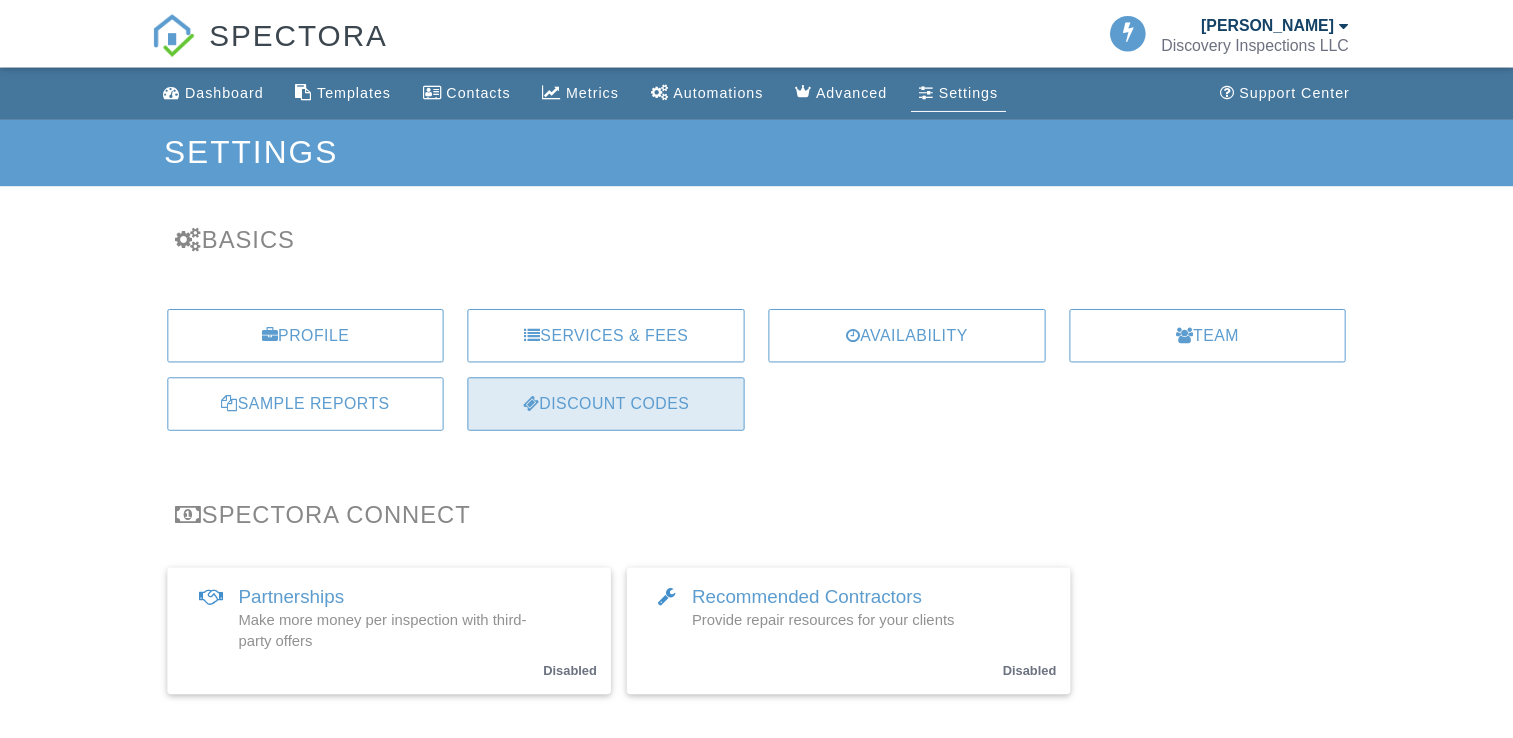 scroll, scrollTop: 0, scrollLeft: 0, axis: both 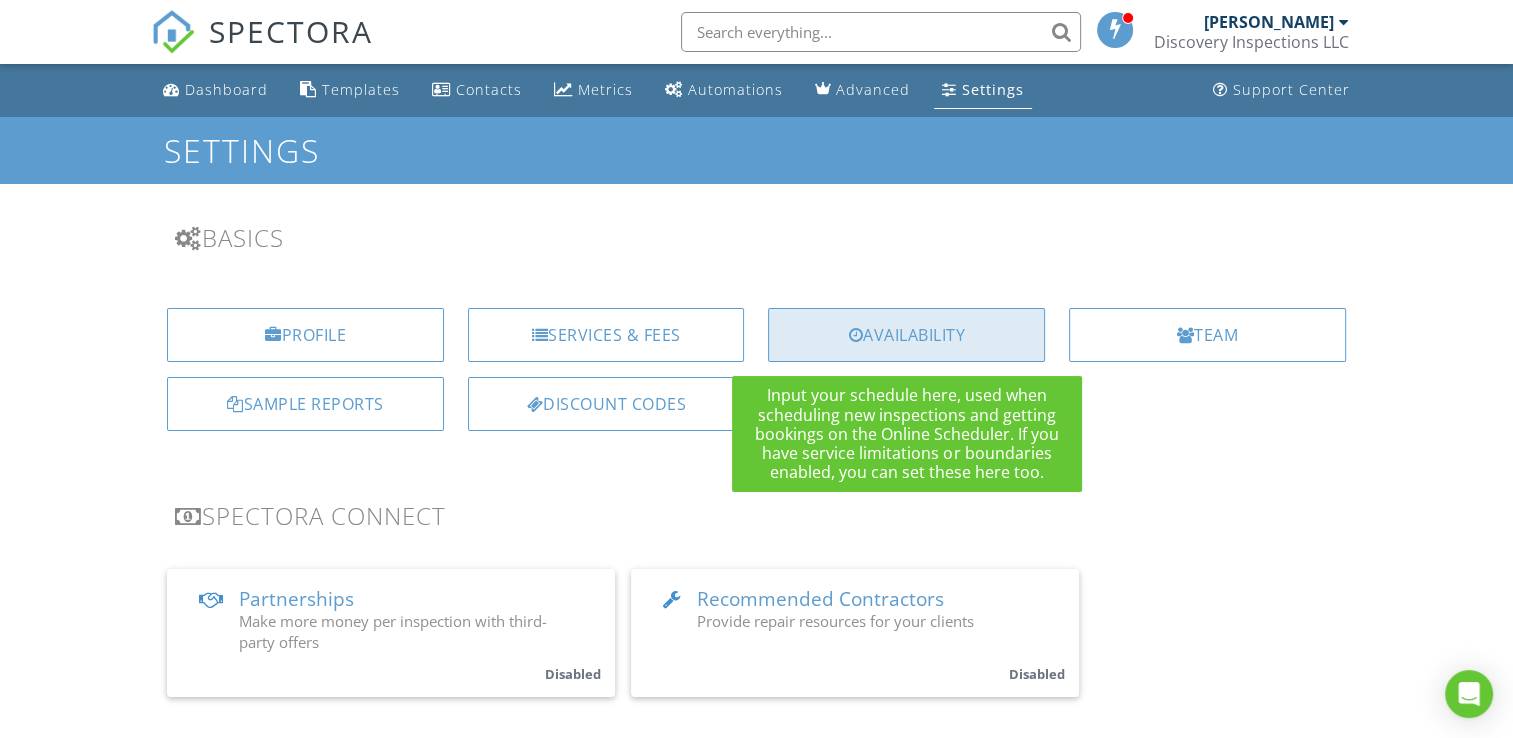 click on "Availability" at bounding box center (906, 335) 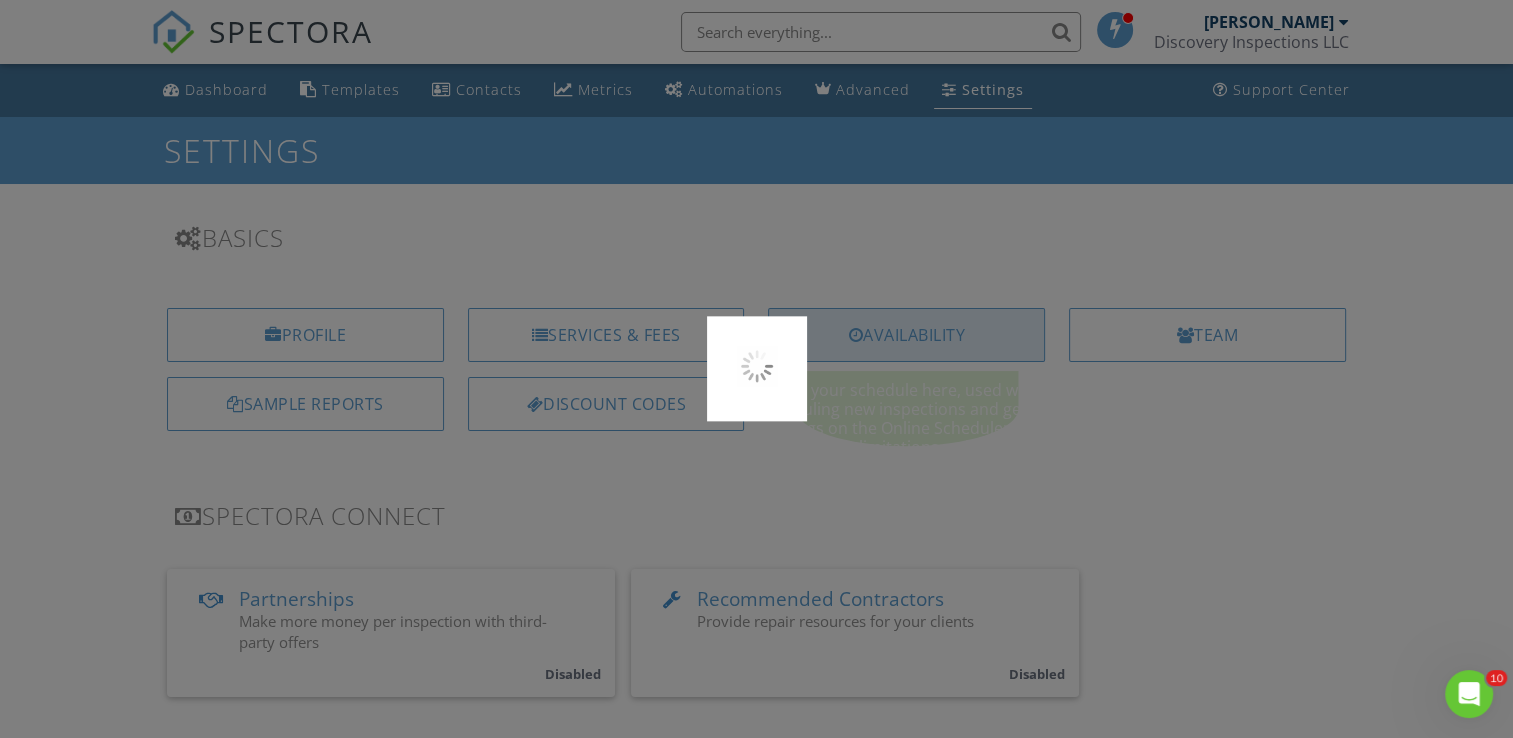 scroll, scrollTop: 0, scrollLeft: 0, axis: both 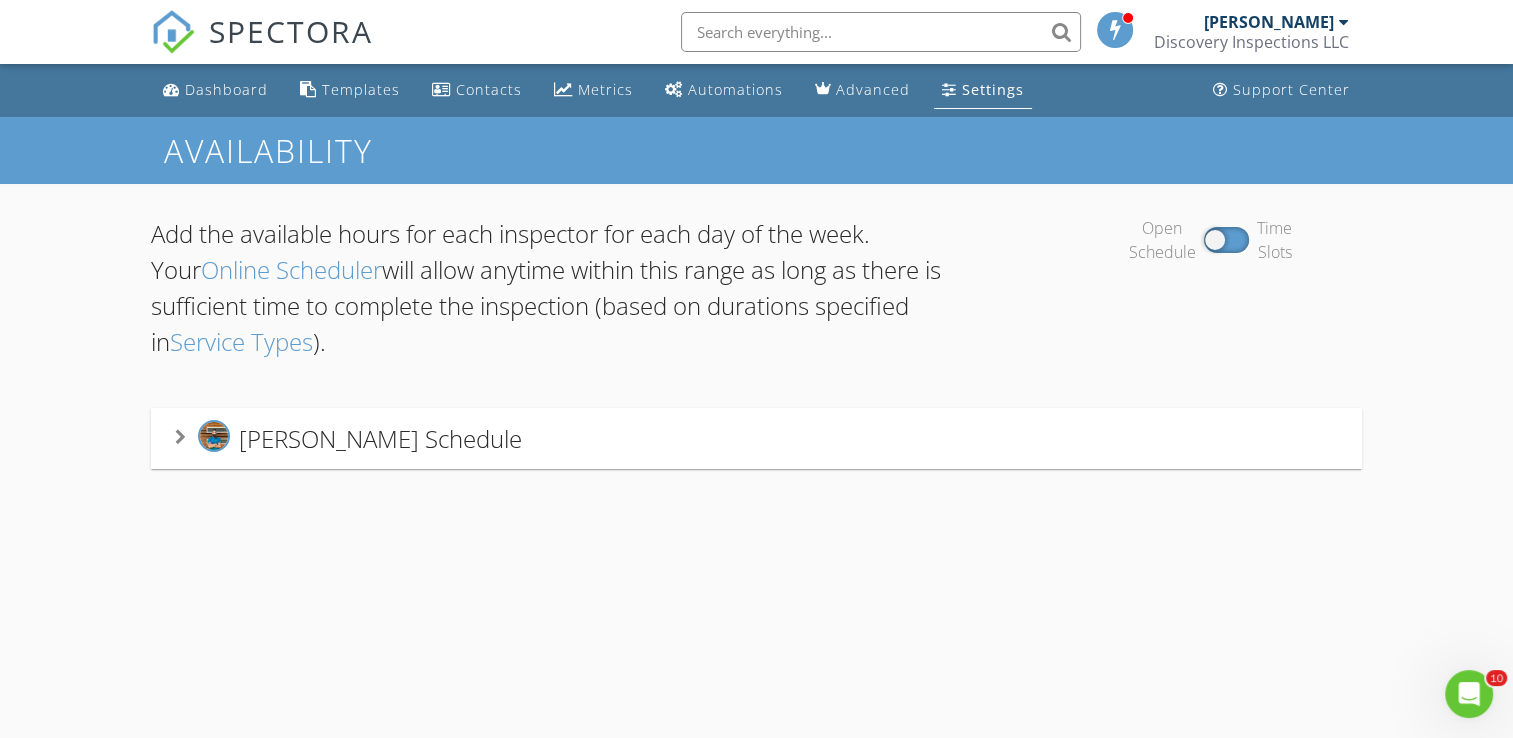 click on "Online Scheduler" at bounding box center [291, 269] 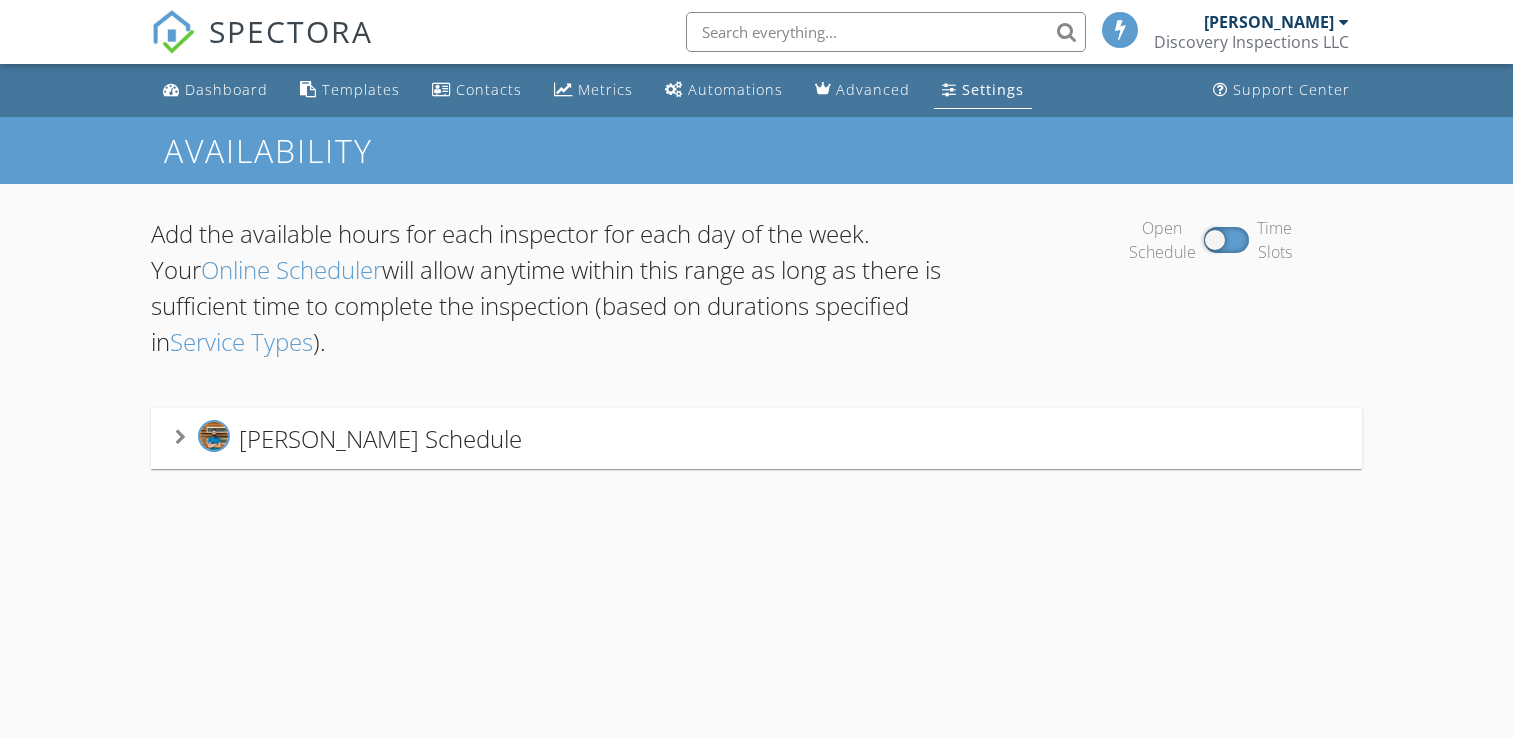 scroll, scrollTop: 0, scrollLeft: 0, axis: both 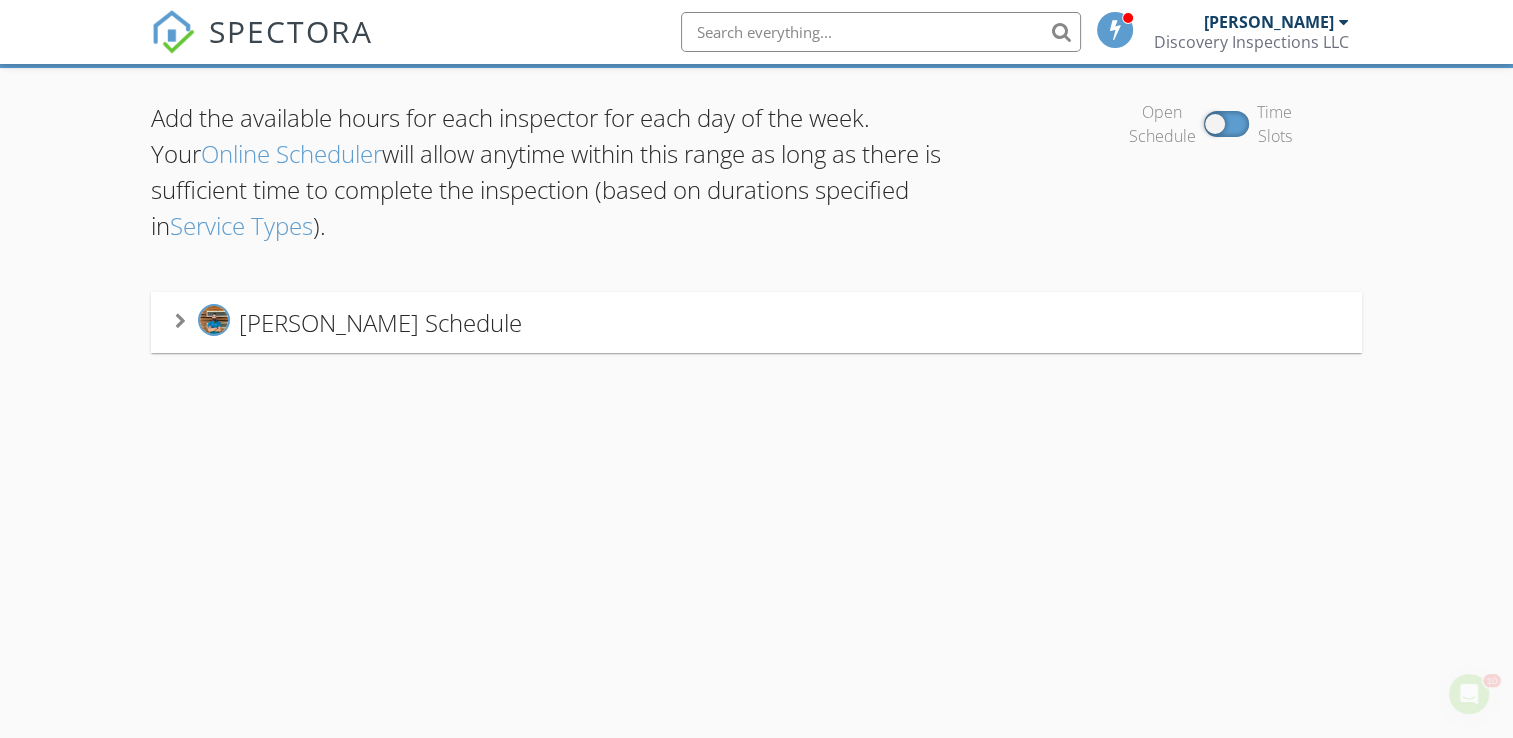 click on "[PERSON_NAME] Schedule" at bounding box center [380, 322] 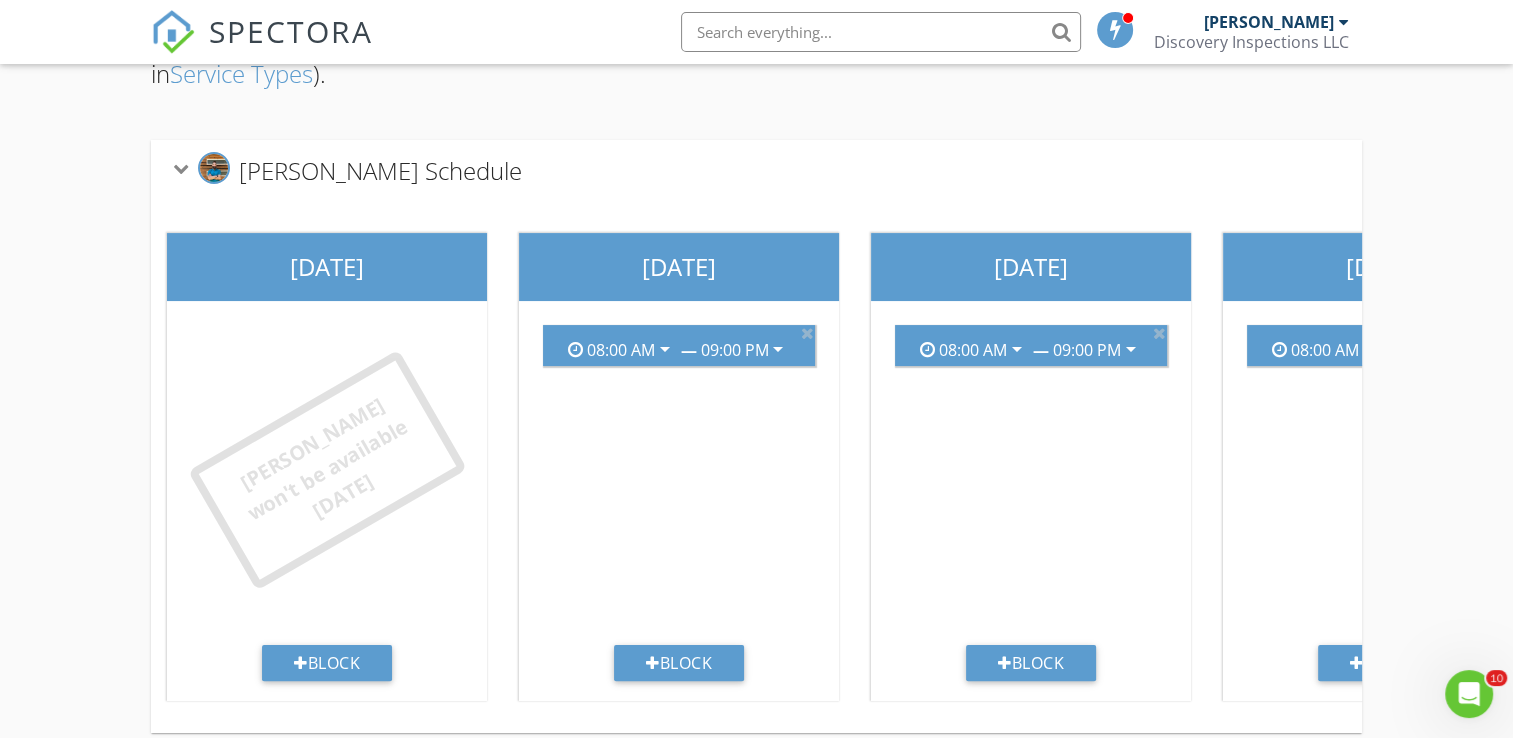 scroll, scrollTop: 309, scrollLeft: 0, axis: vertical 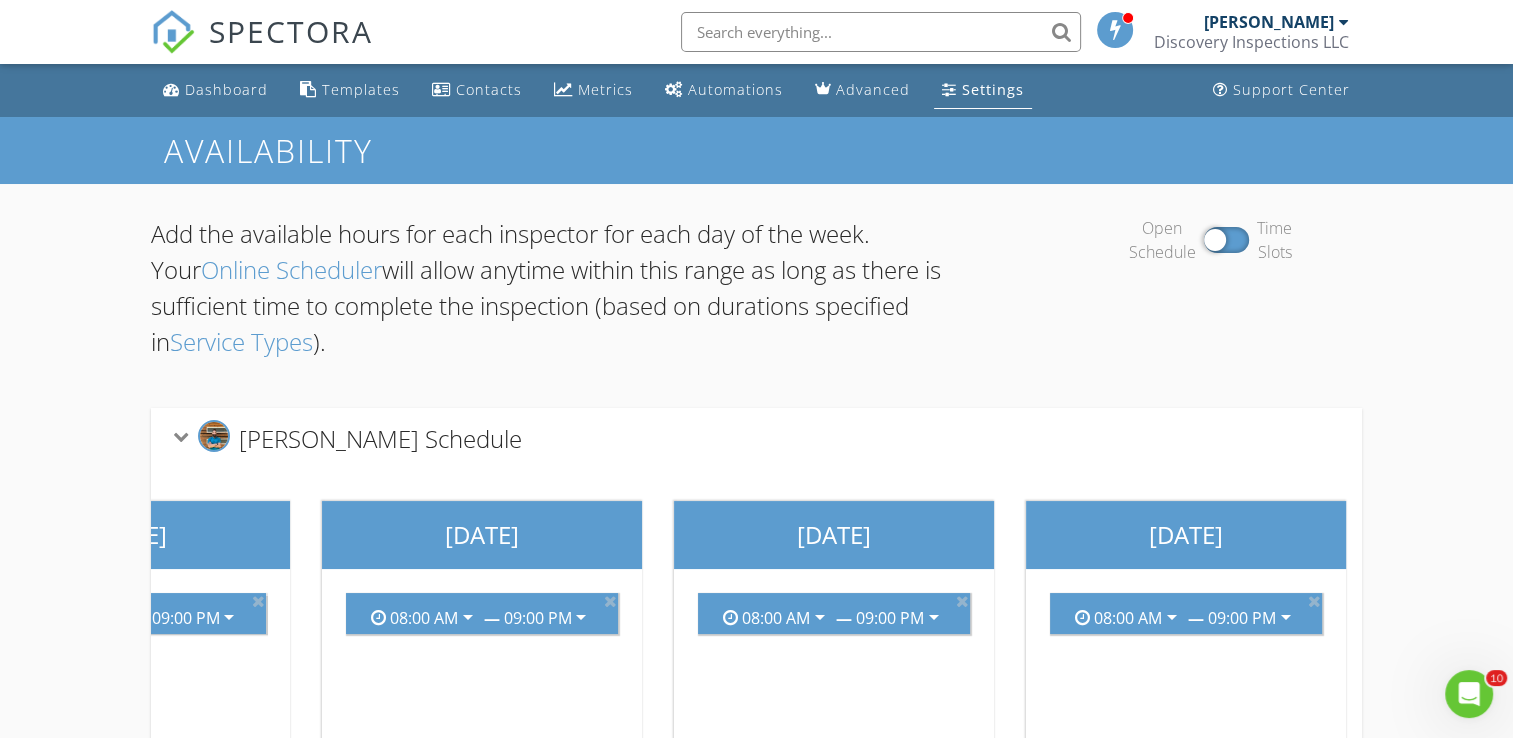 click at bounding box center (1226, 240) 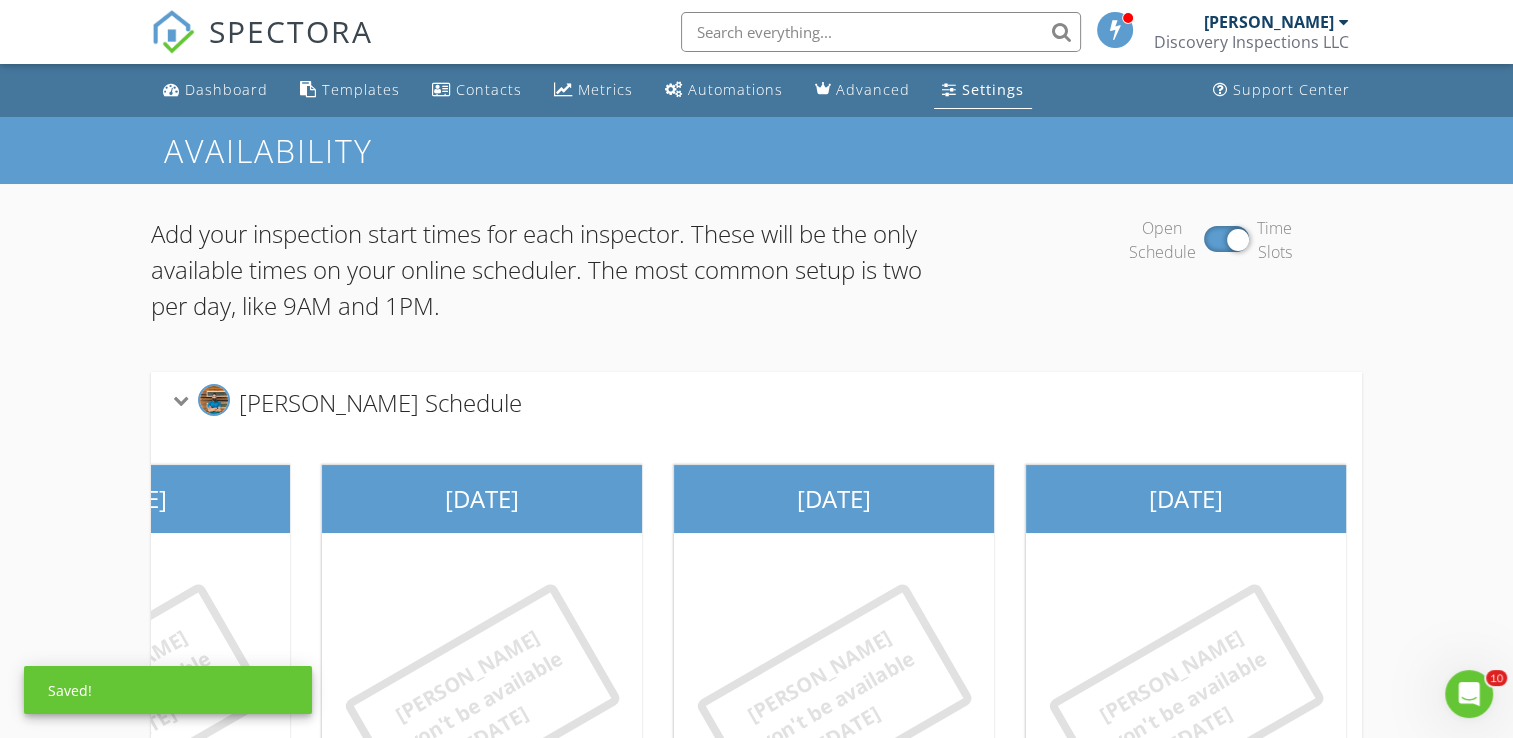click at bounding box center [1226, 239] 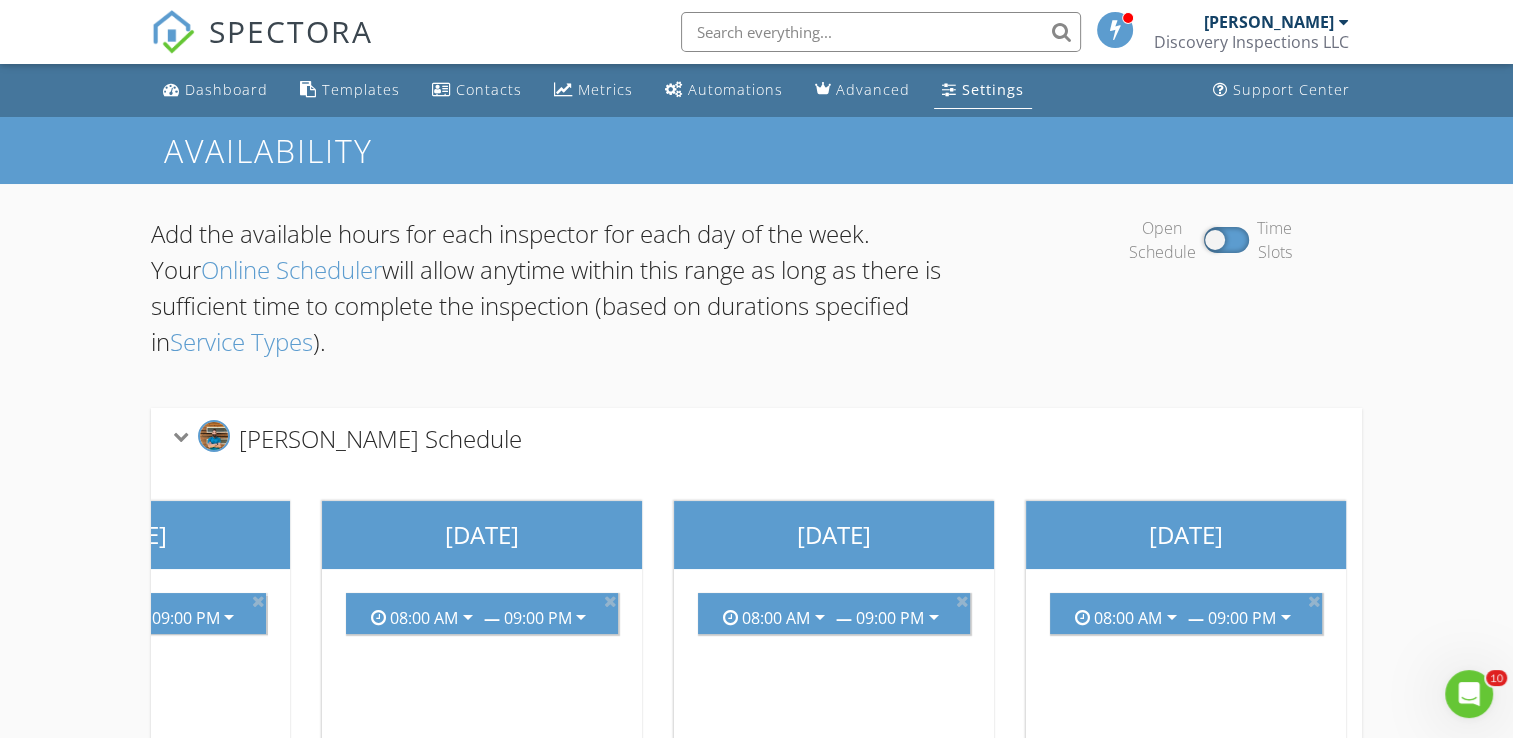 click on "Service Types" at bounding box center (241, 341) 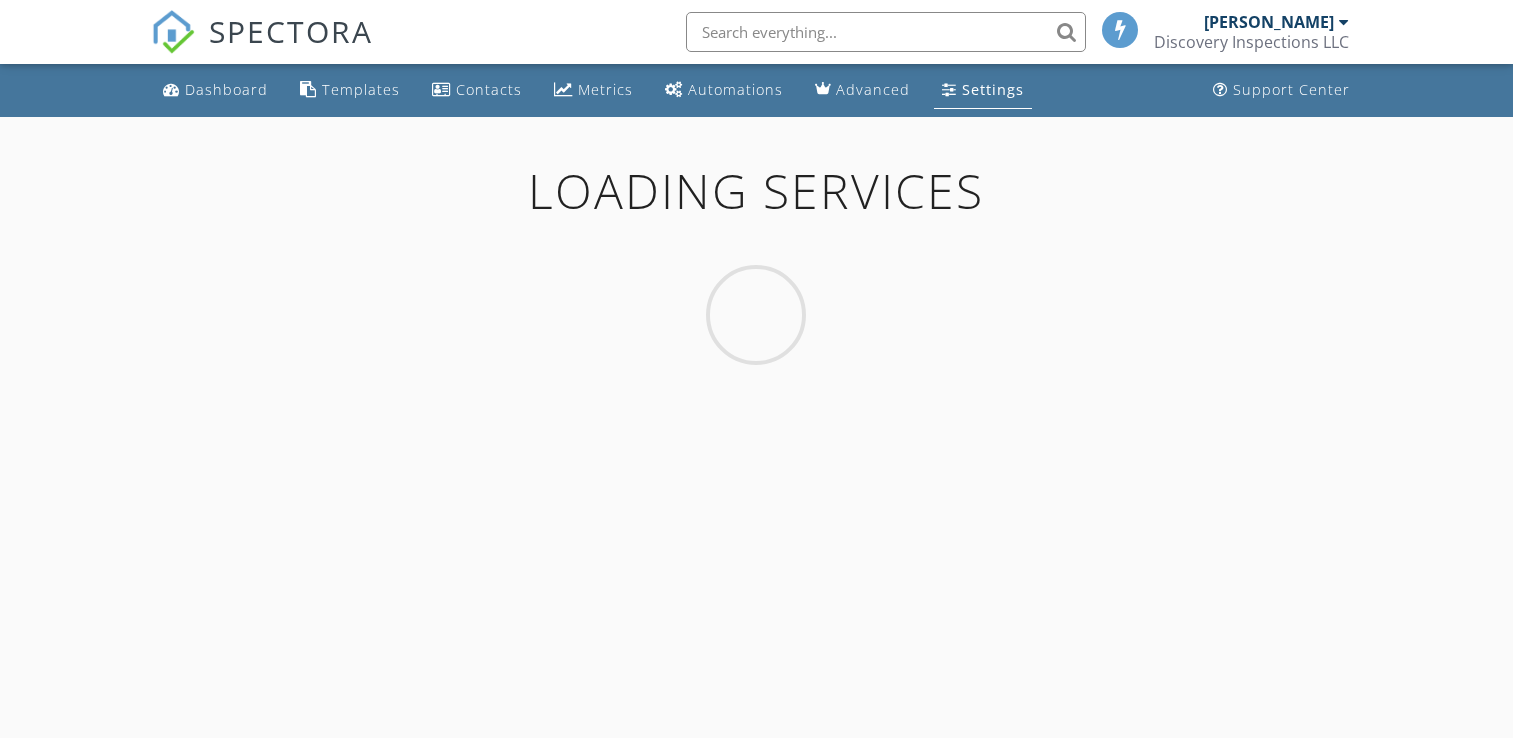 scroll, scrollTop: 0, scrollLeft: 0, axis: both 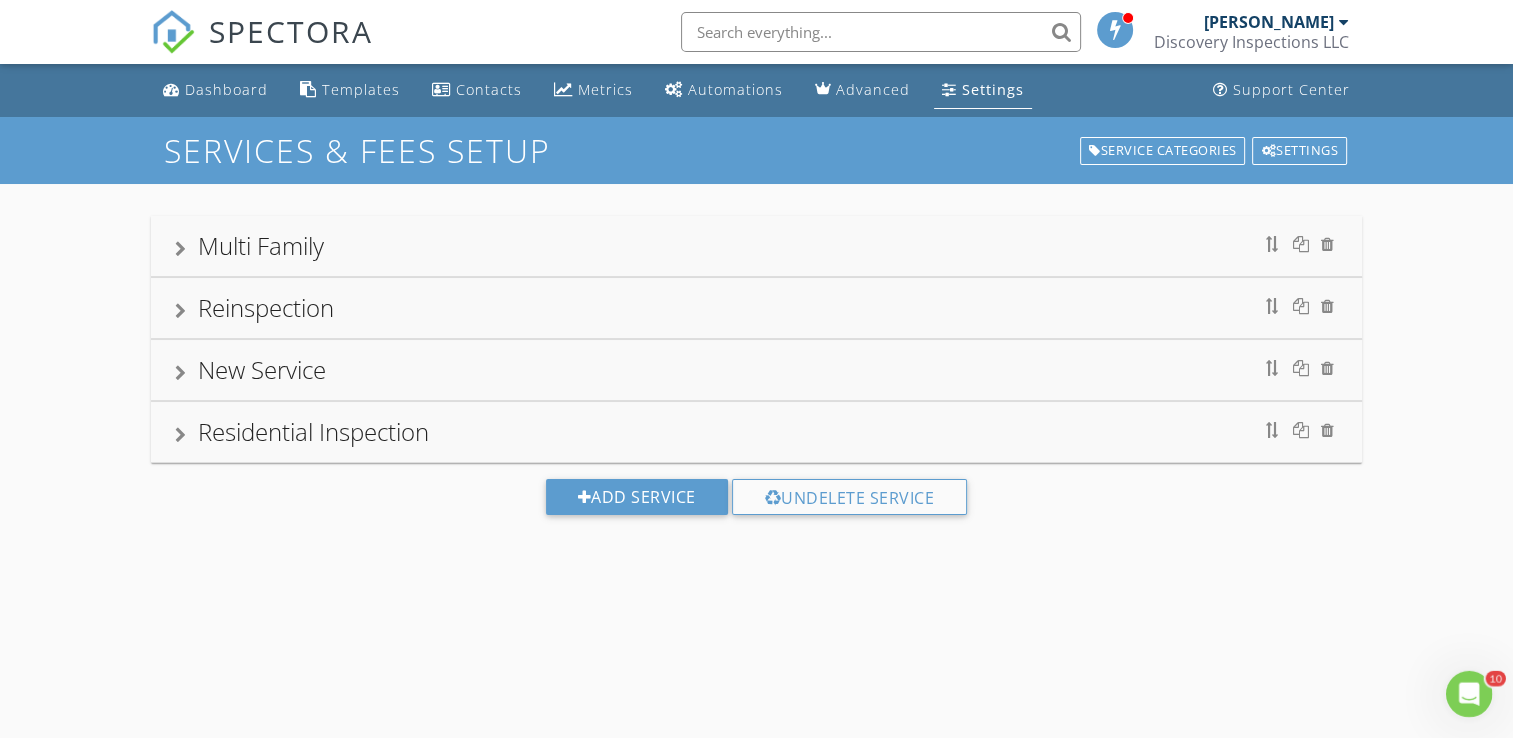 click on "Residential Inspection" at bounding box center (313, 431) 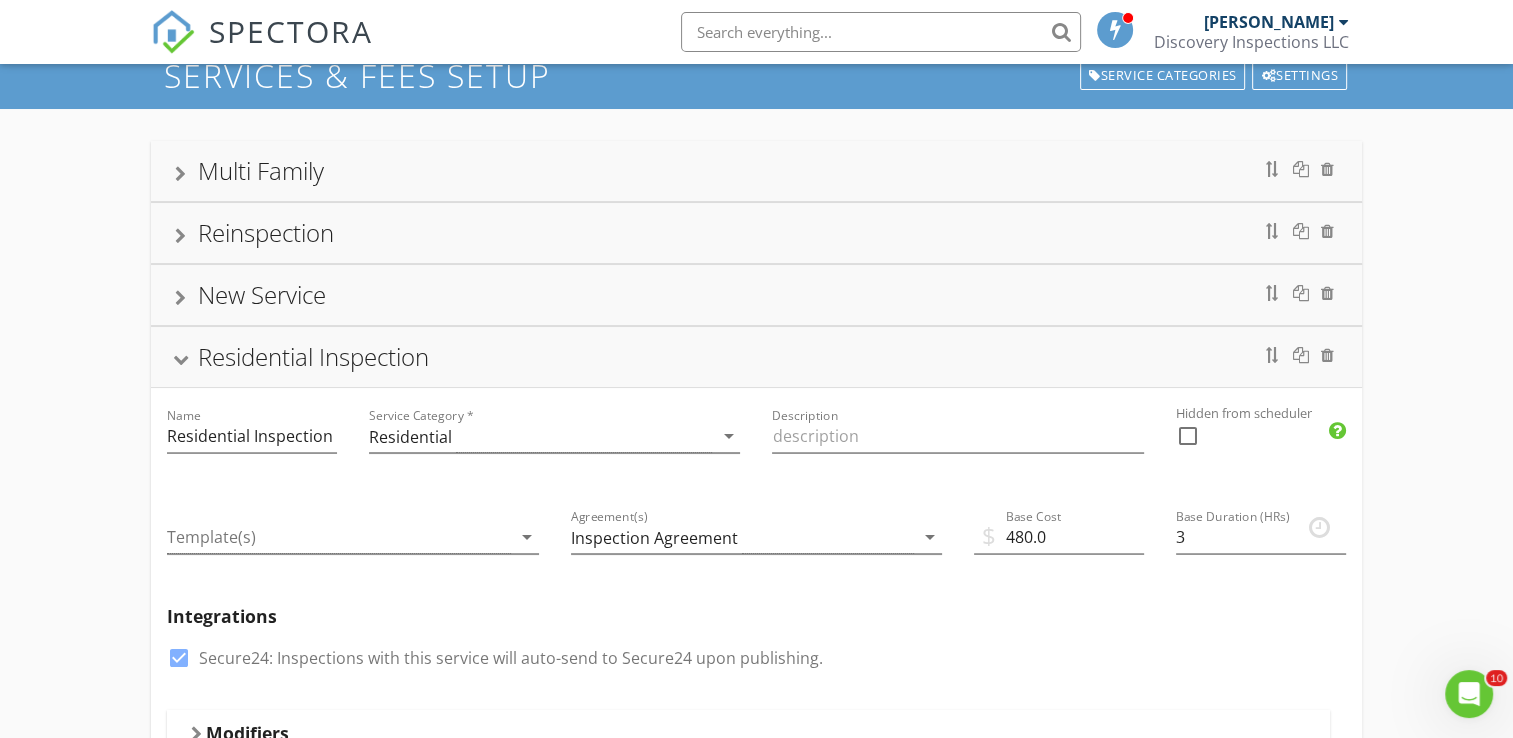 scroll, scrollTop: 76, scrollLeft: 0, axis: vertical 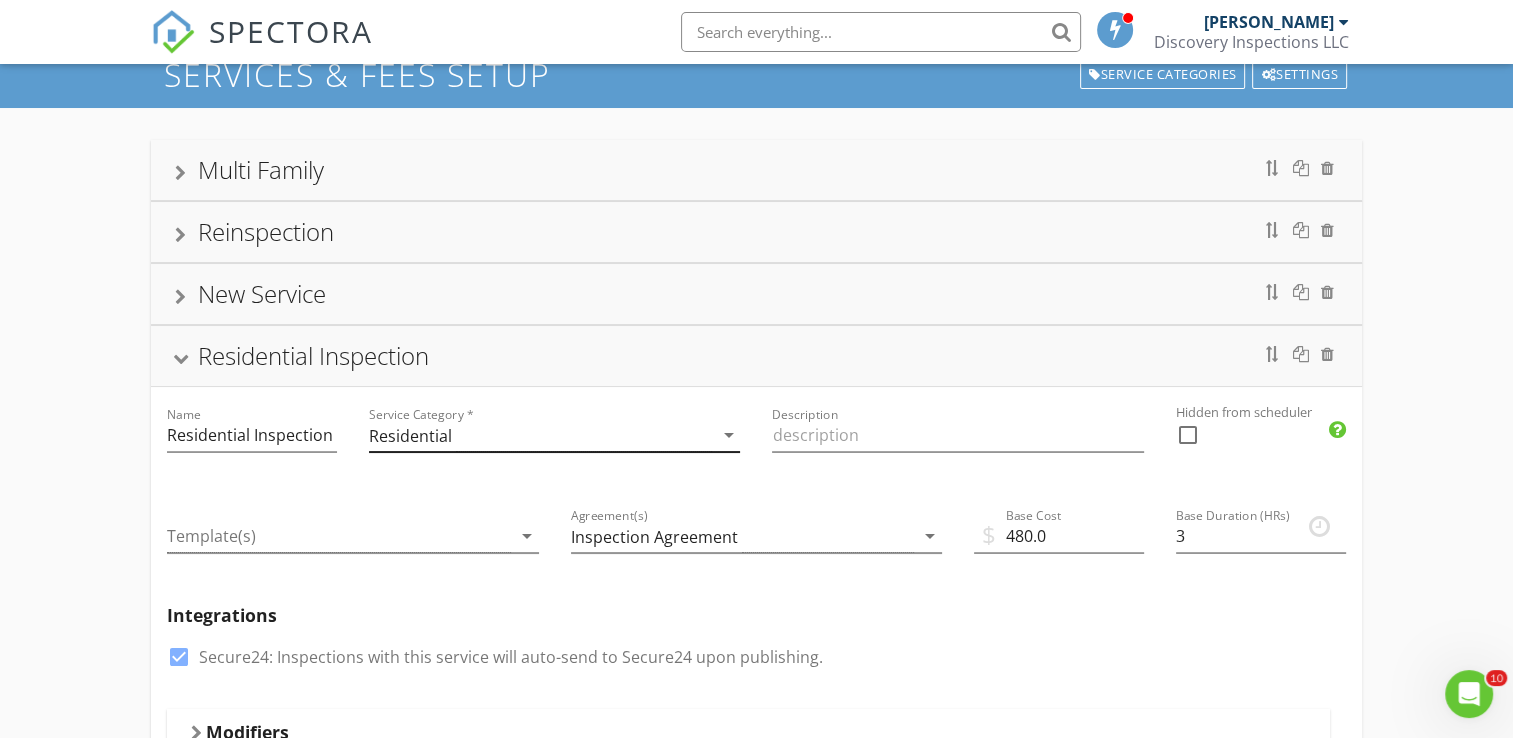 click on "arrow_drop_down" at bounding box center [728, 435] 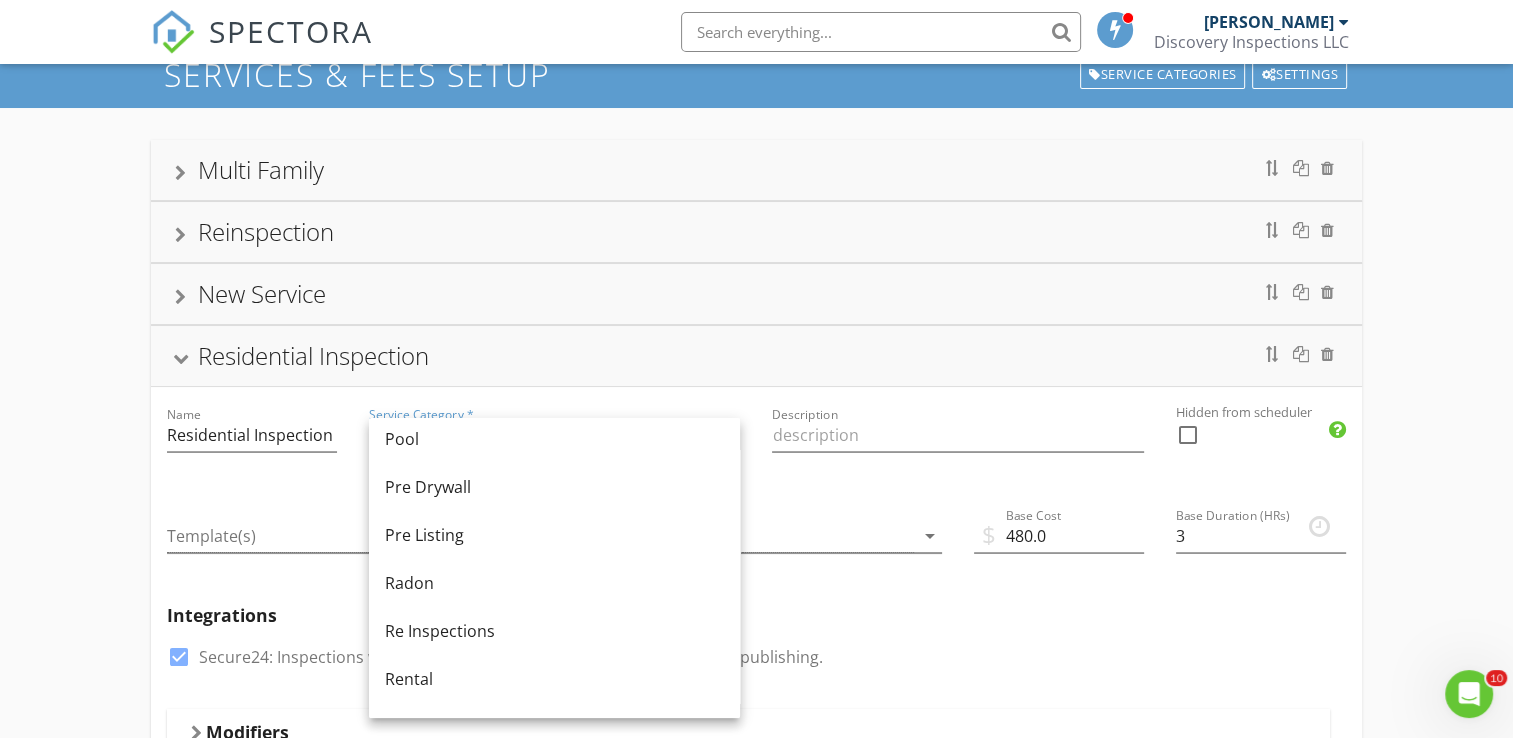 scroll, scrollTop: 730, scrollLeft: 0, axis: vertical 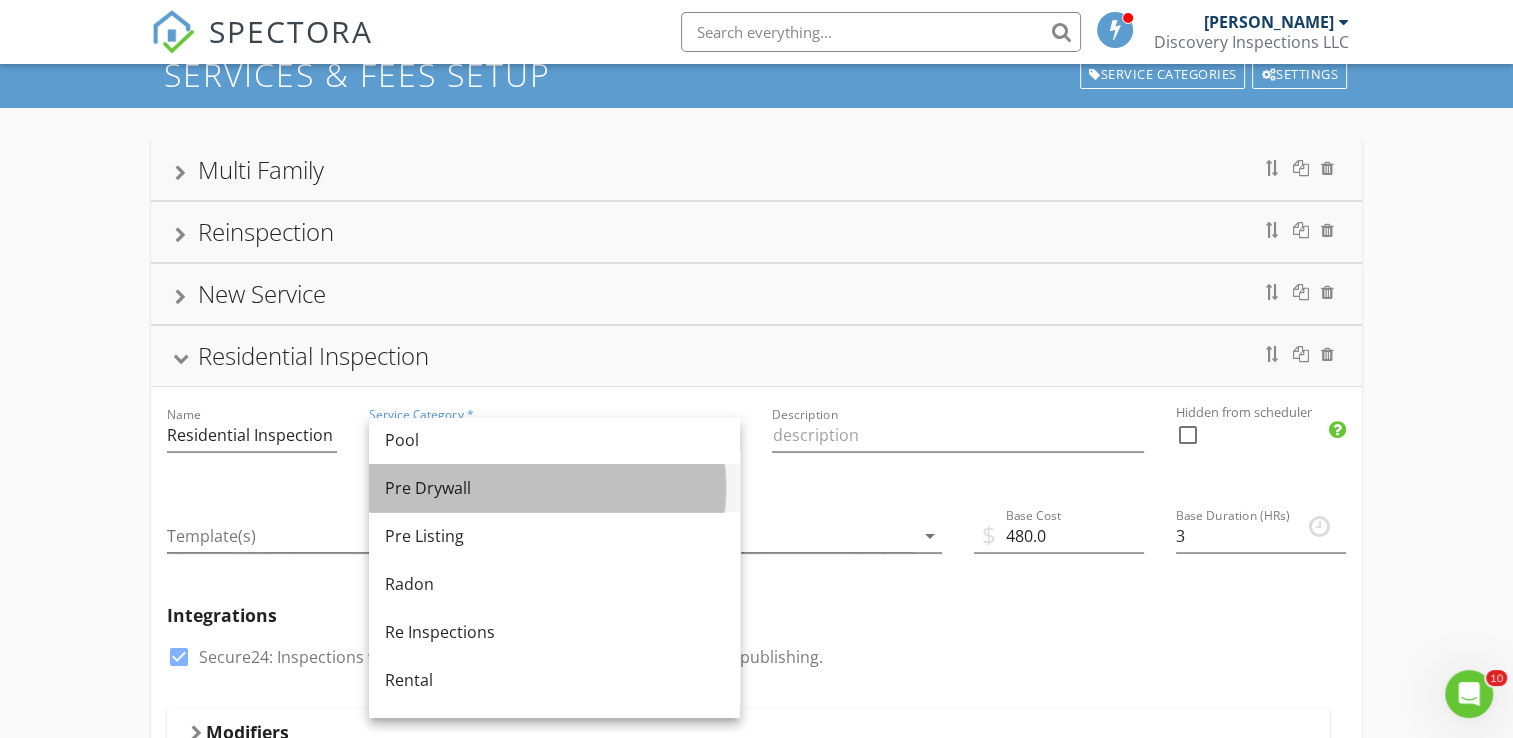 click on "Pre Drywall" at bounding box center (554, 488) 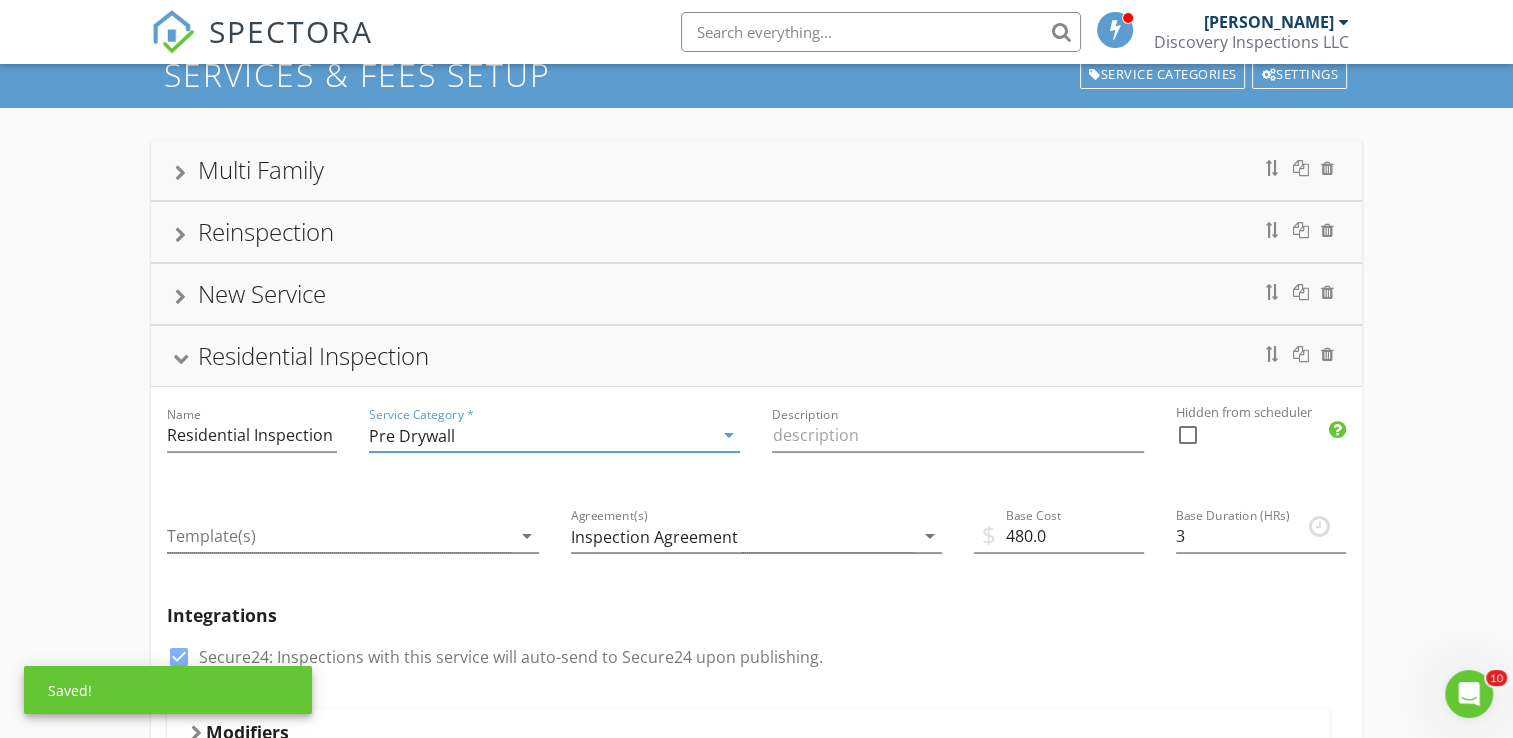 click on "Description" at bounding box center (957, 445) 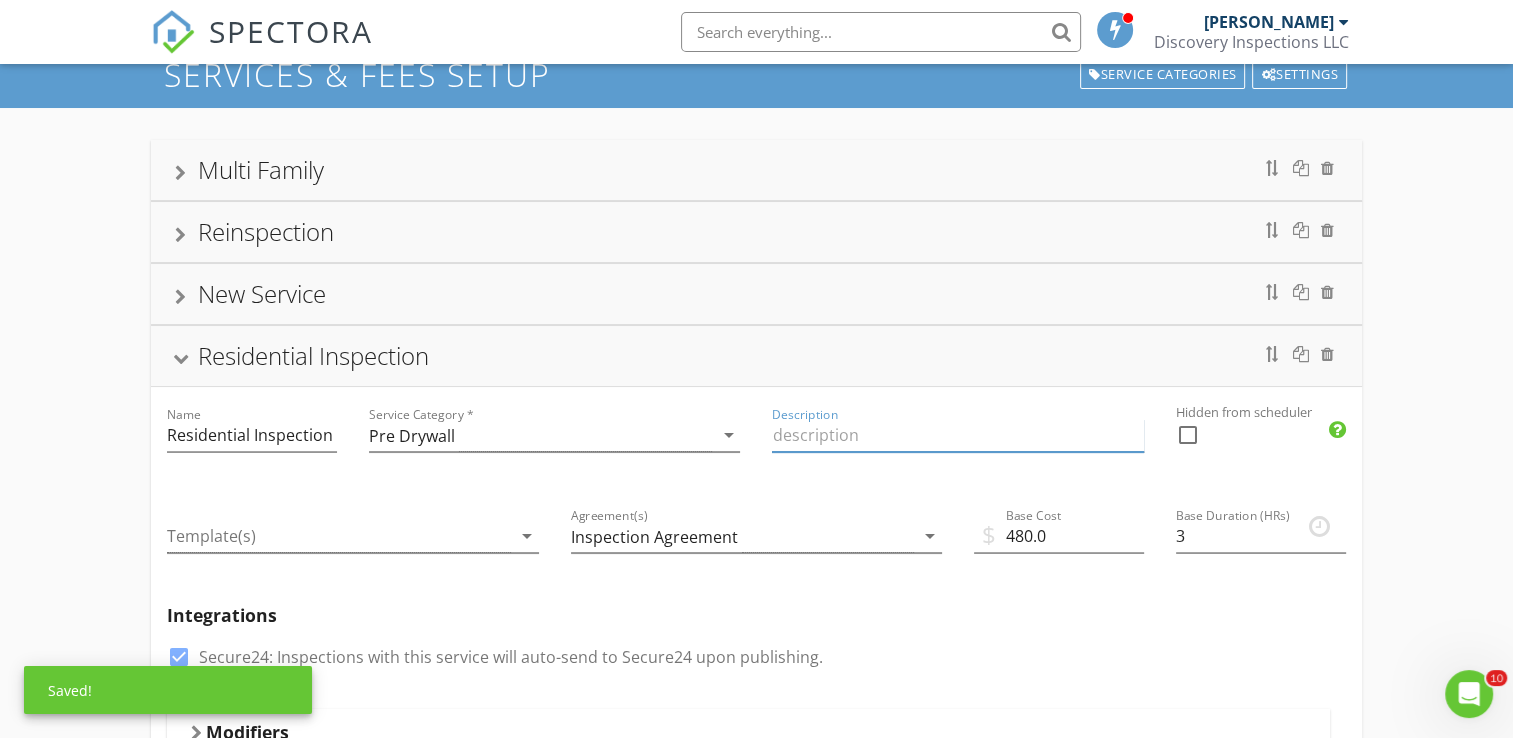 click at bounding box center (957, 435) 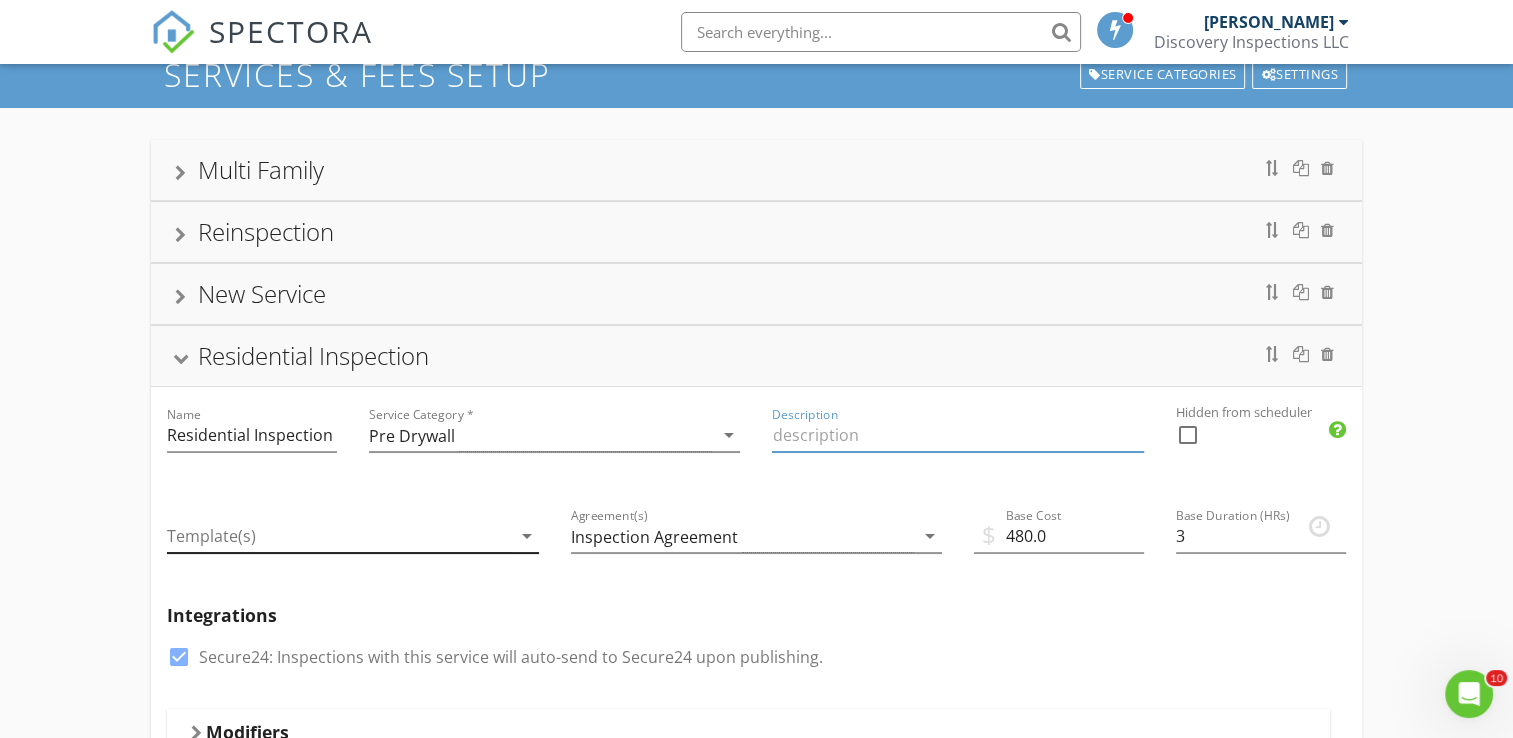 click on "arrow_drop_down" at bounding box center (527, 536) 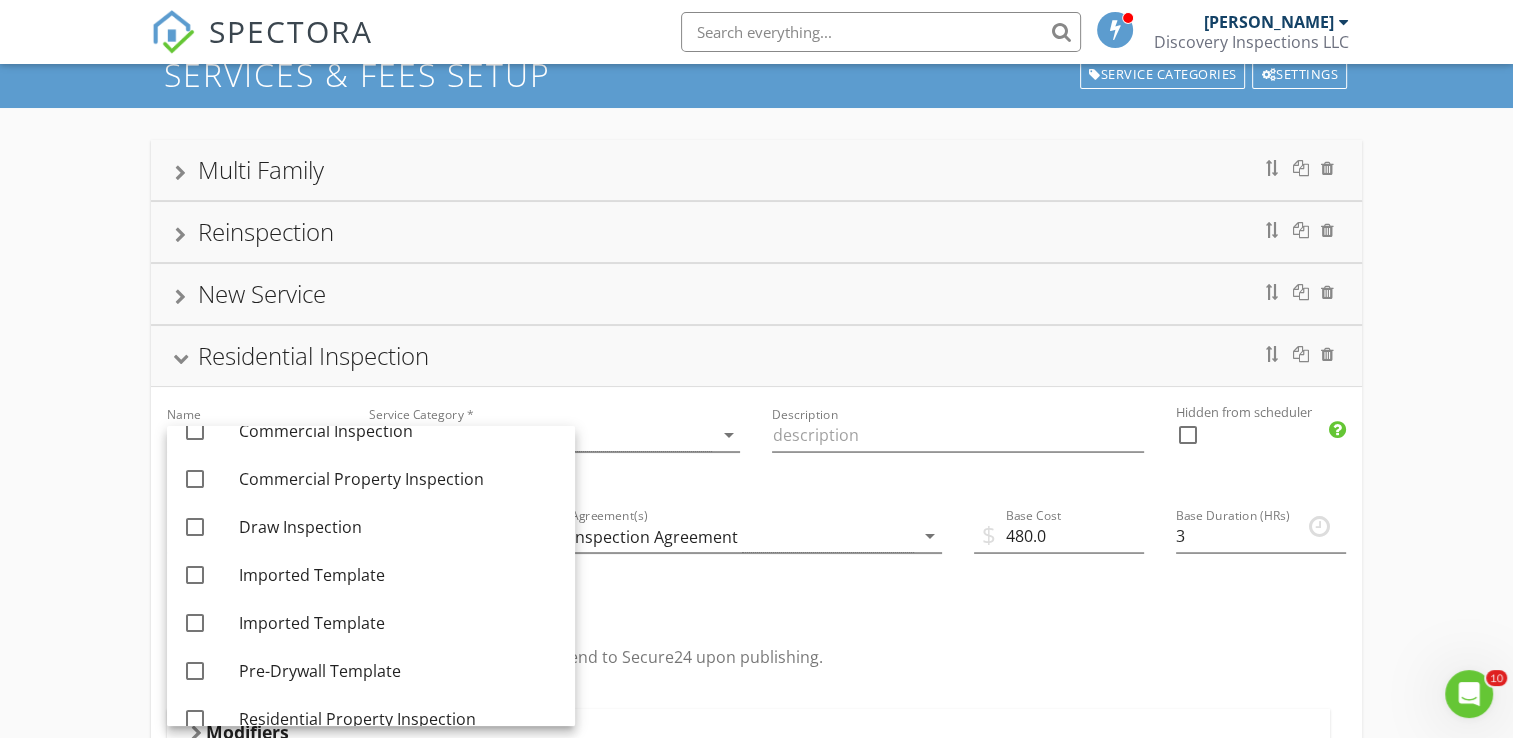 scroll, scrollTop: 532, scrollLeft: 0, axis: vertical 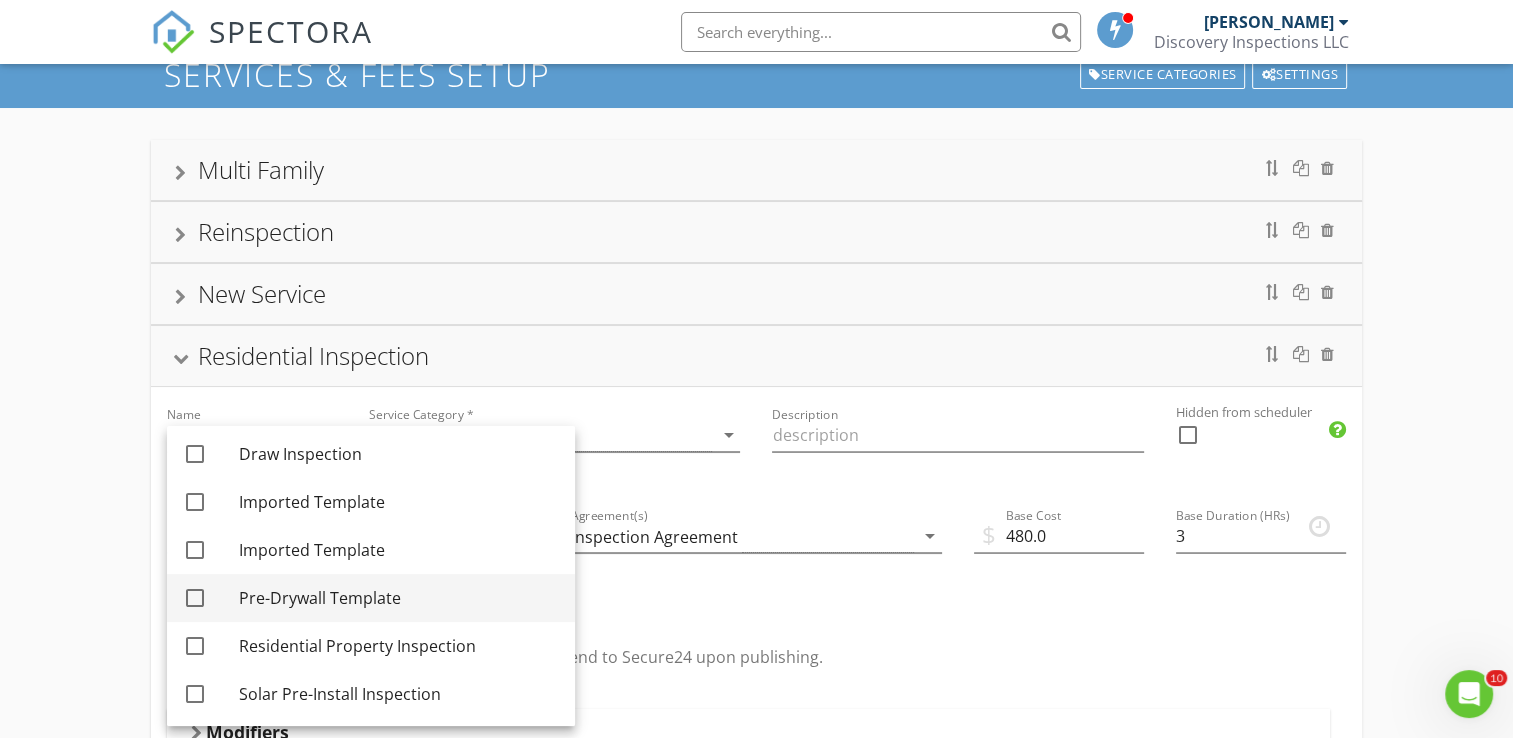 click at bounding box center (195, 598) 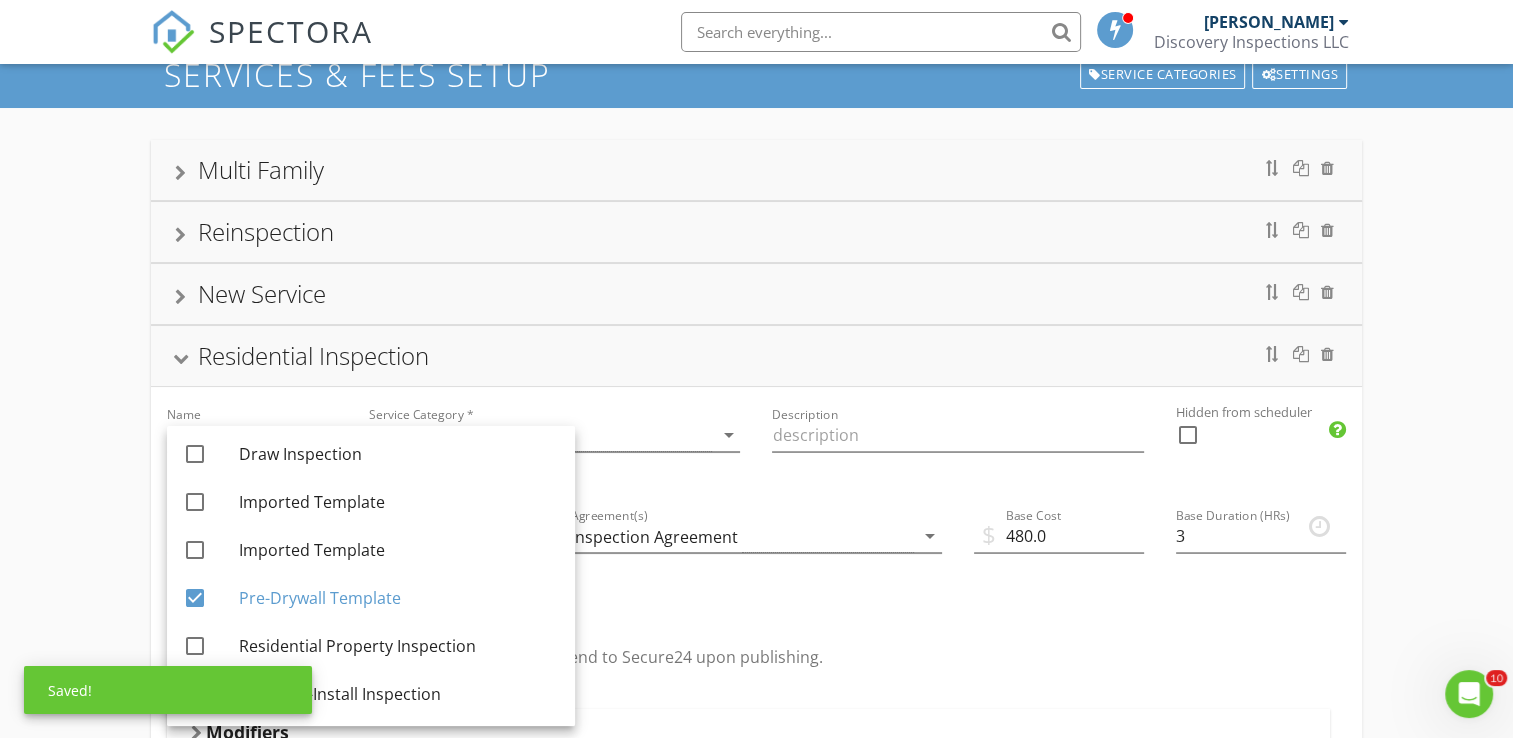 click on "Agreement(s) Inspection Agreement arrow_drop_down" at bounding box center [756, 538] 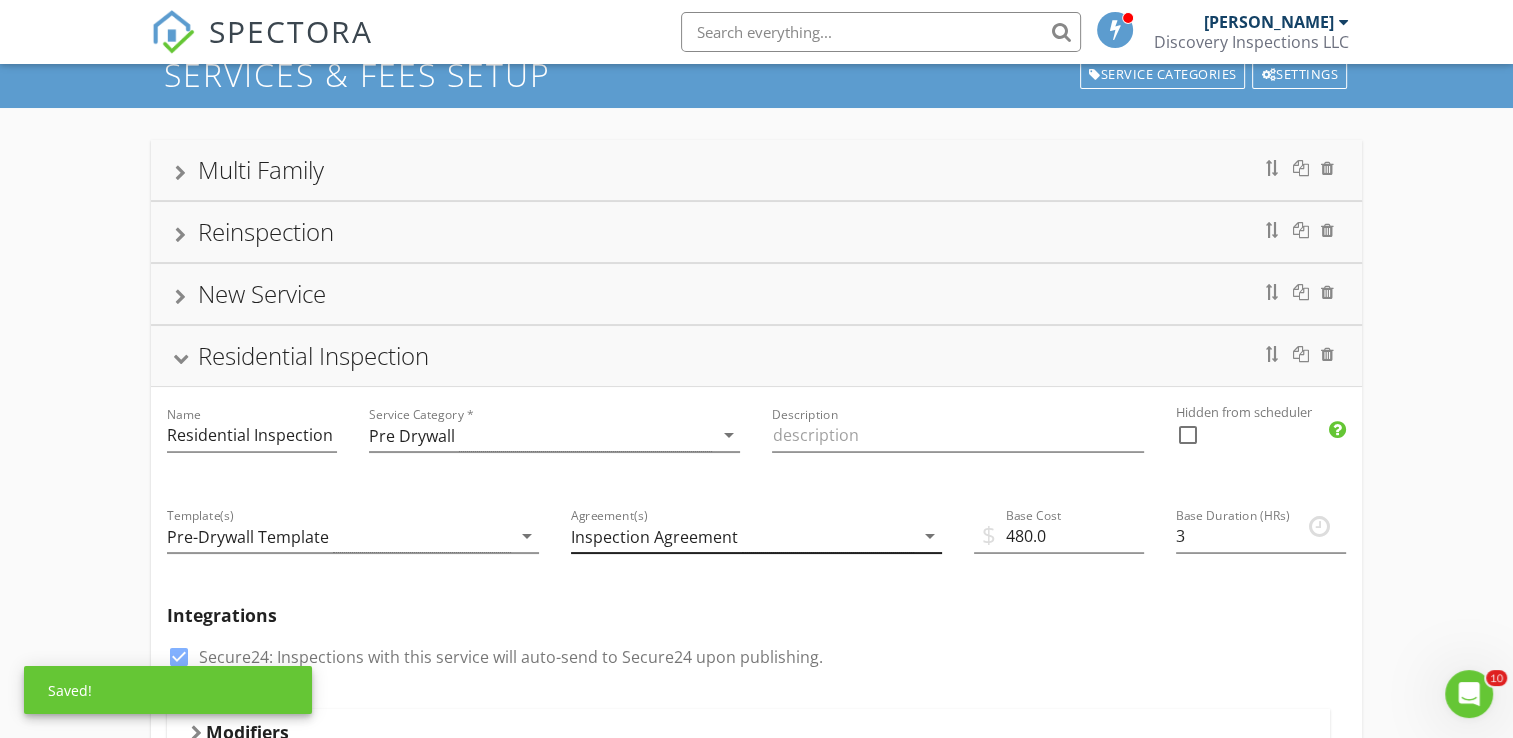 click on "arrow_drop_down" at bounding box center [930, 536] 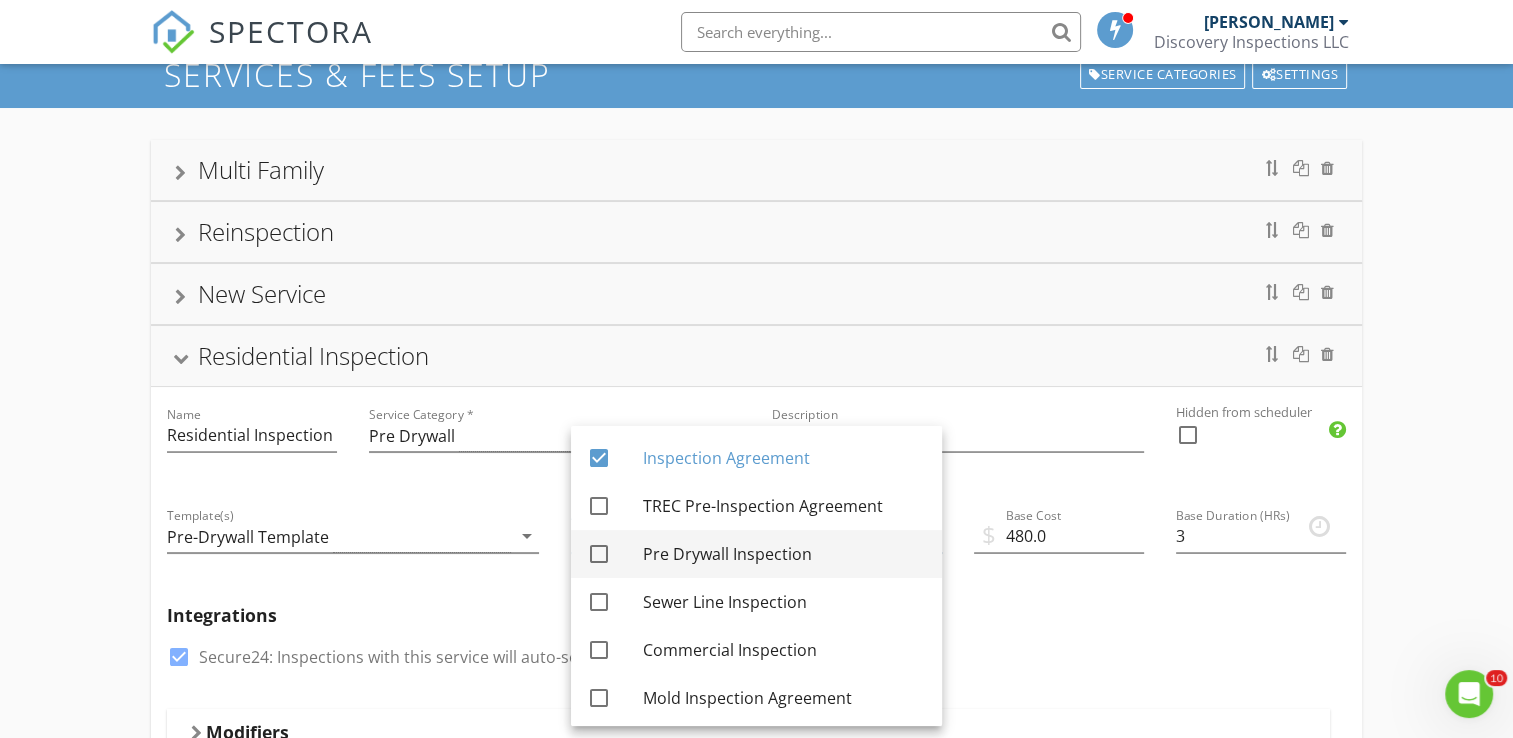 click at bounding box center (599, 554) 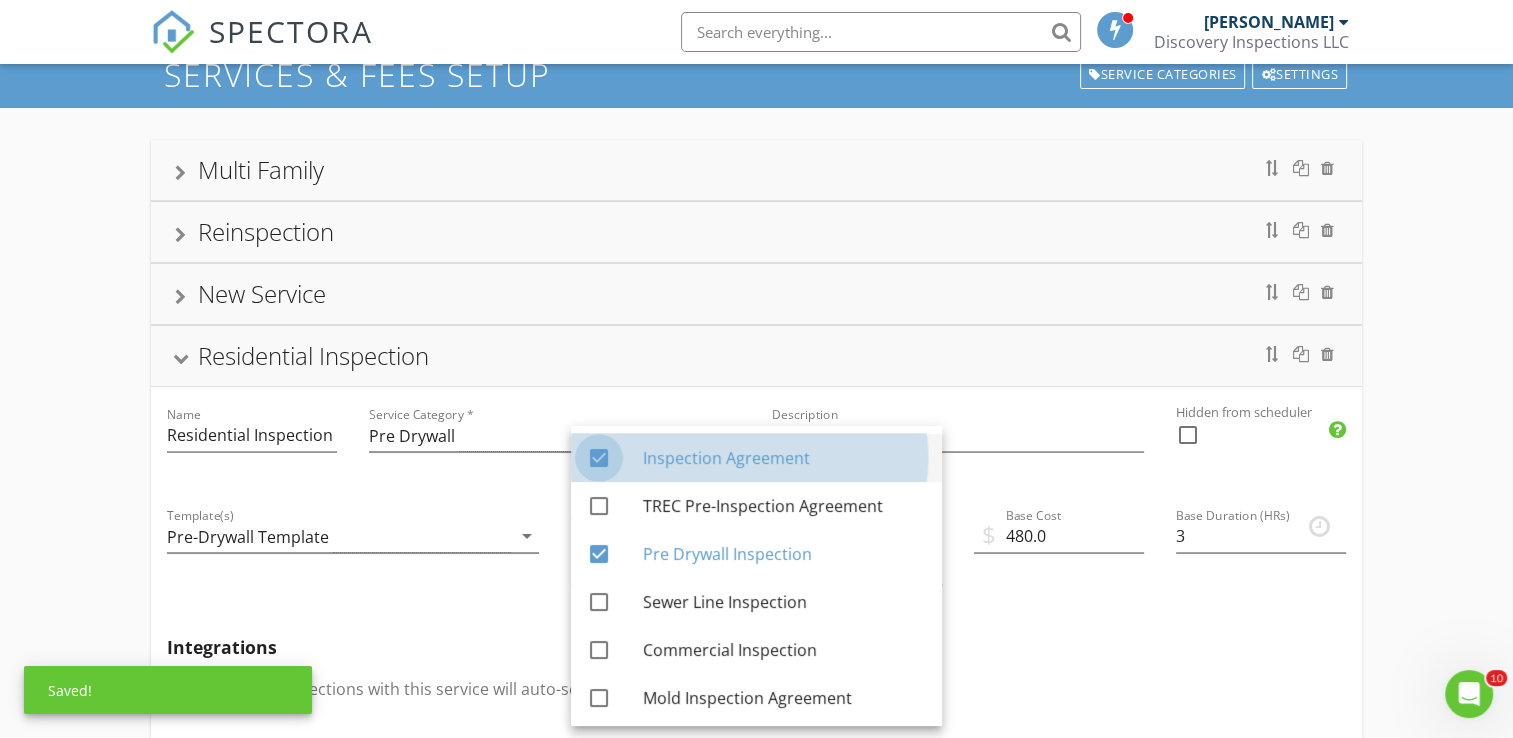 click at bounding box center (599, 458) 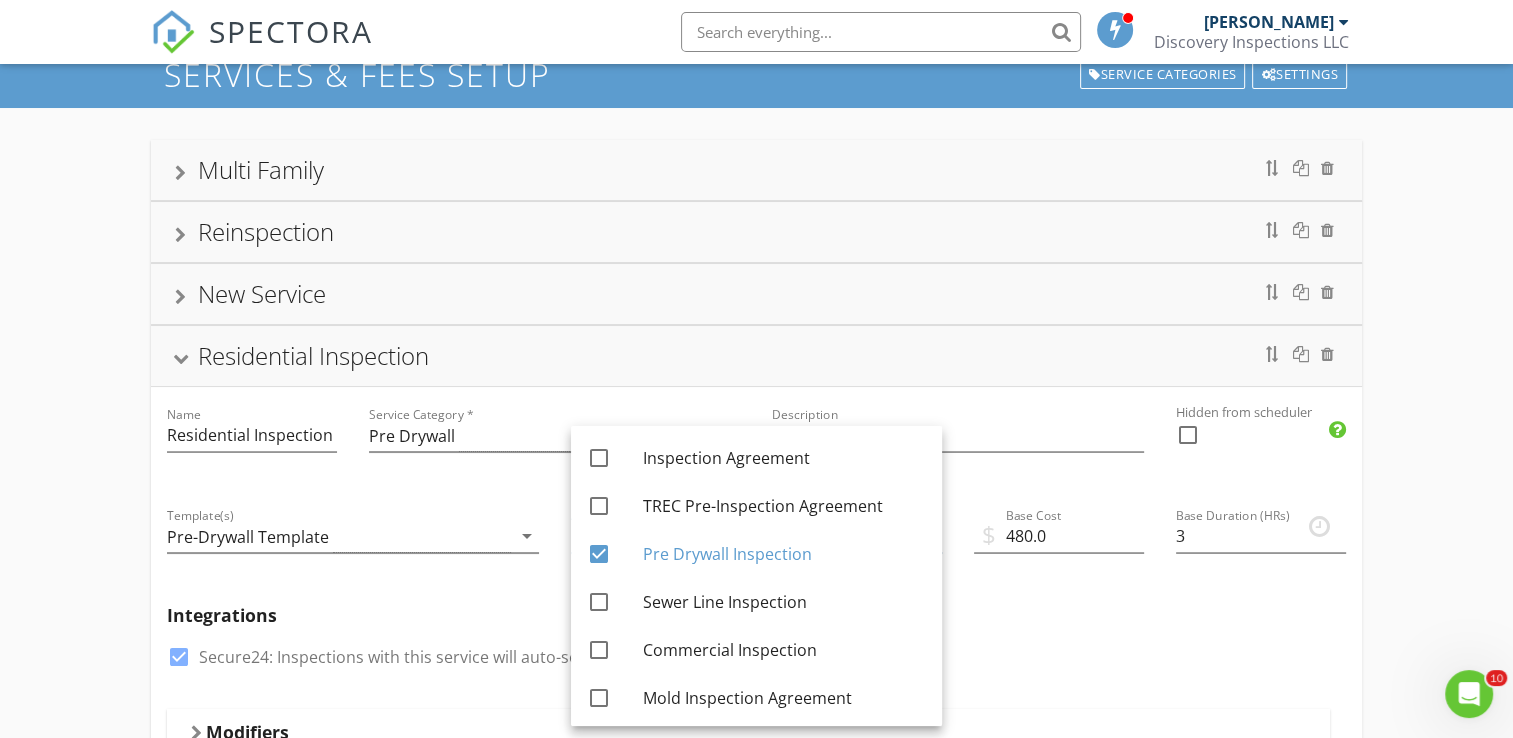 click on "check_box Secure24: Inspections with this service will auto-send to Secure24 upon publishing." at bounding box center [756, 667] 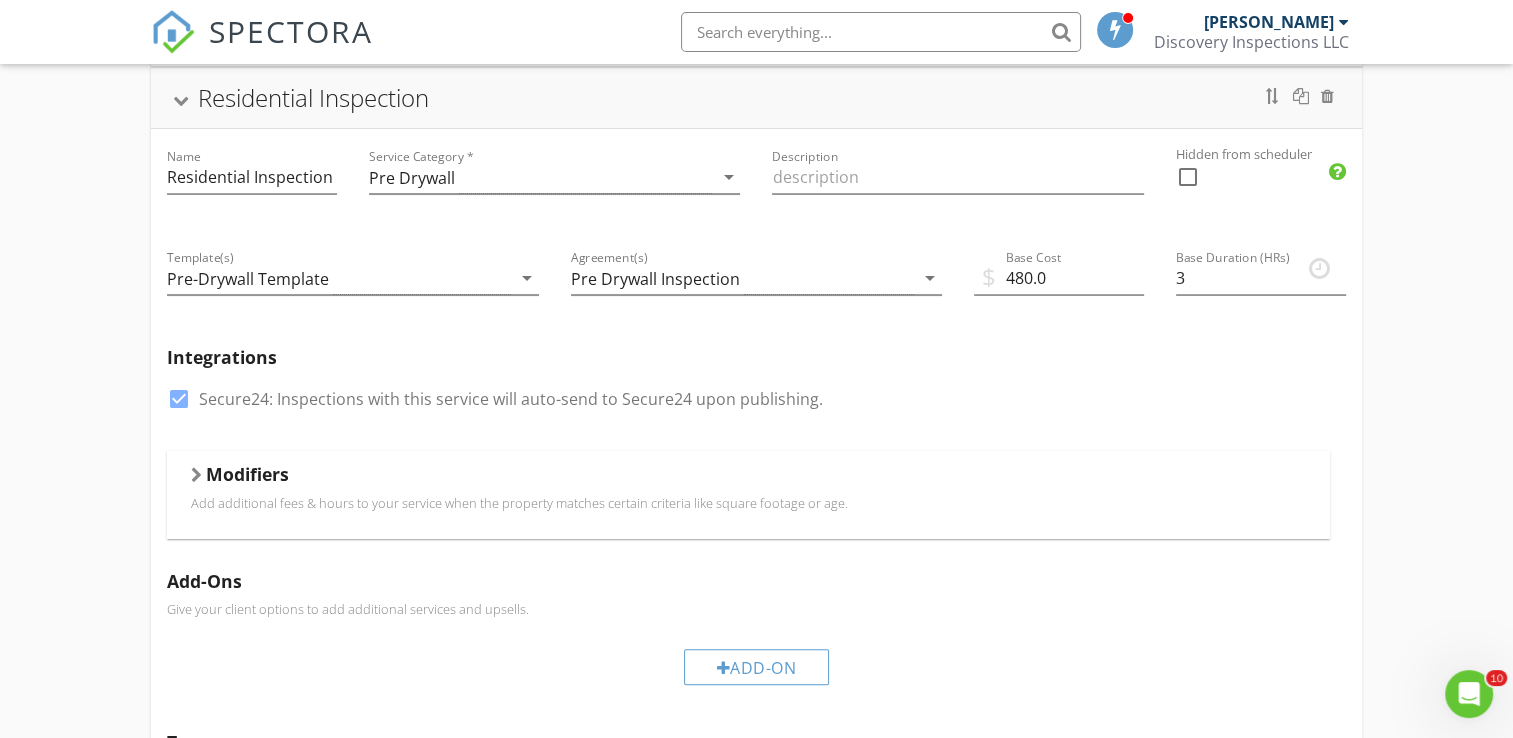 scroll, scrollTop: 335, scrollLeft: 0, axis: vertical 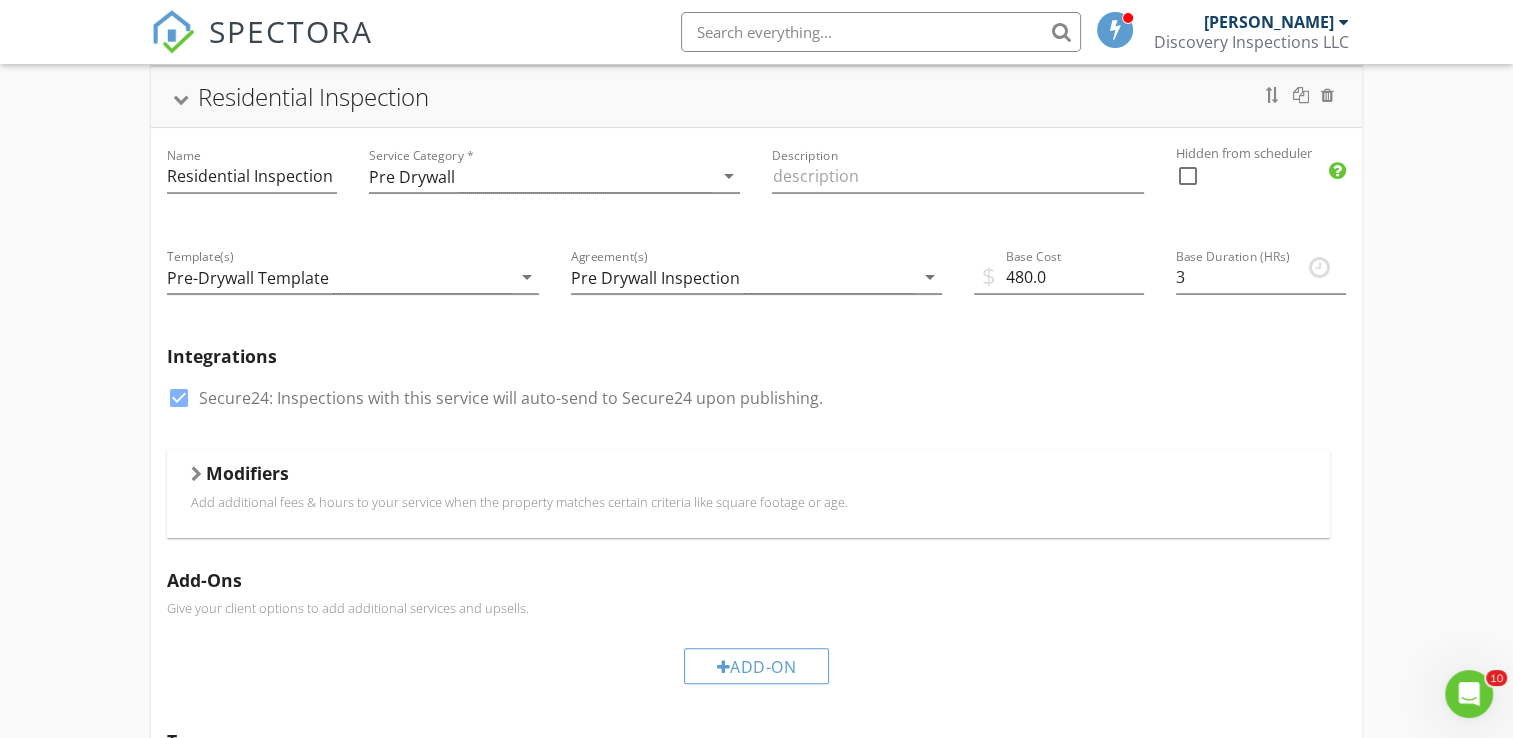 click at bounding box center (179, 398) 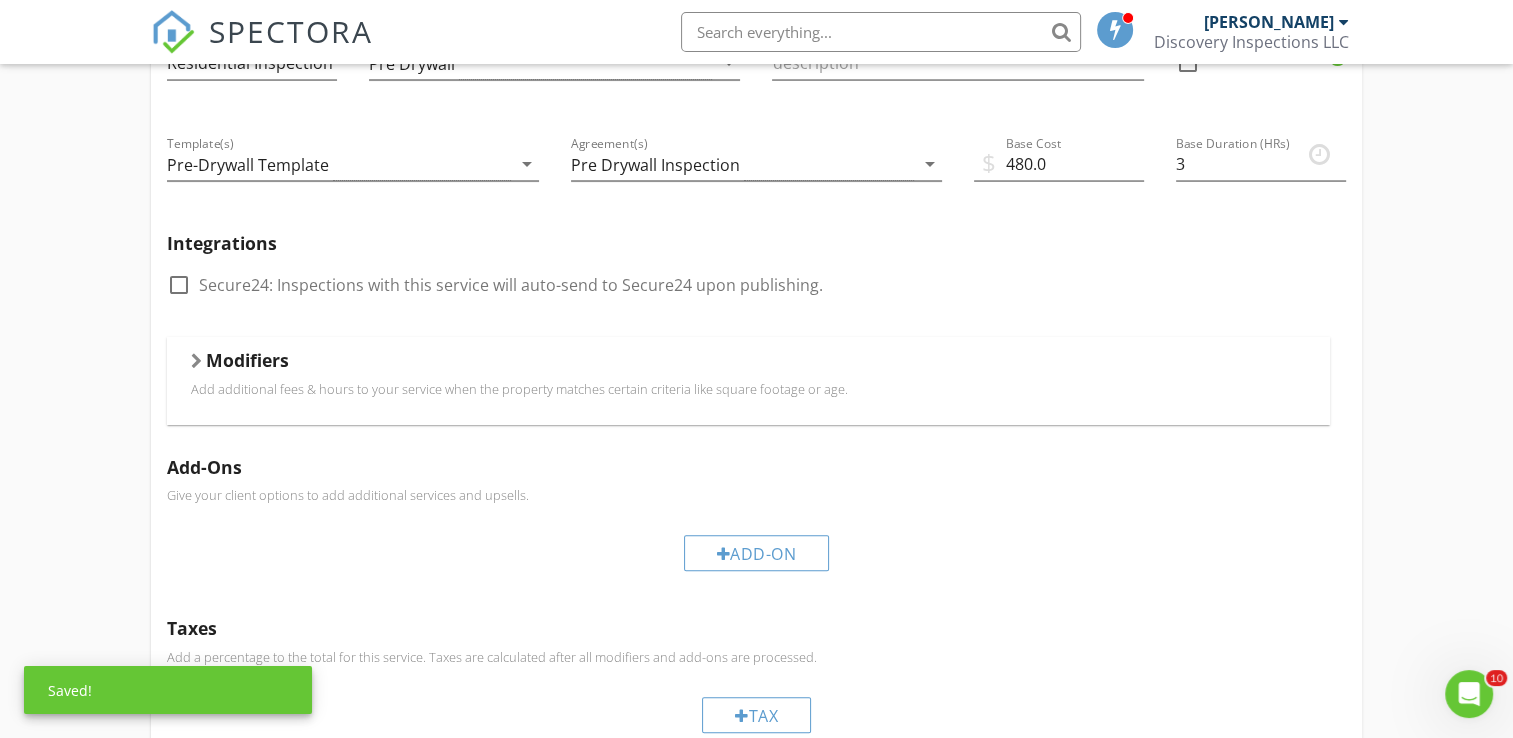 scroll, scrollTop: 450, scrollLeft: 0, axis: vertical 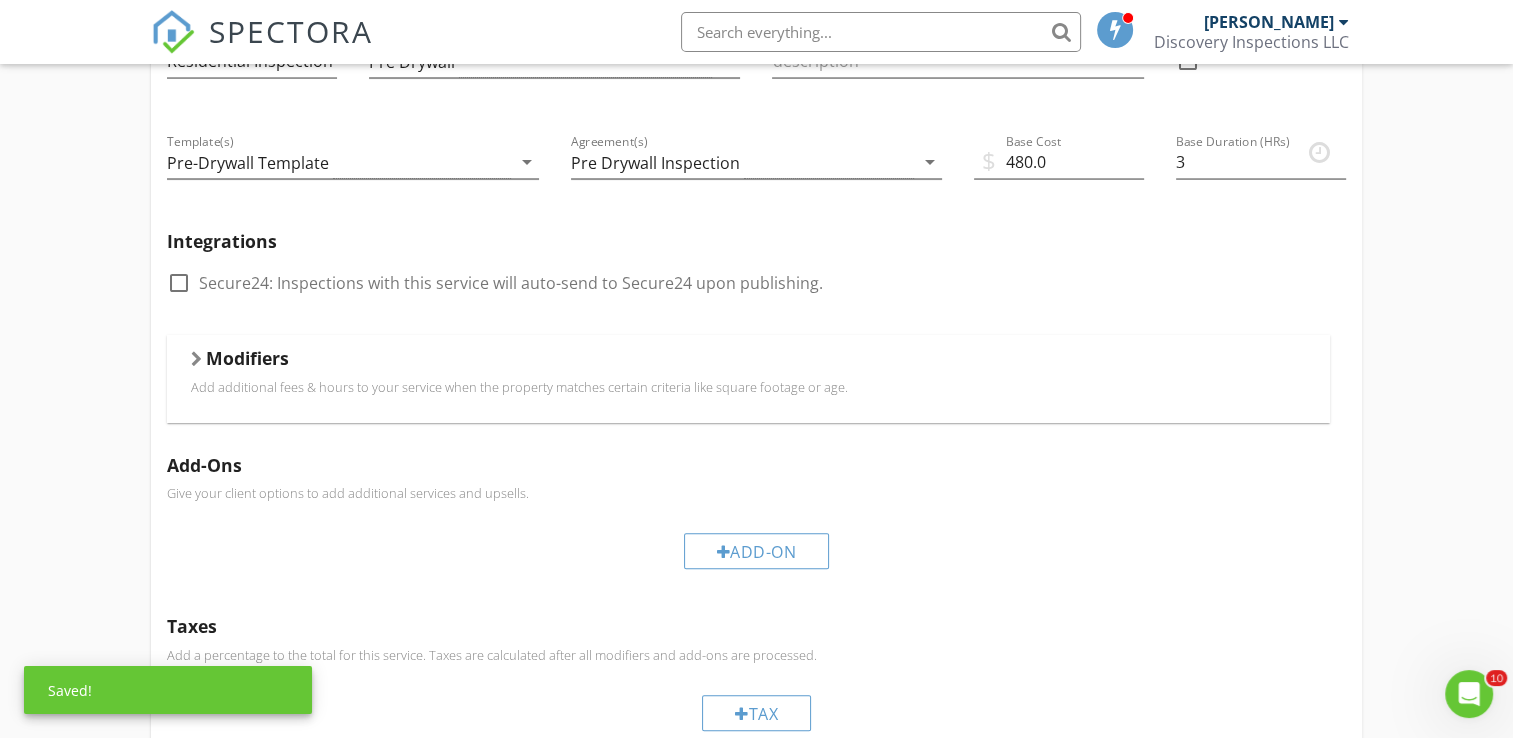click at bounding box center [196, 359] 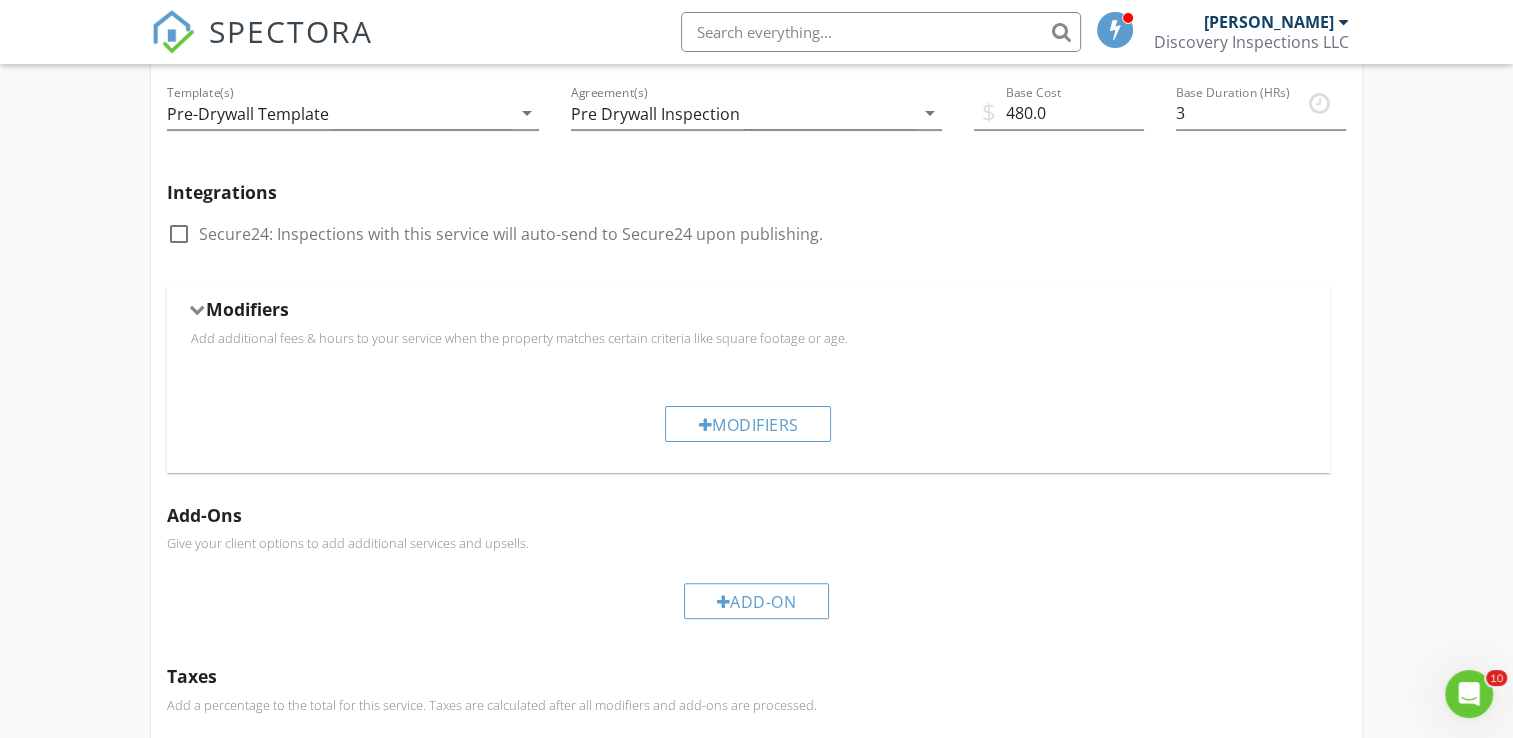 scroll, scrollTop: 500, scrollLeft: 0, axis: vertical 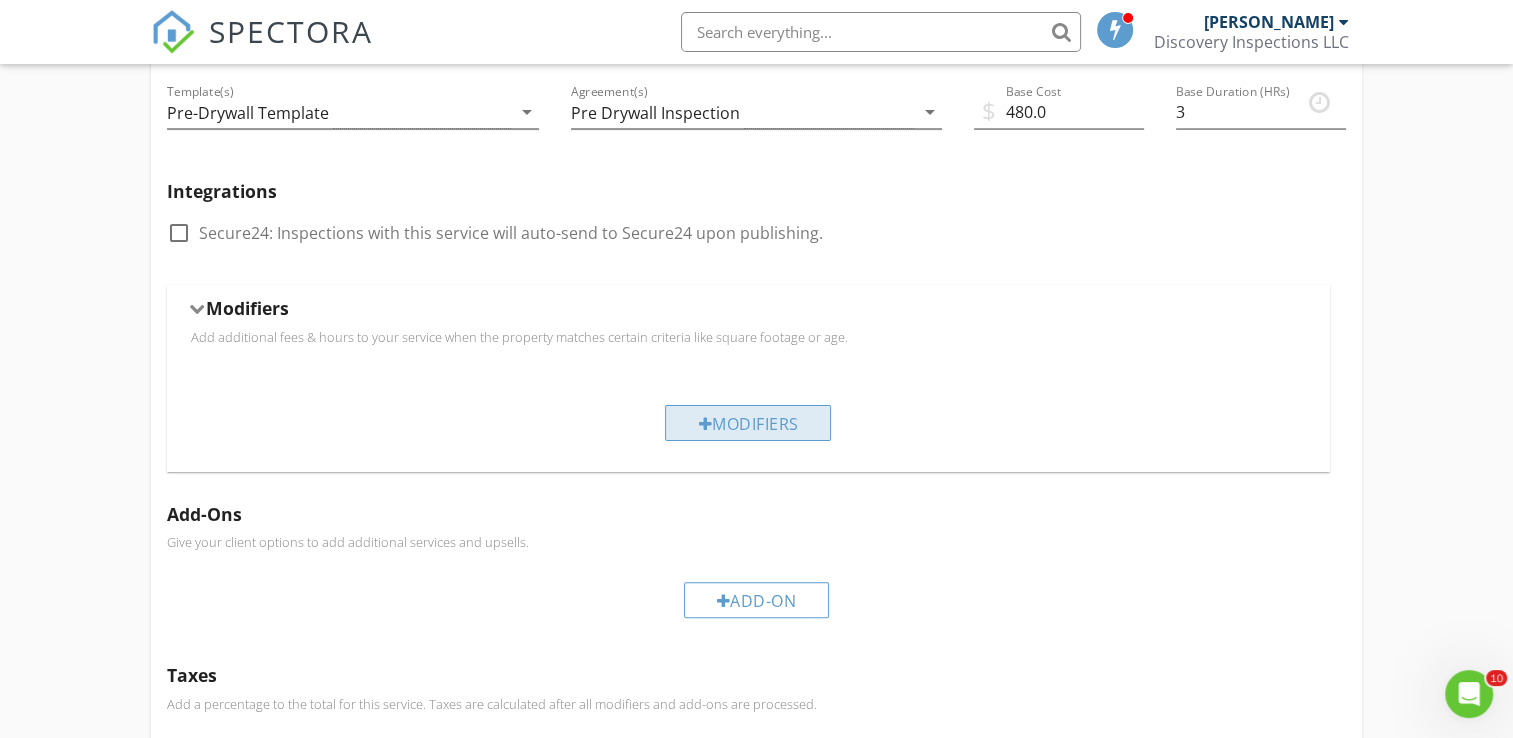 click on "Modifiers" at bounding box center (748, 423) 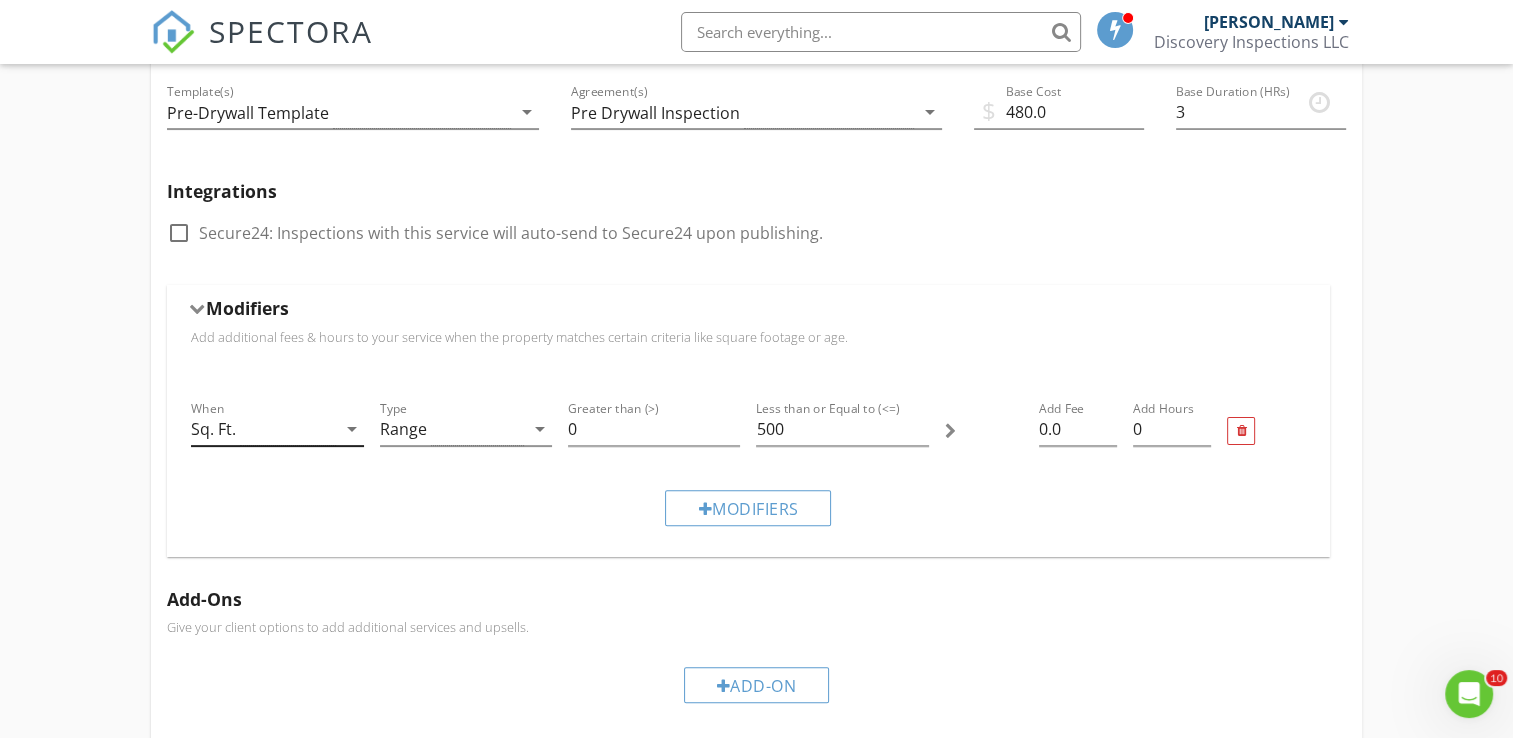 click on "arrow_drop_down" at bounding box center [352, 429] 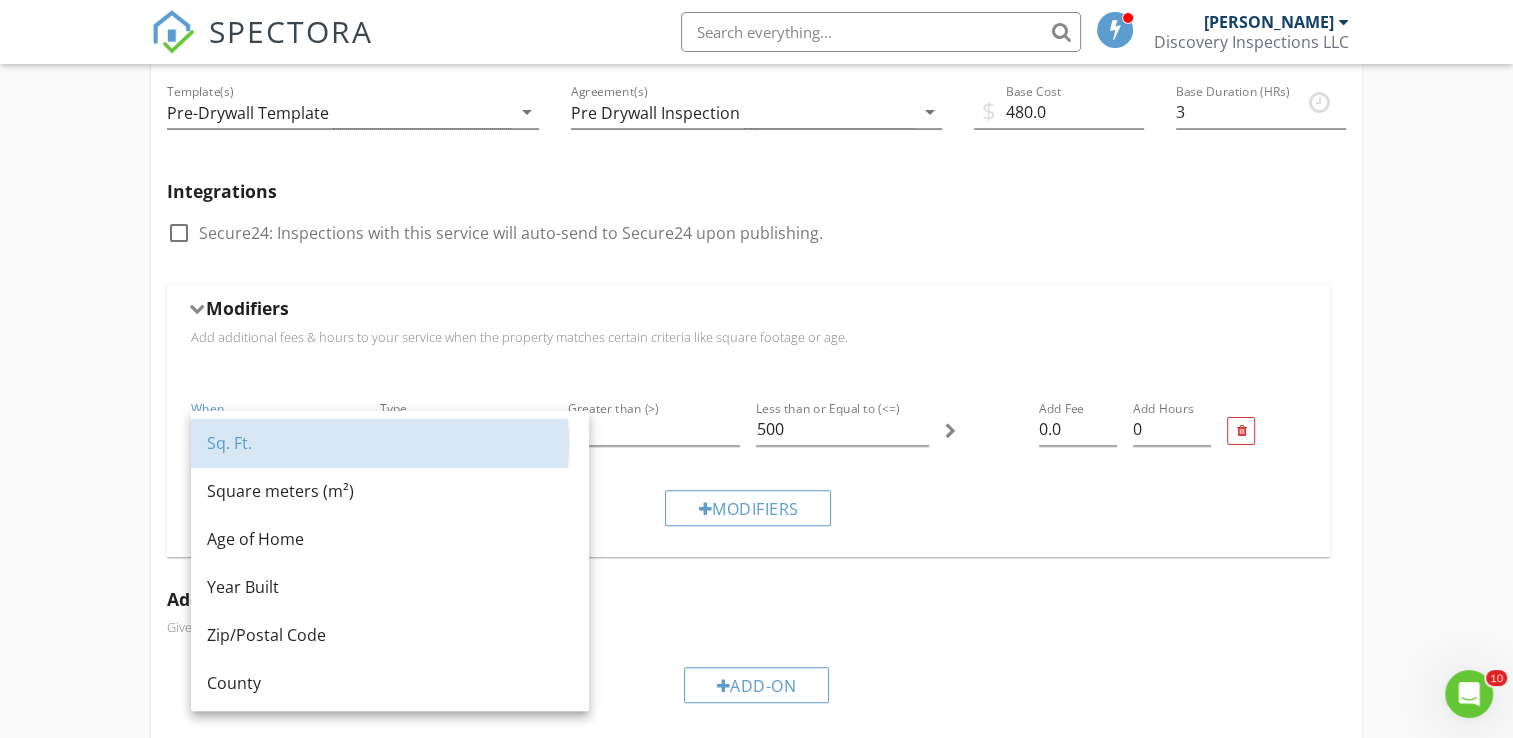 click on "Sq. Ft." at bounding box center (390, 443) 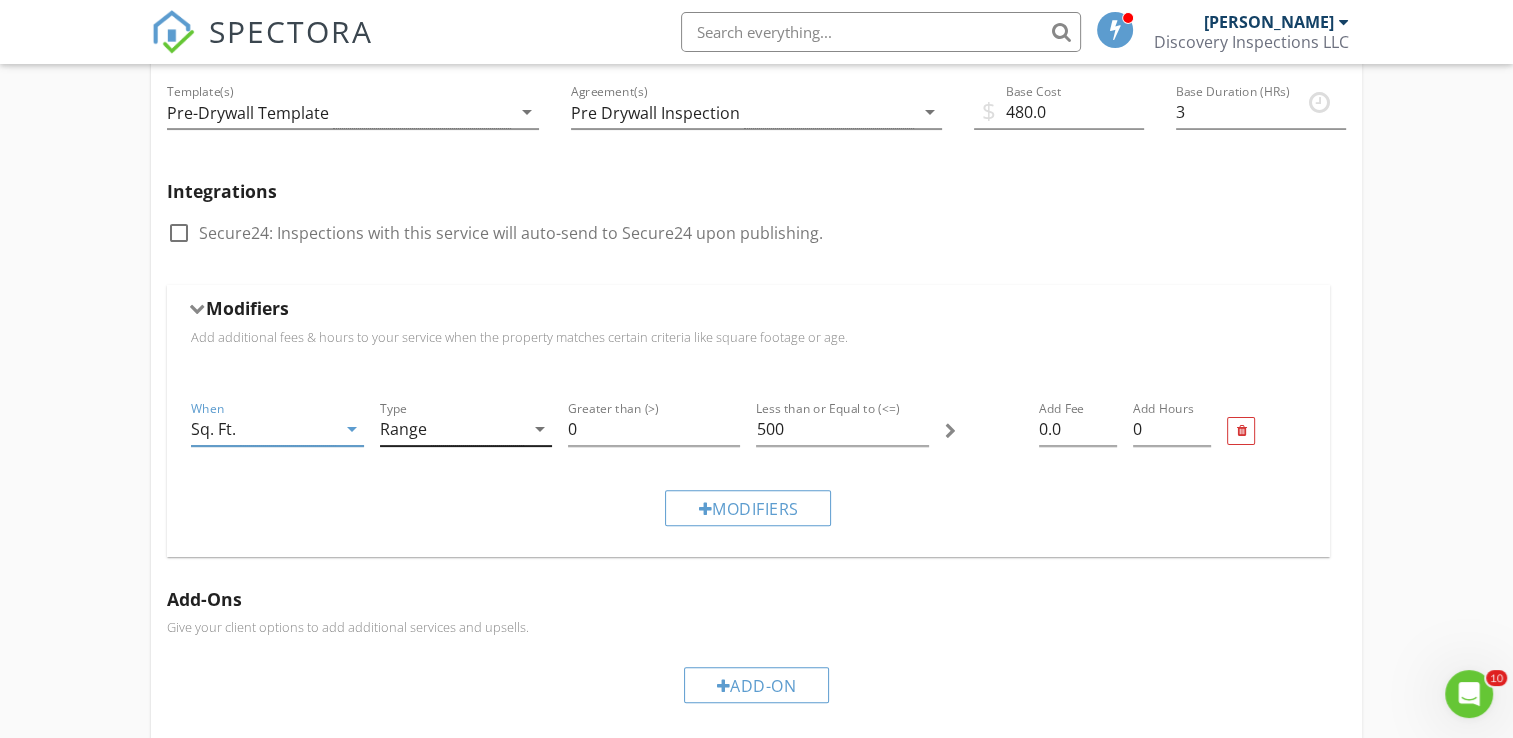 click on "arrow_drop_down" at bounding box center (540, 429) 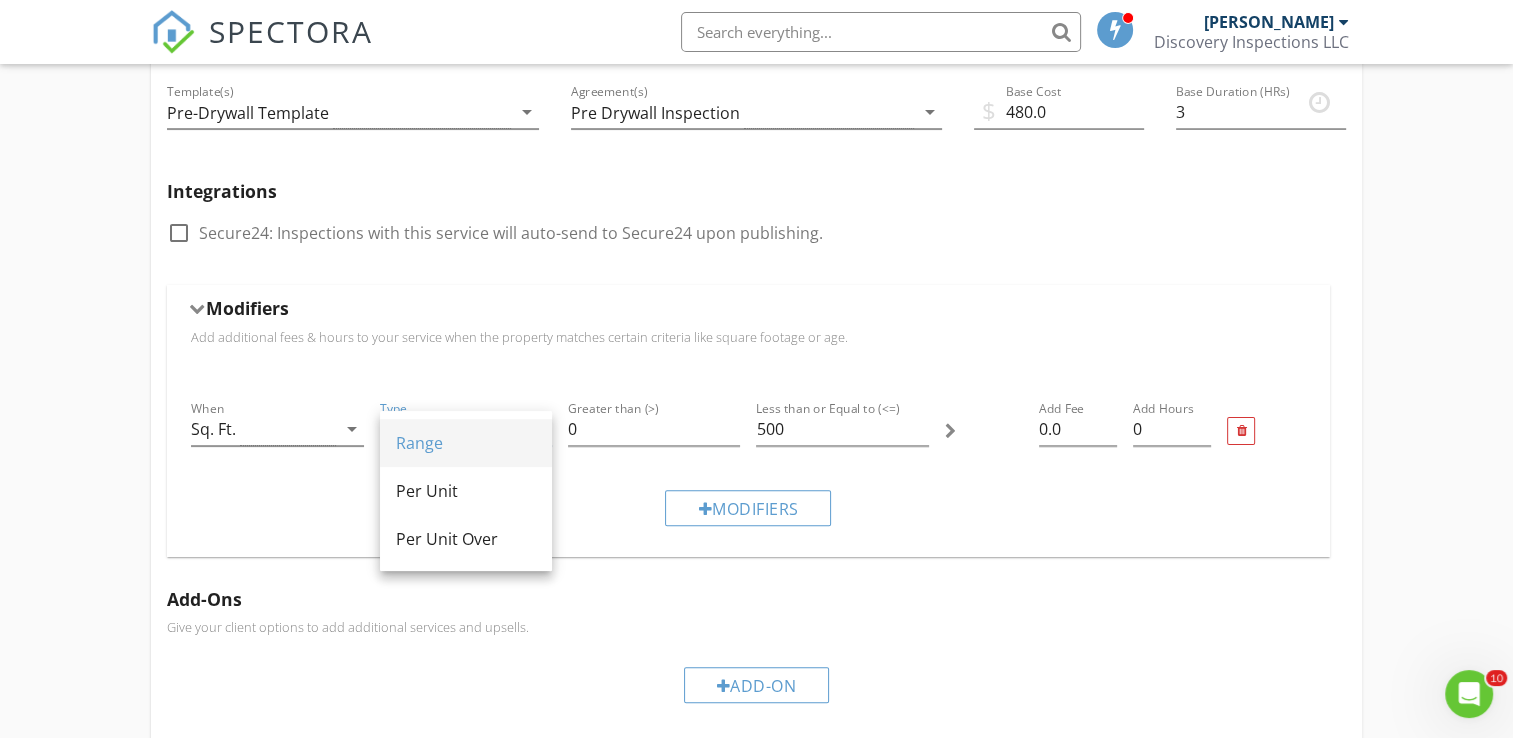 click on "Range" at bounding box center [466, 443] 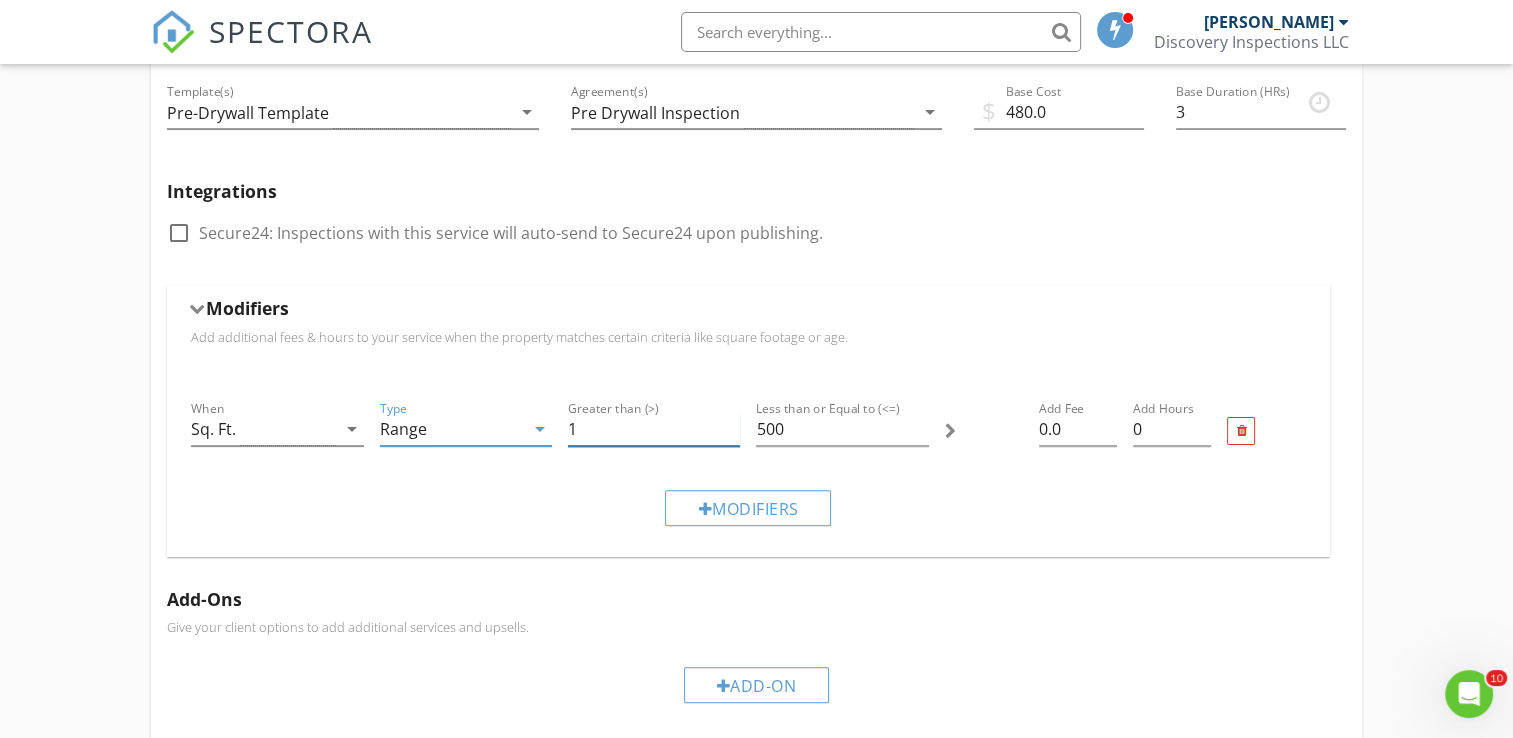 type on "1" 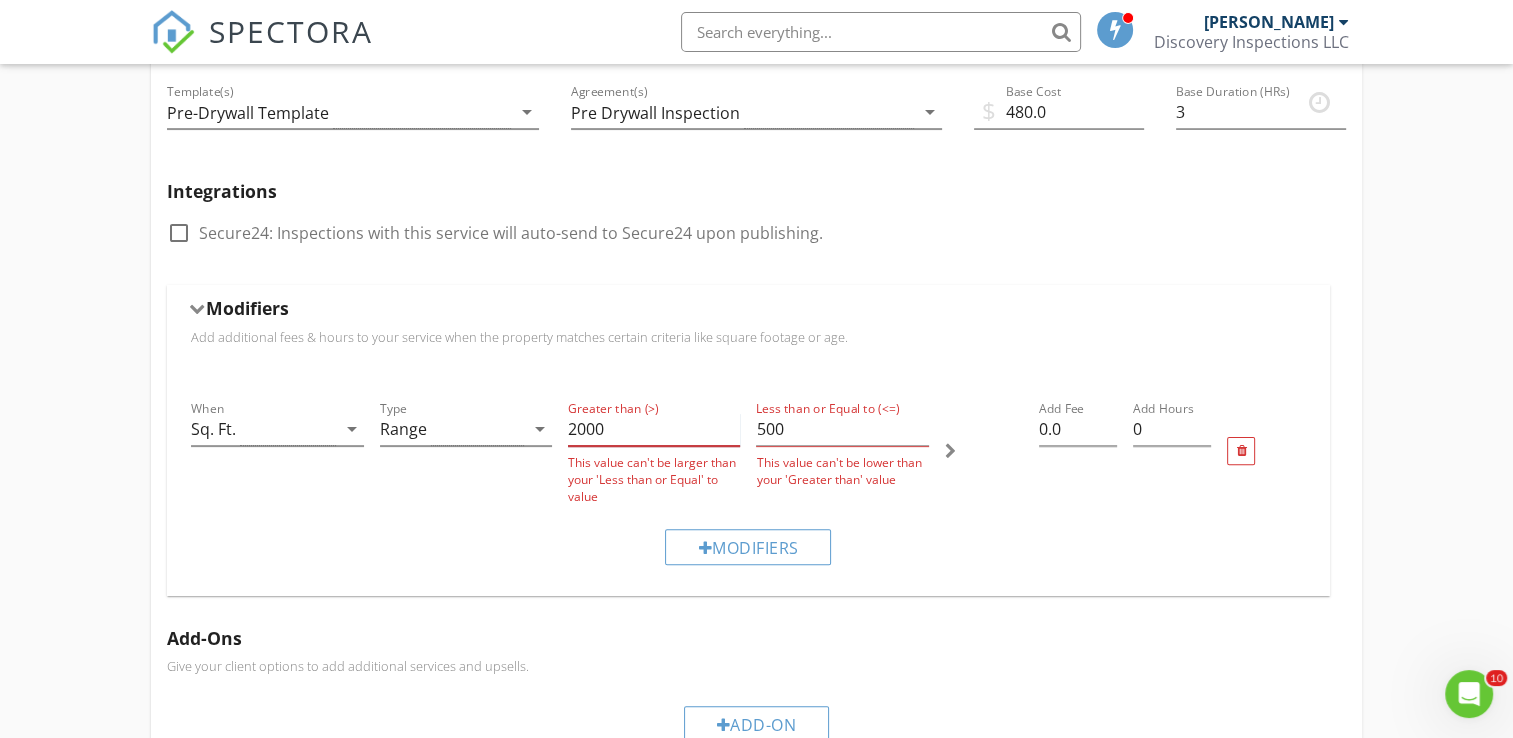 type on "2000" 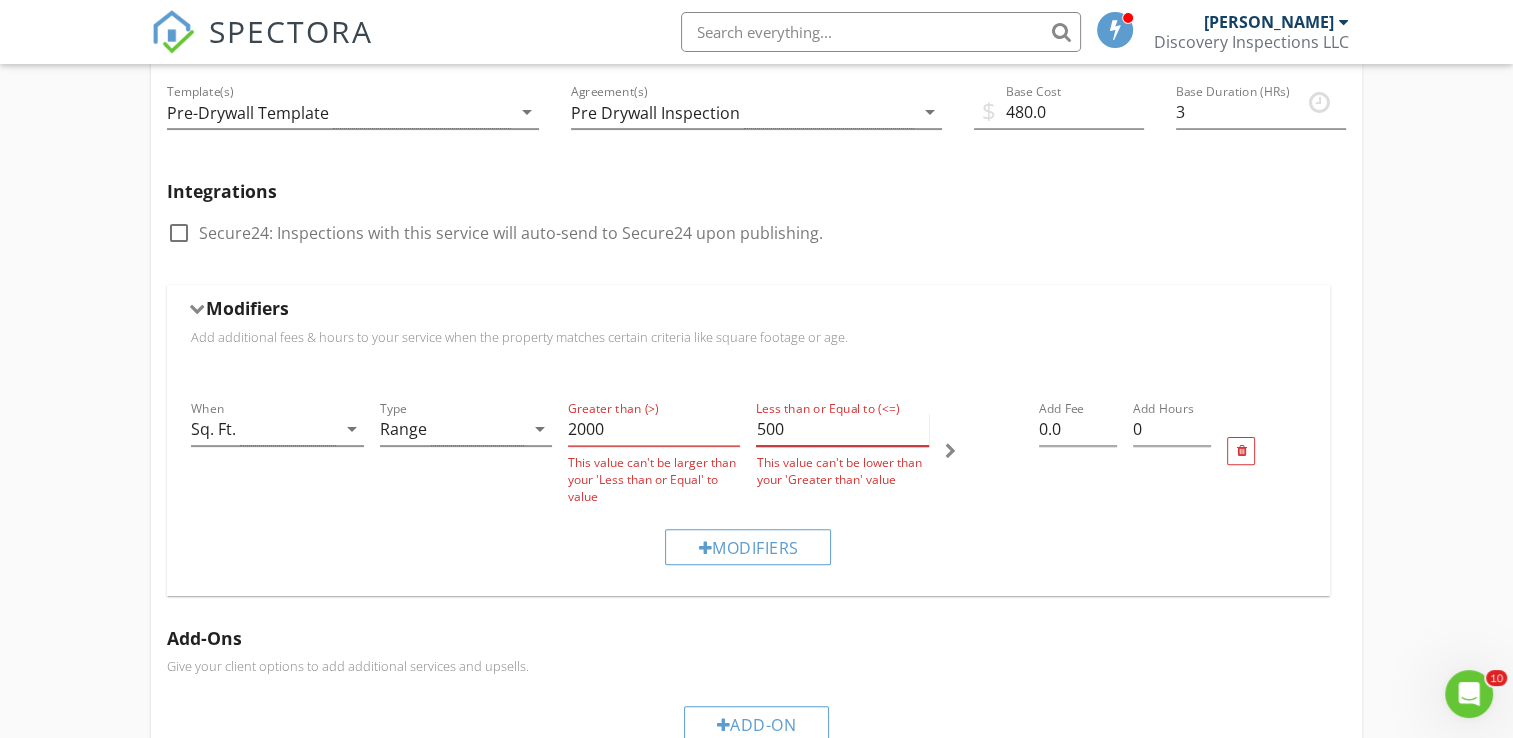 click on "500" at bounding box center (842, 429) 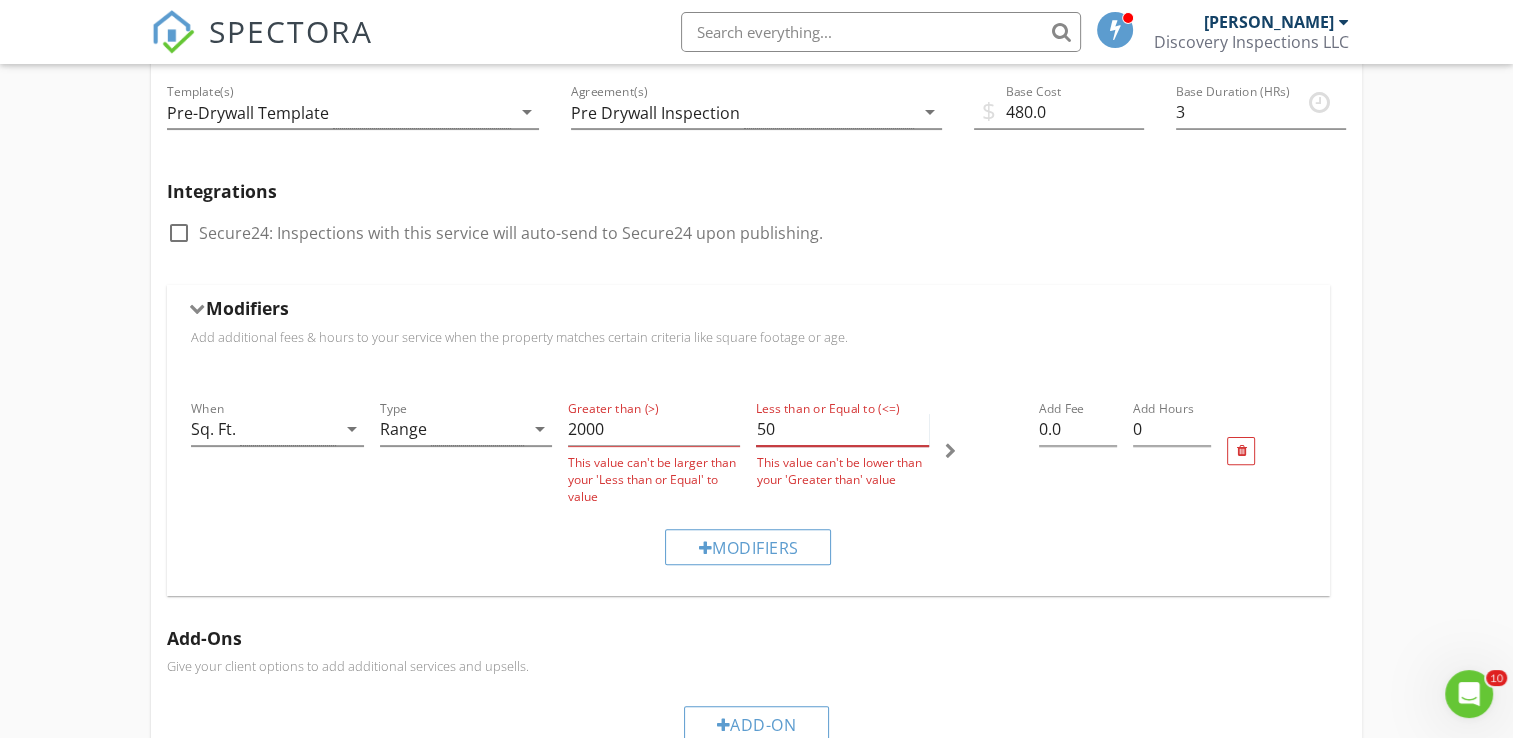 type on "5" 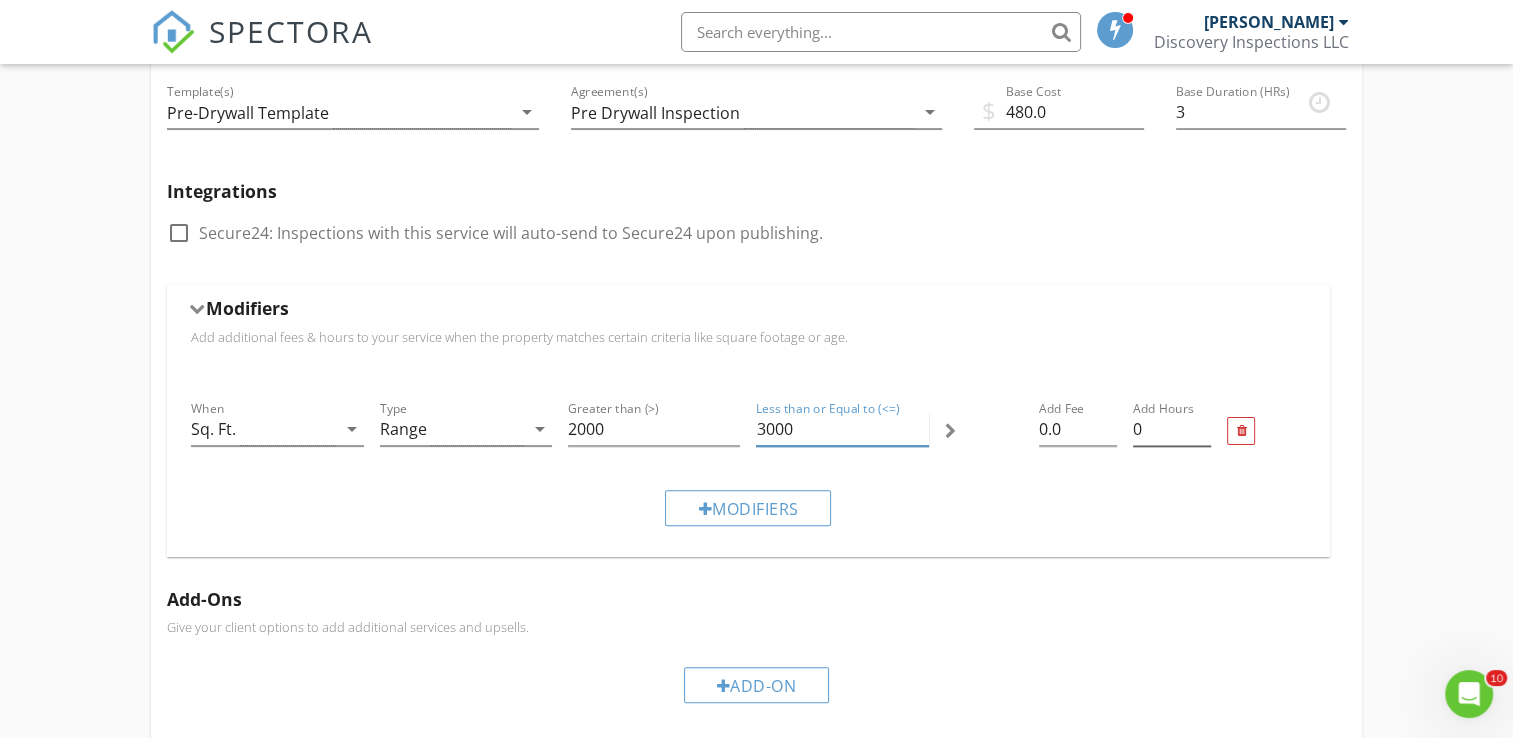 type on "3000" 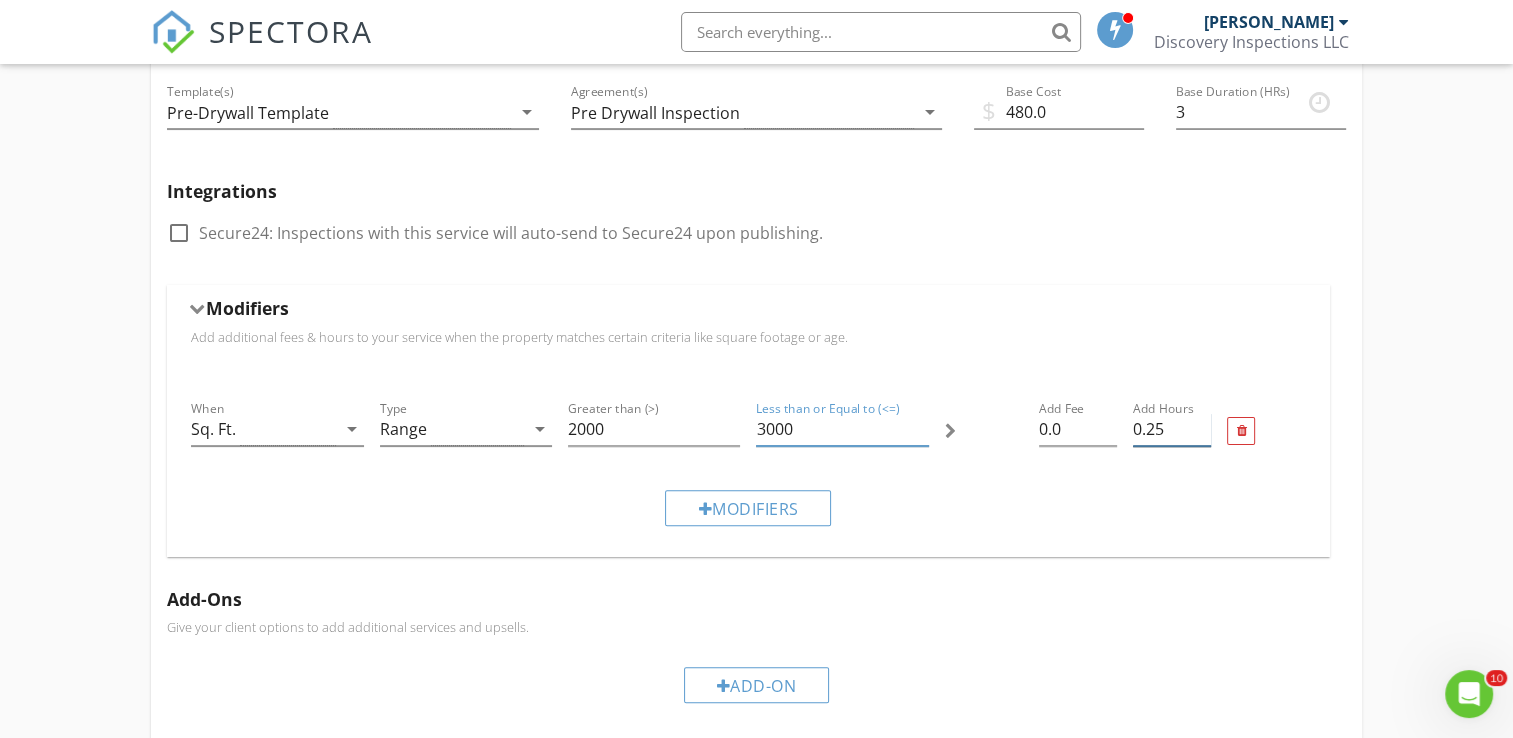 click on "0.25" at bounding box center [1172, 429] 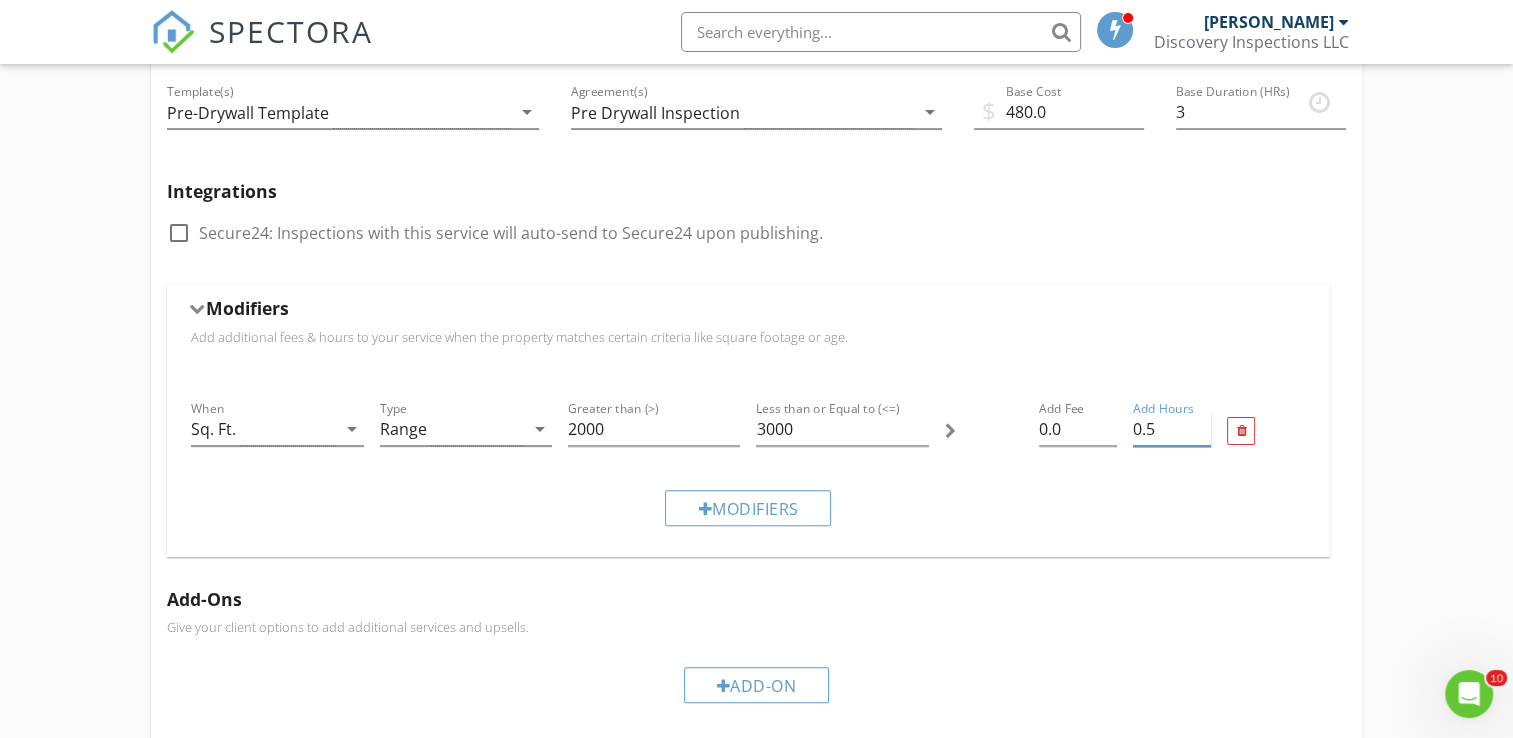 click on "0.5" at bounding box center (1172, 429) 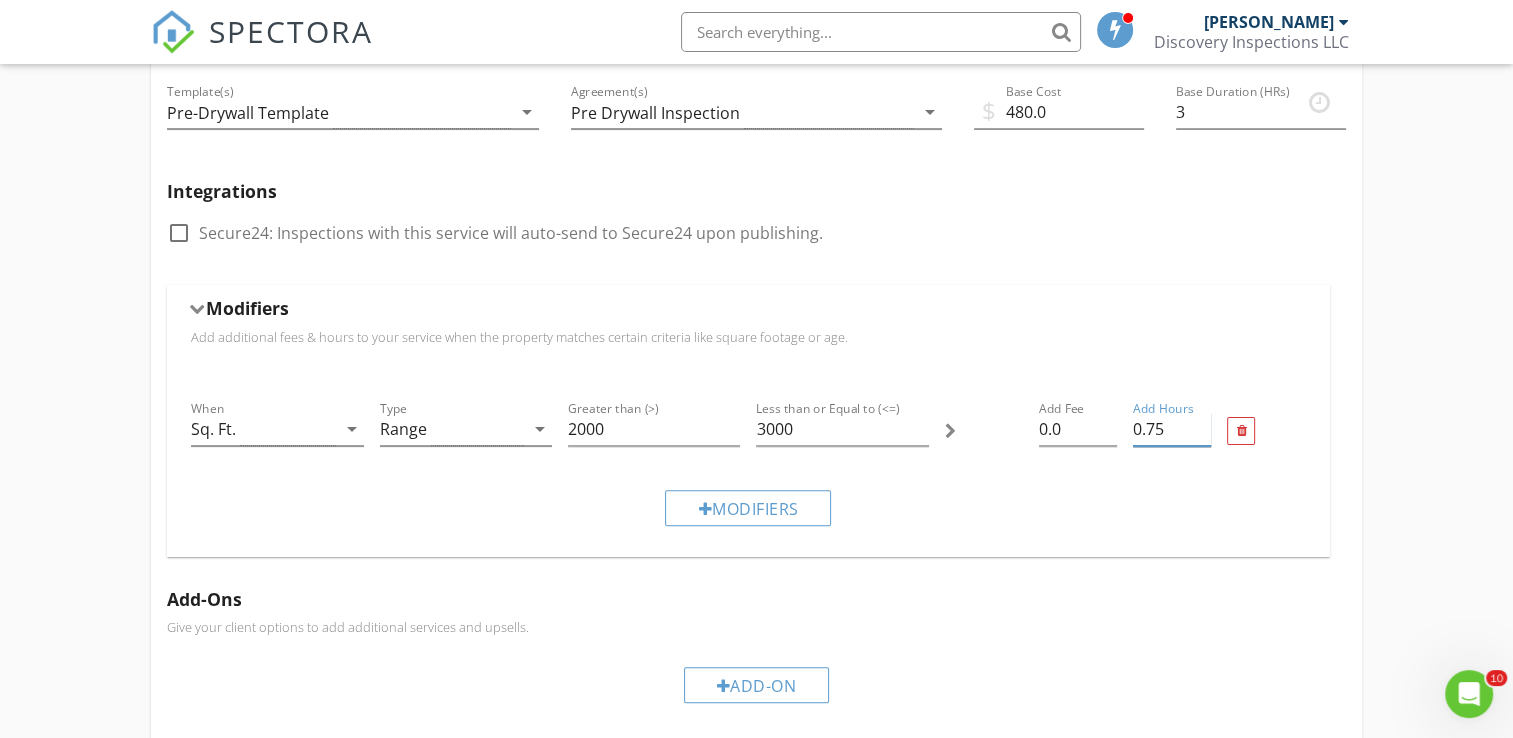 click on "0.75" at bounding box center [1172, 429] 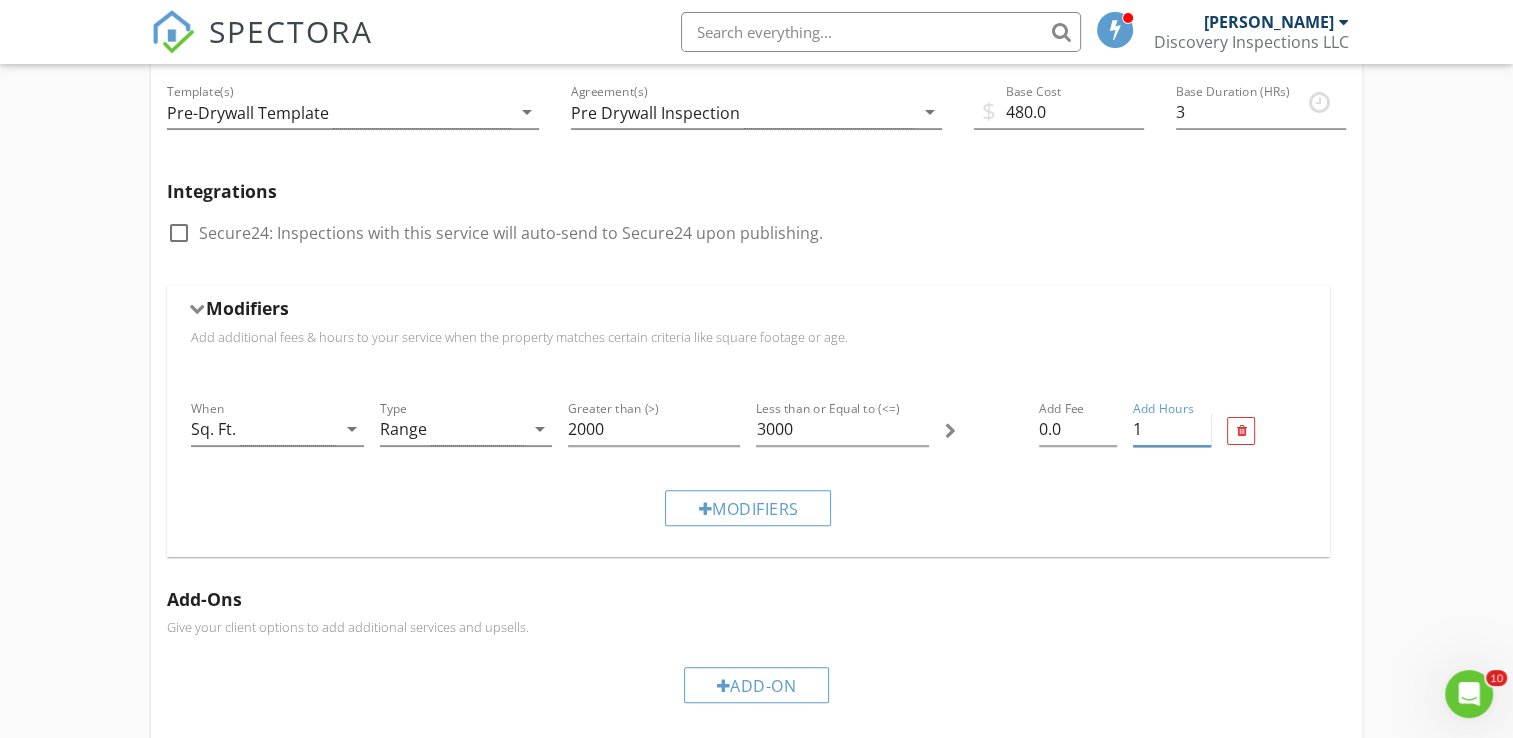 click on "1" at bounding box center [1172, 429] 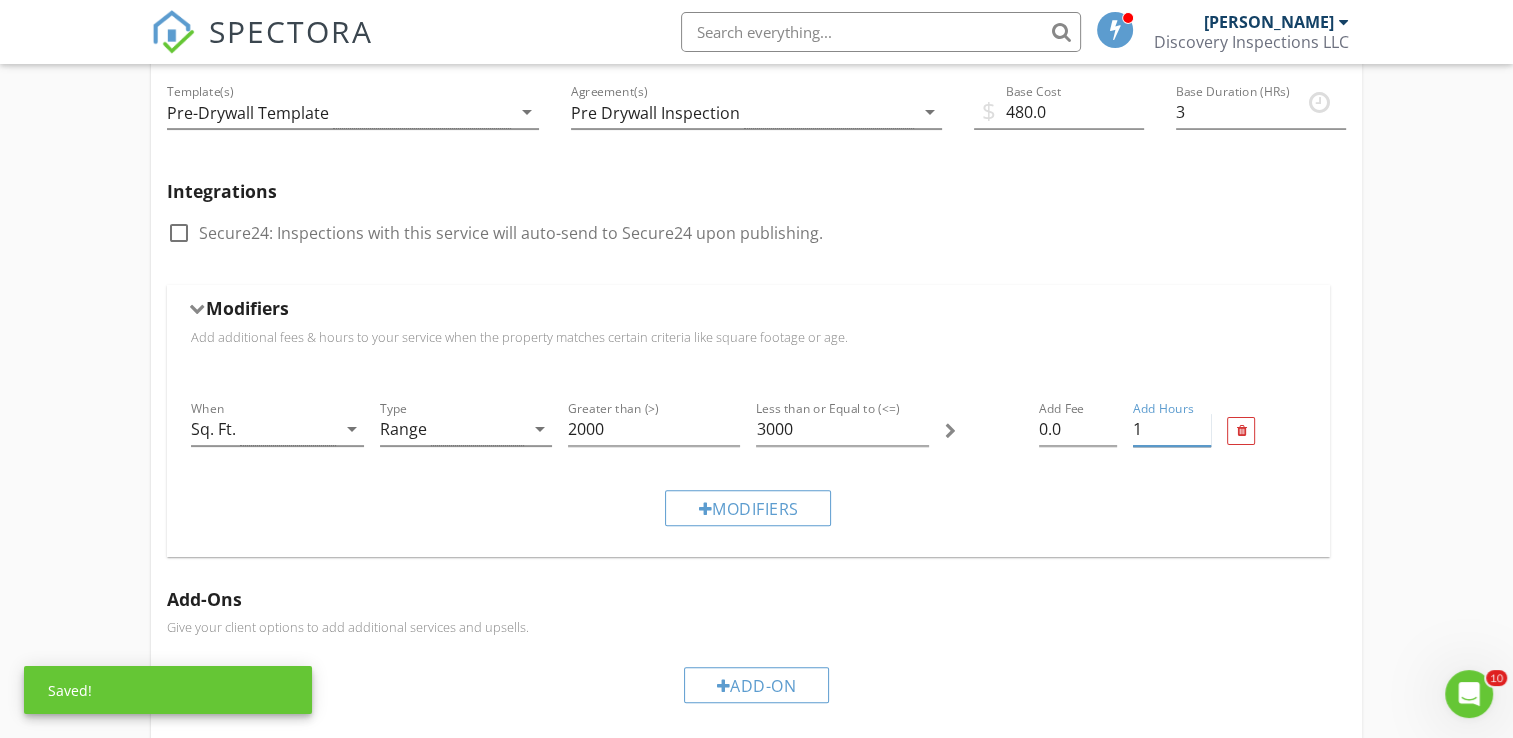 type on "1" 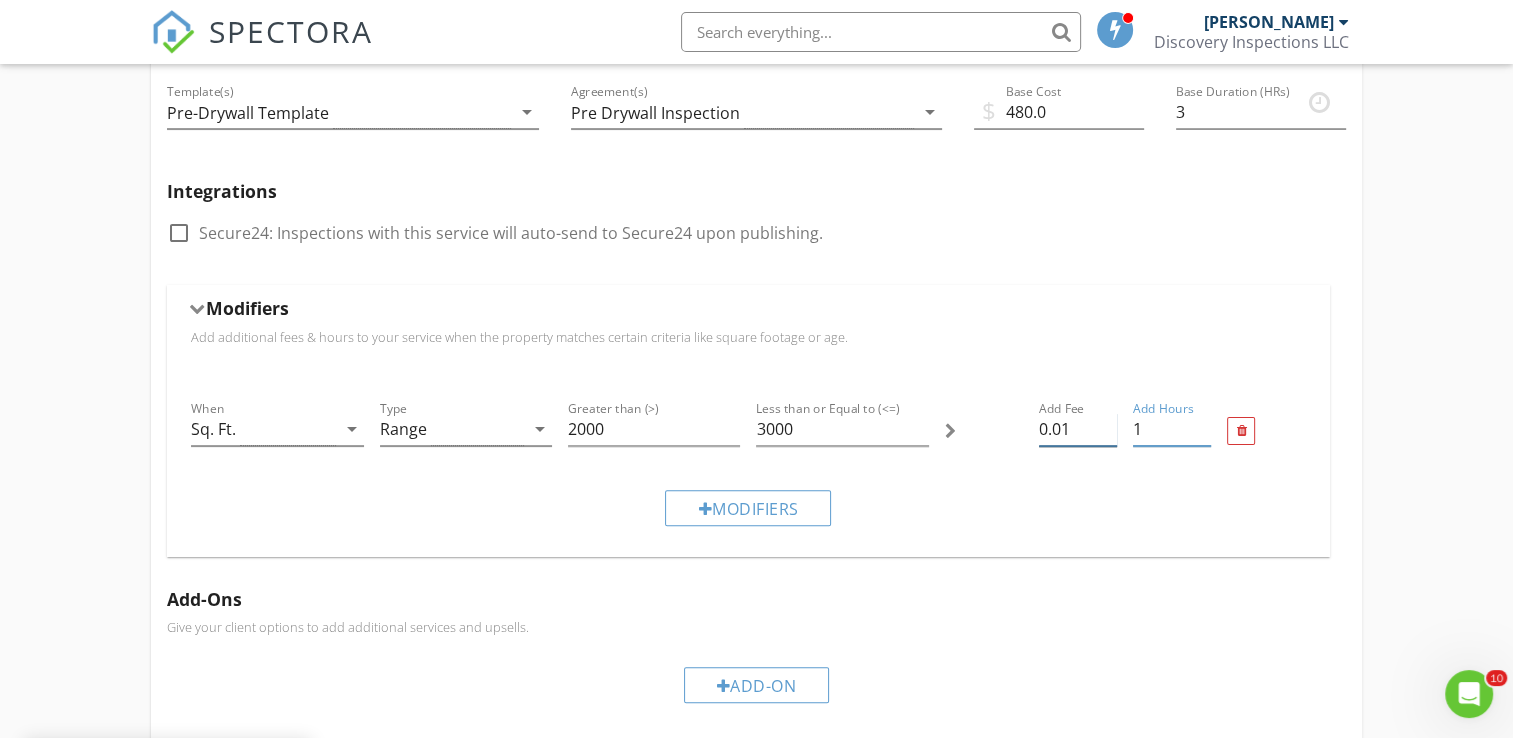 click on "0.01" at bounding box center (1078, 429) 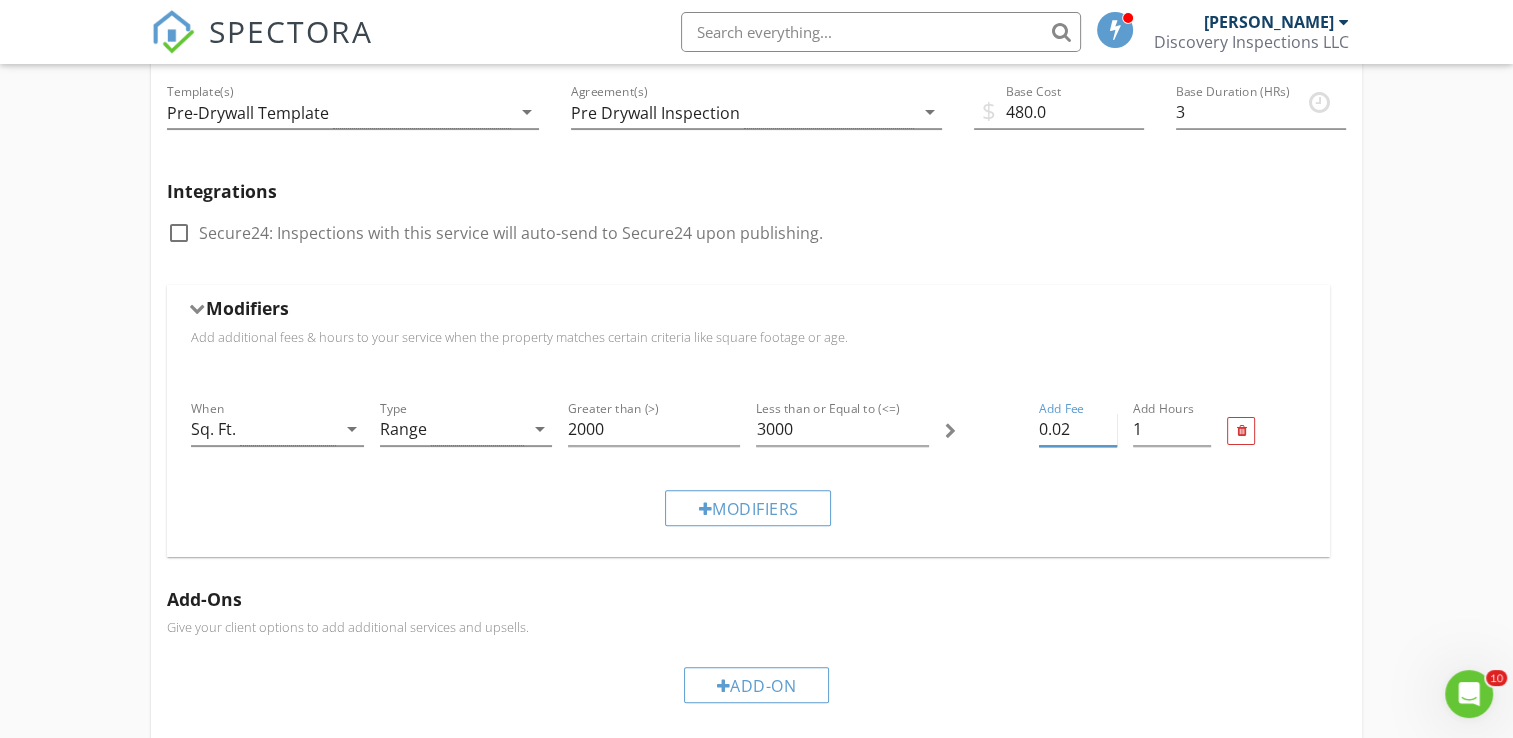type on "0.03" 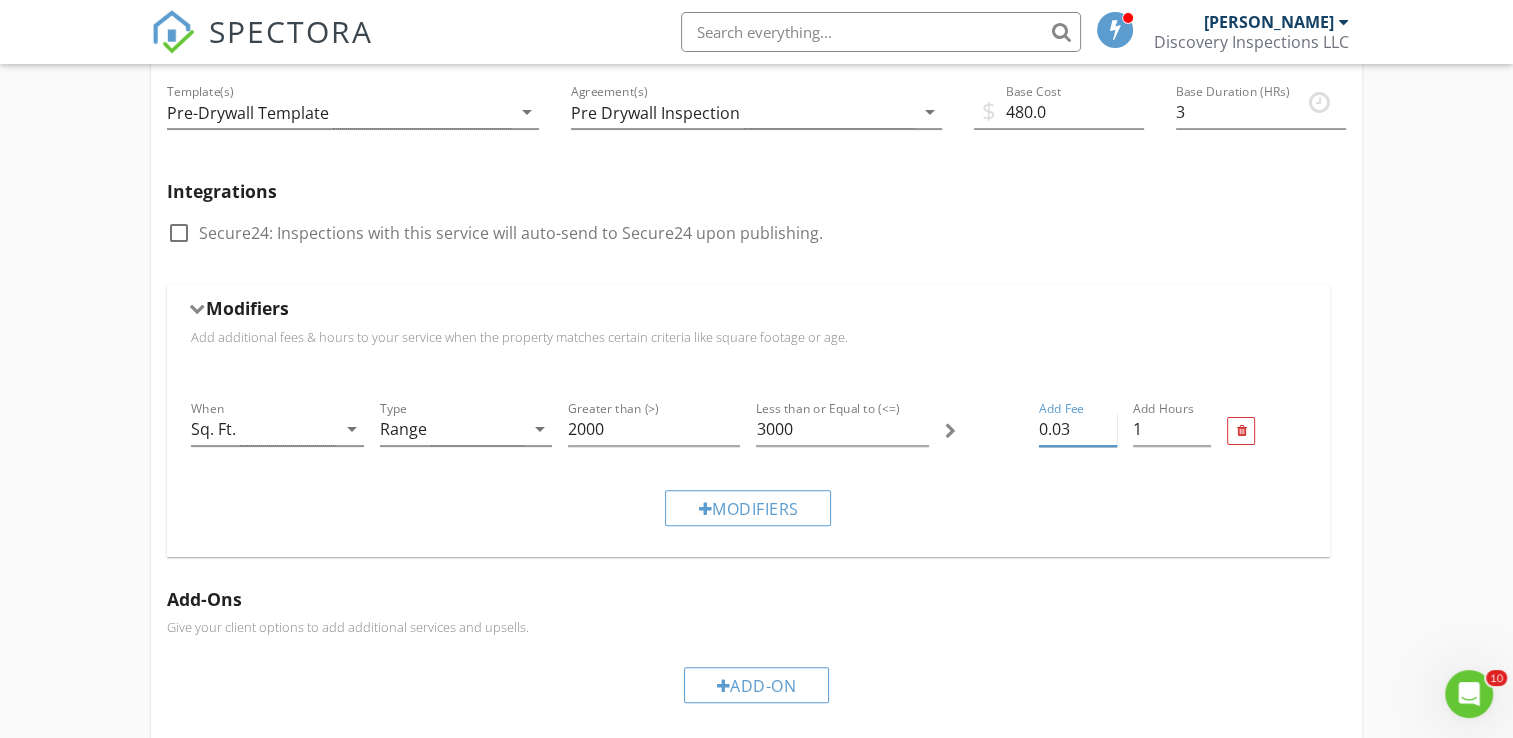 click on "0.03" at bounding box center (1078, 429) 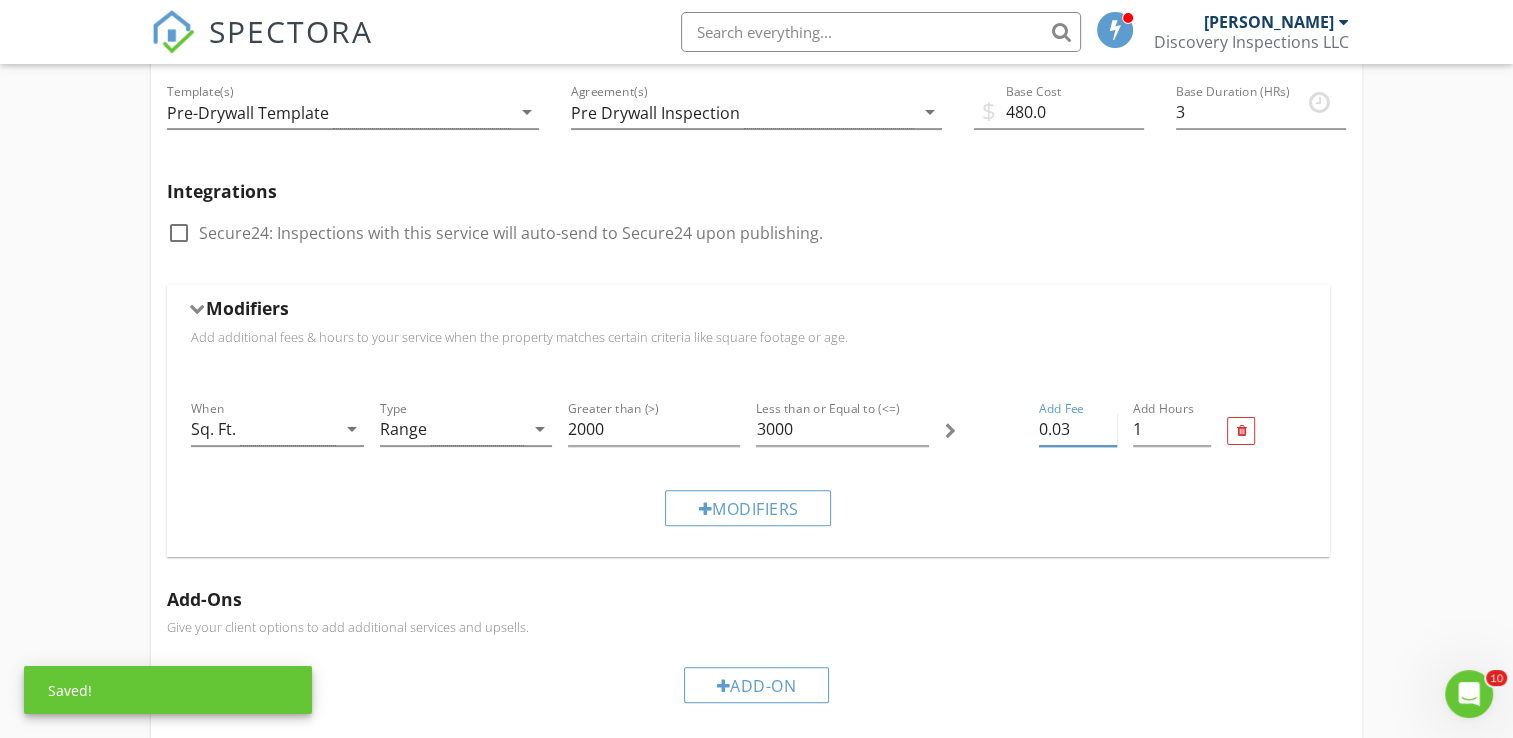 drag, startPoint x: 1093, startPoint y: 422, endPoint x: 1018, endPoint y: 433, distance: 75.802376 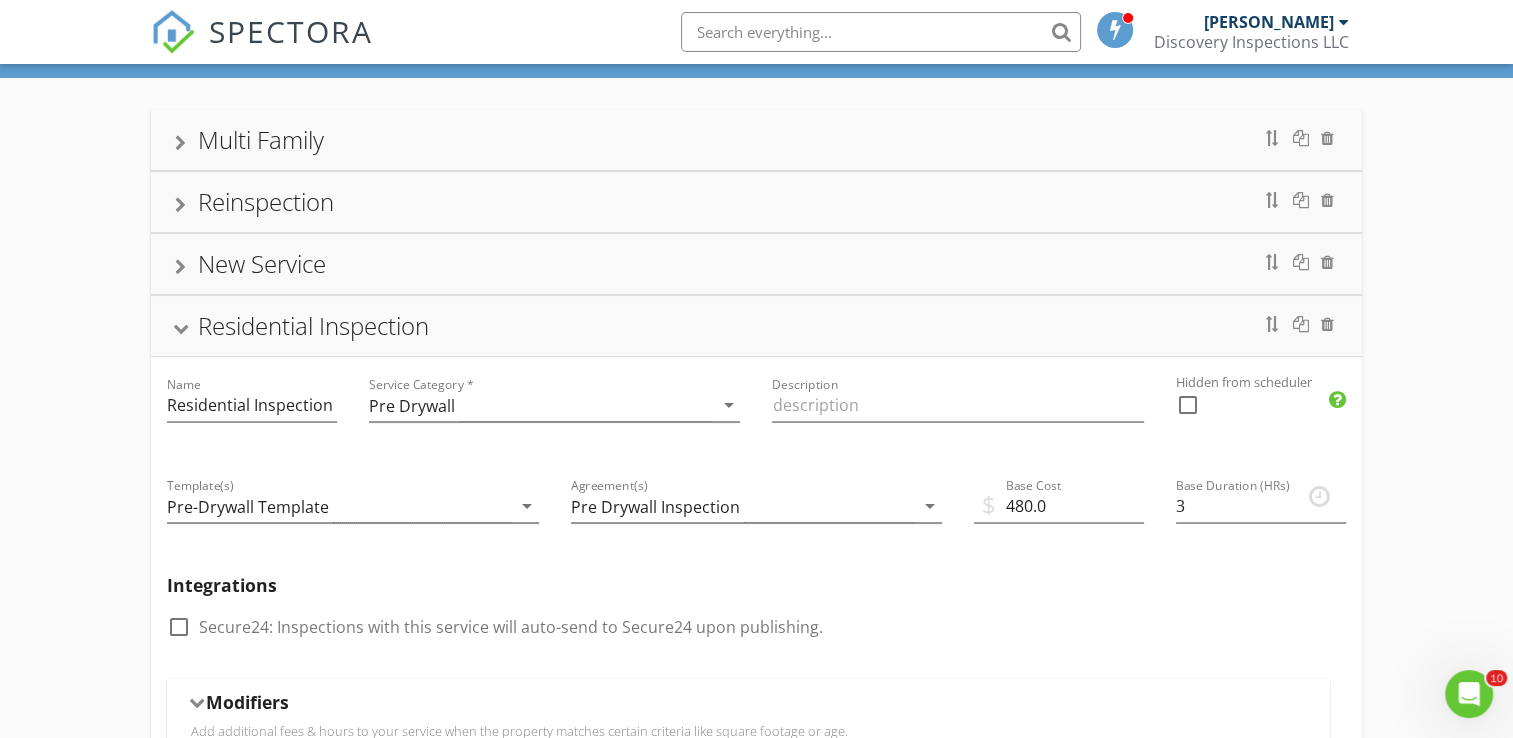 scroll, scrollTop: 104, scrollLeft: 0, axis: vertical 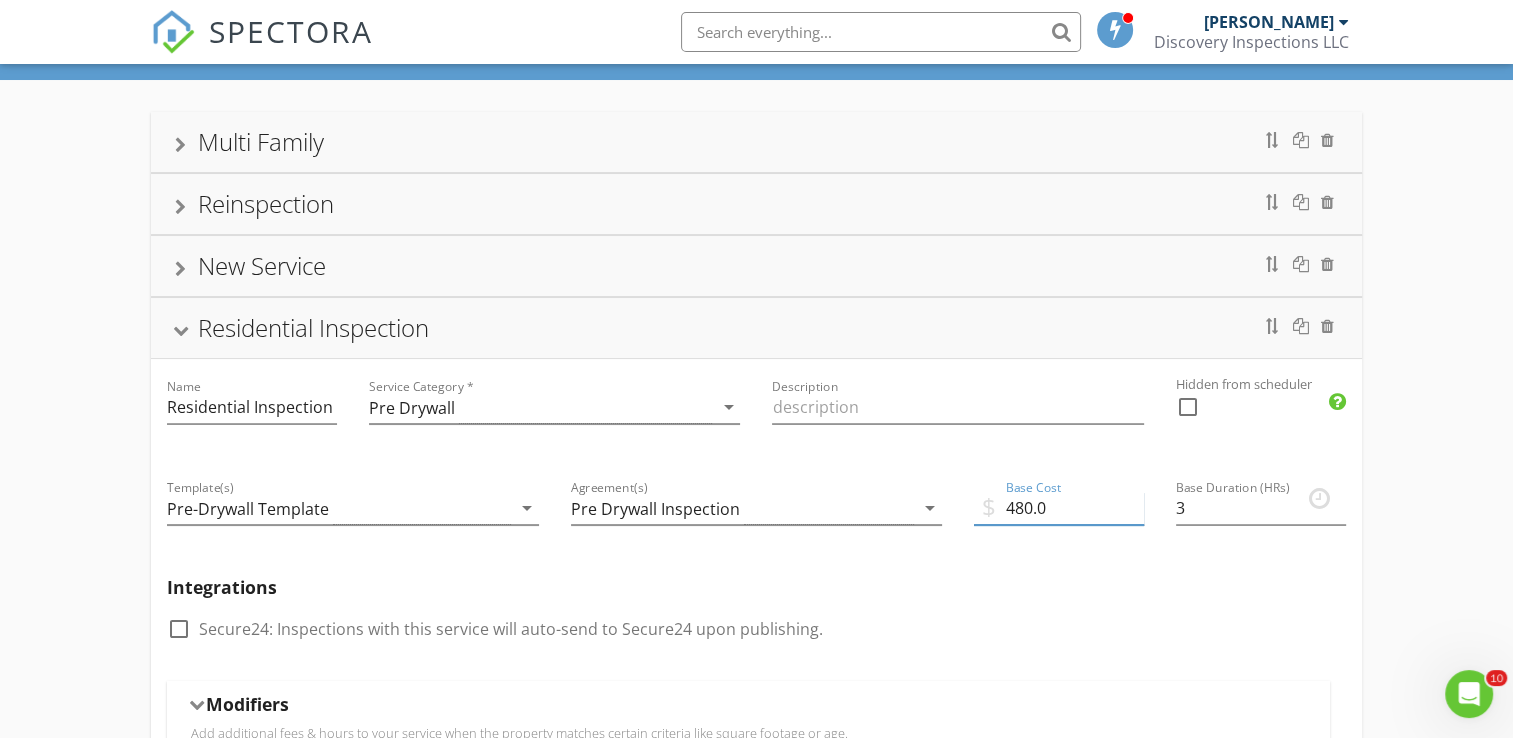 click on "480.0" at bounding box center [1059, 508] 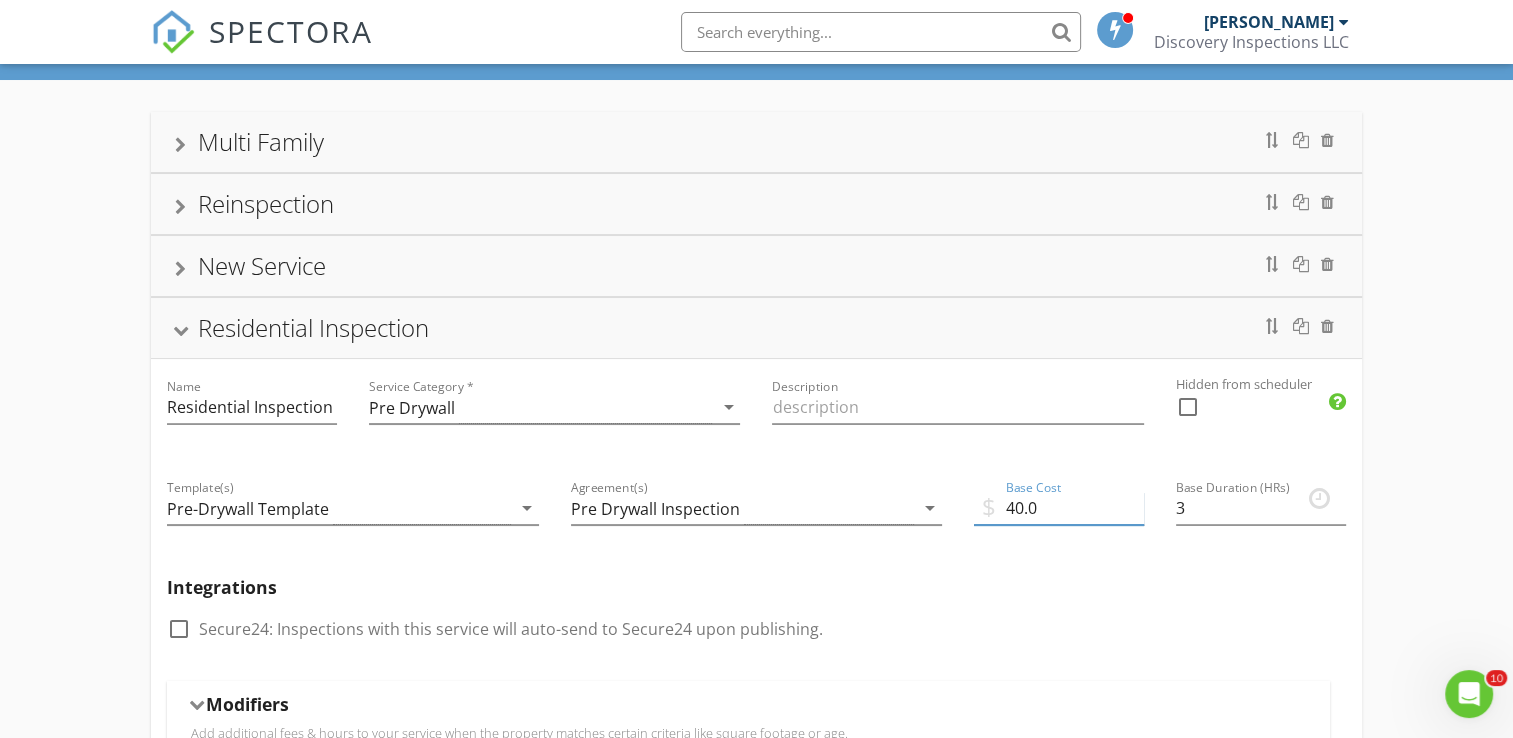 click on "40.0" at bounding box center [1059, 508] 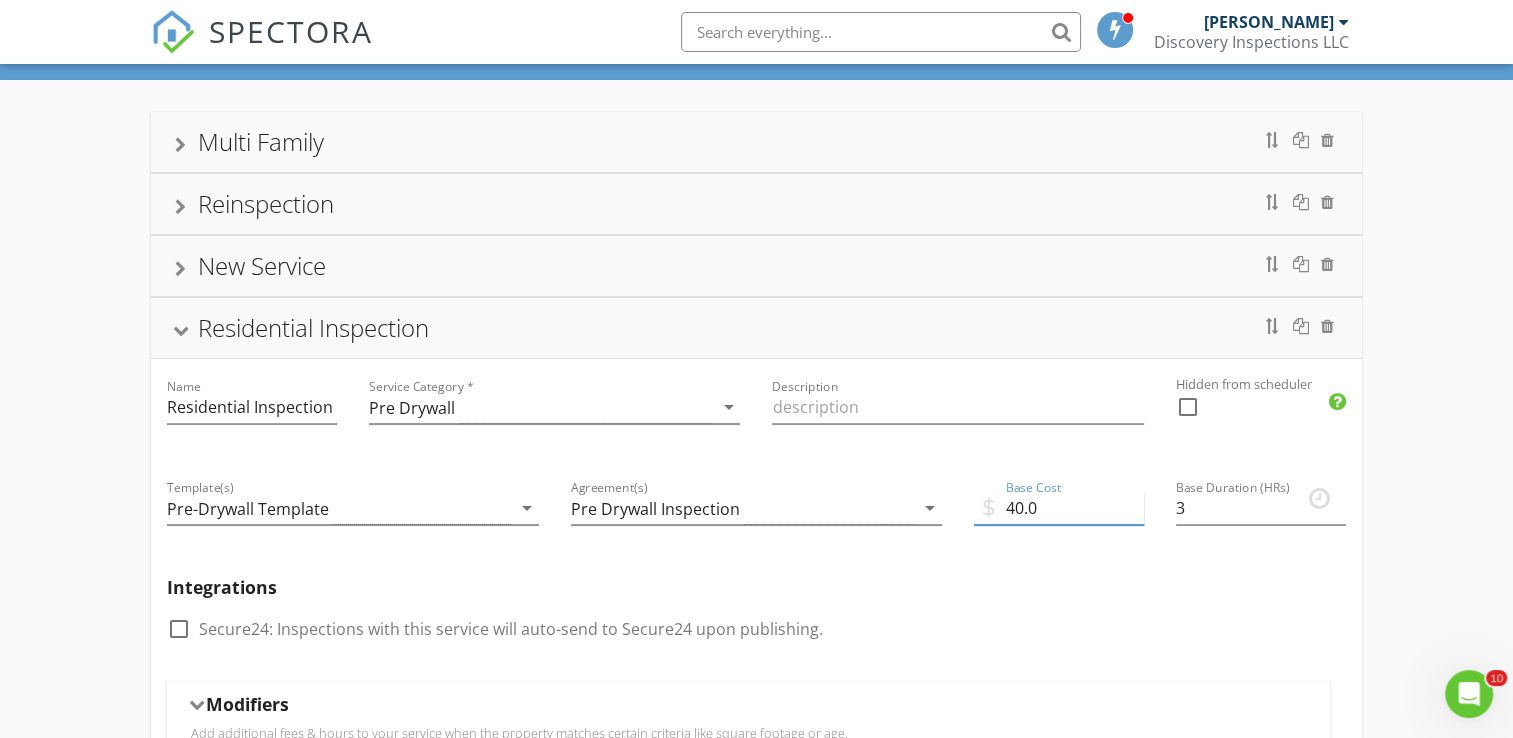 drag, startPoint x: 1046, startPoint y: 510, endPoint x: 994, endPoint y: 514, distance: 52.153618 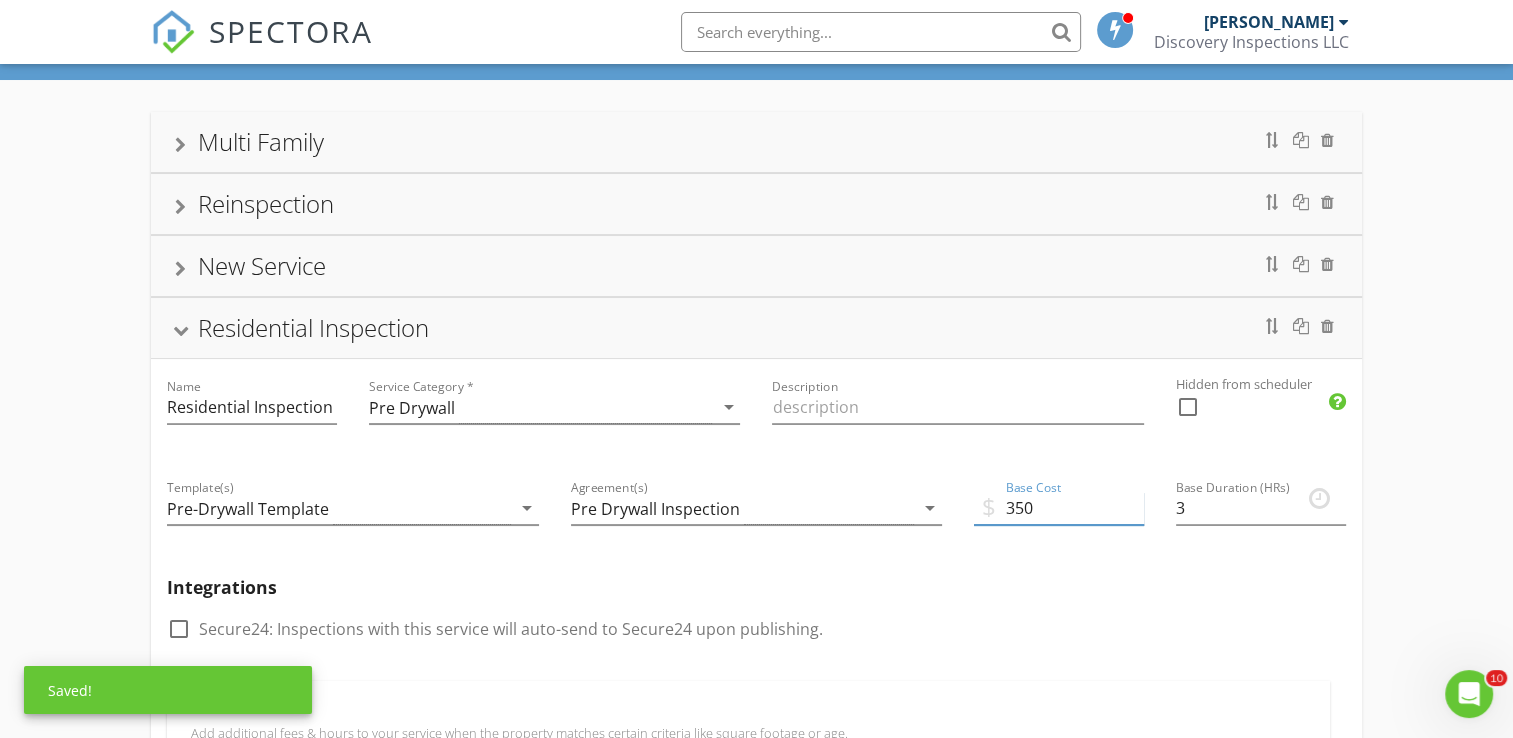 type on "350" 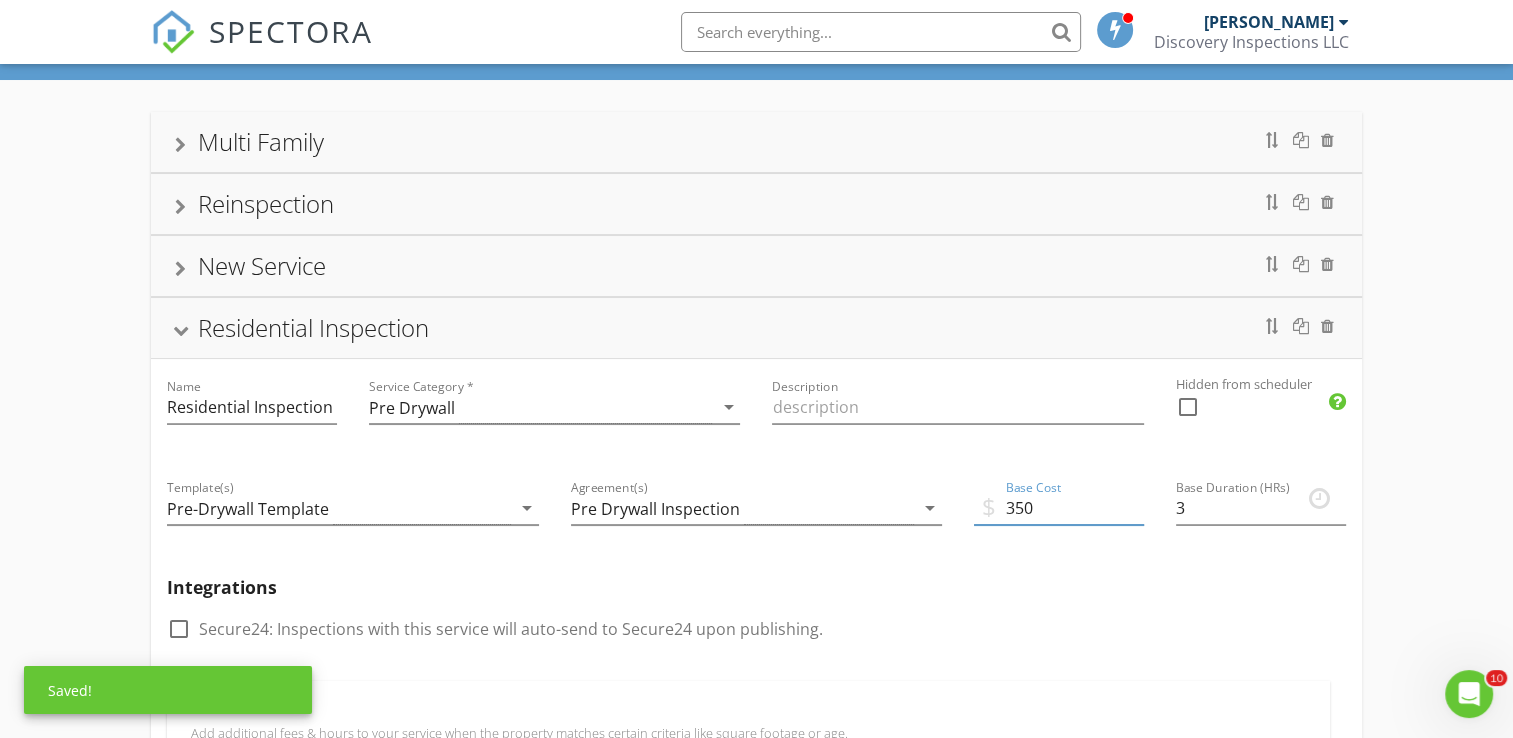 click on "Integrations       check_box_outline_blank Secure24: Inspections with this service will auto-send to Secure24 upon publishing." at bounding box center (756, 621) 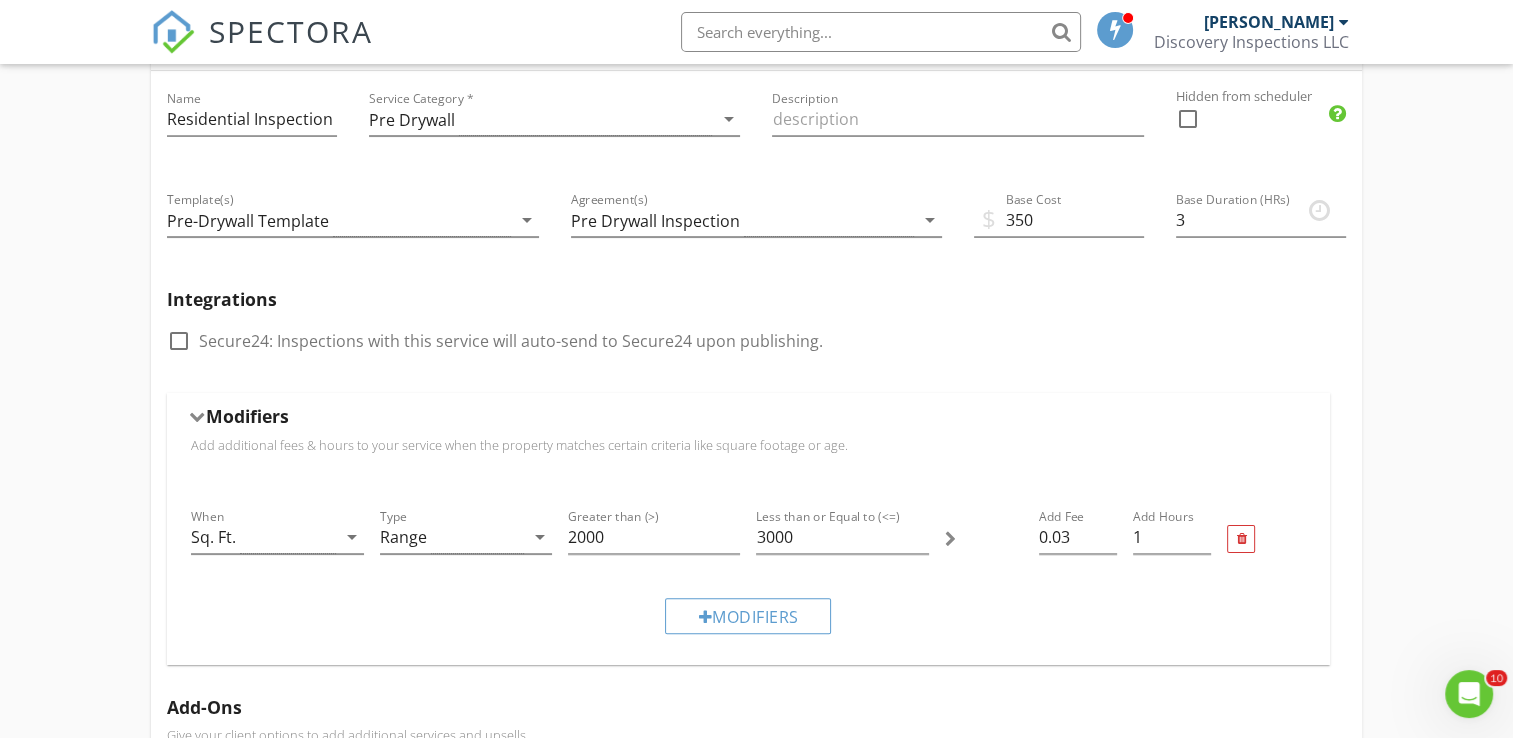 scroll, scrollTop: 392, scrollLeft: 0, axis: vertical 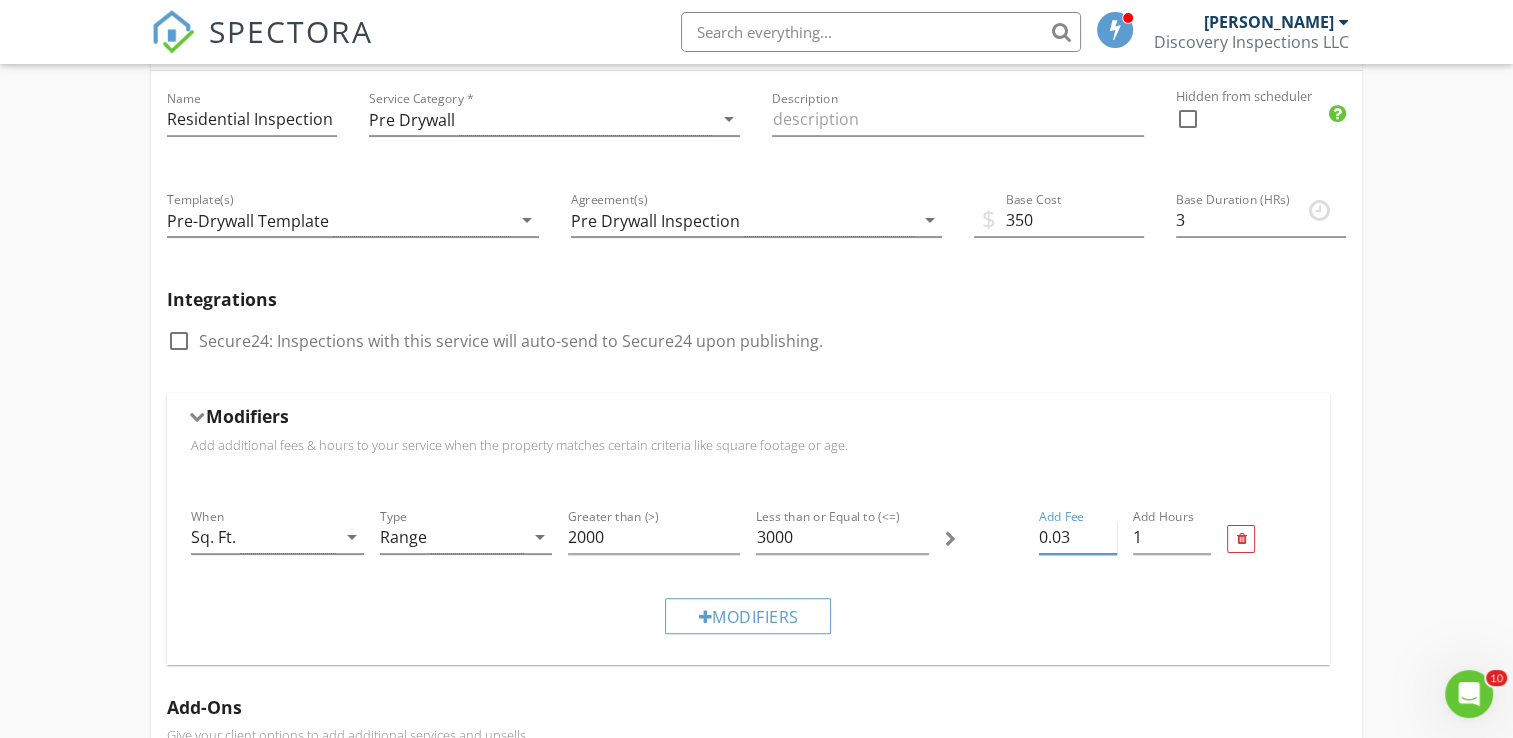 drag, startPoint x: 1074, startPoint y: 538, endPoint x: 1008, endPoint y: 544, distance: 66.27216 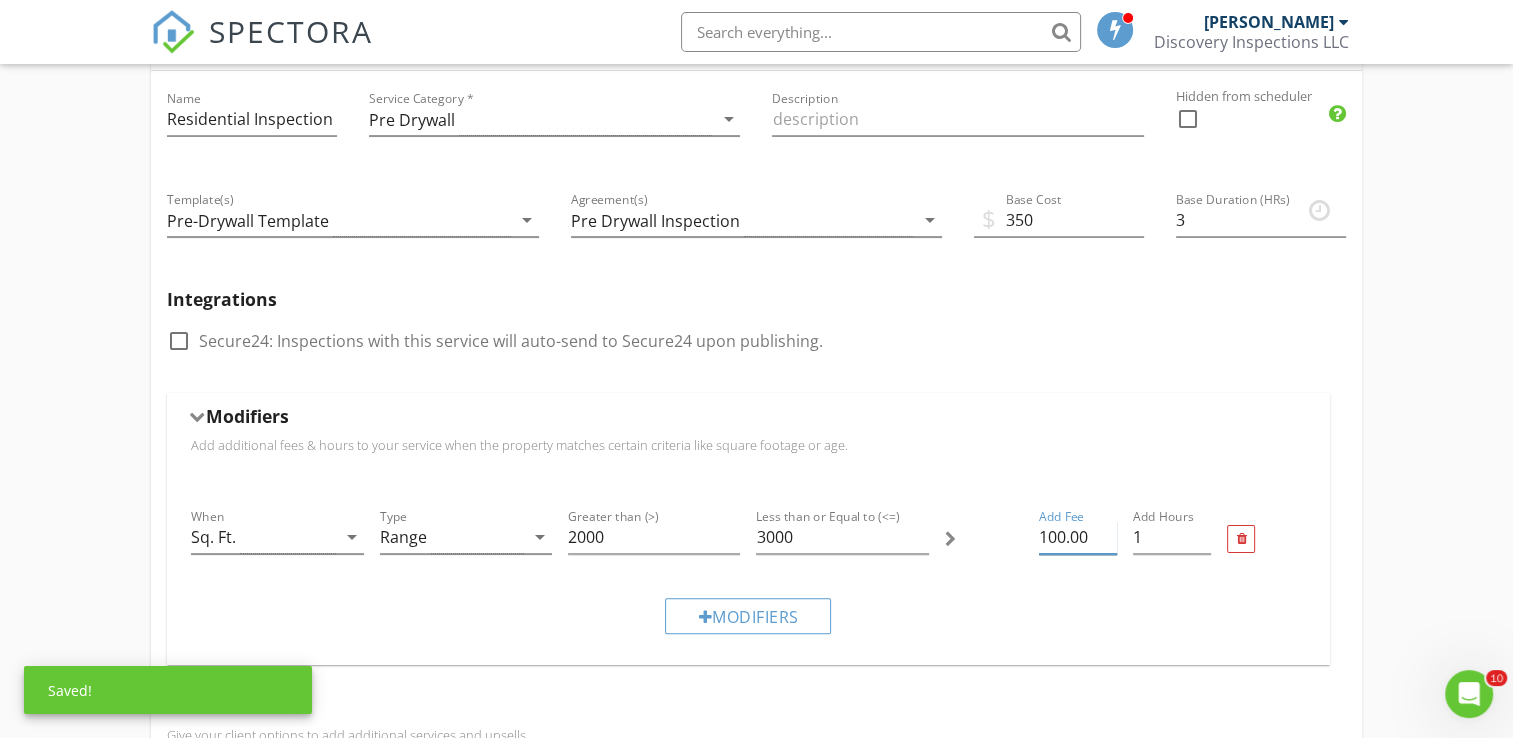 scroll, scrollTop: 586, scrollLeft: 0, axis: vertical 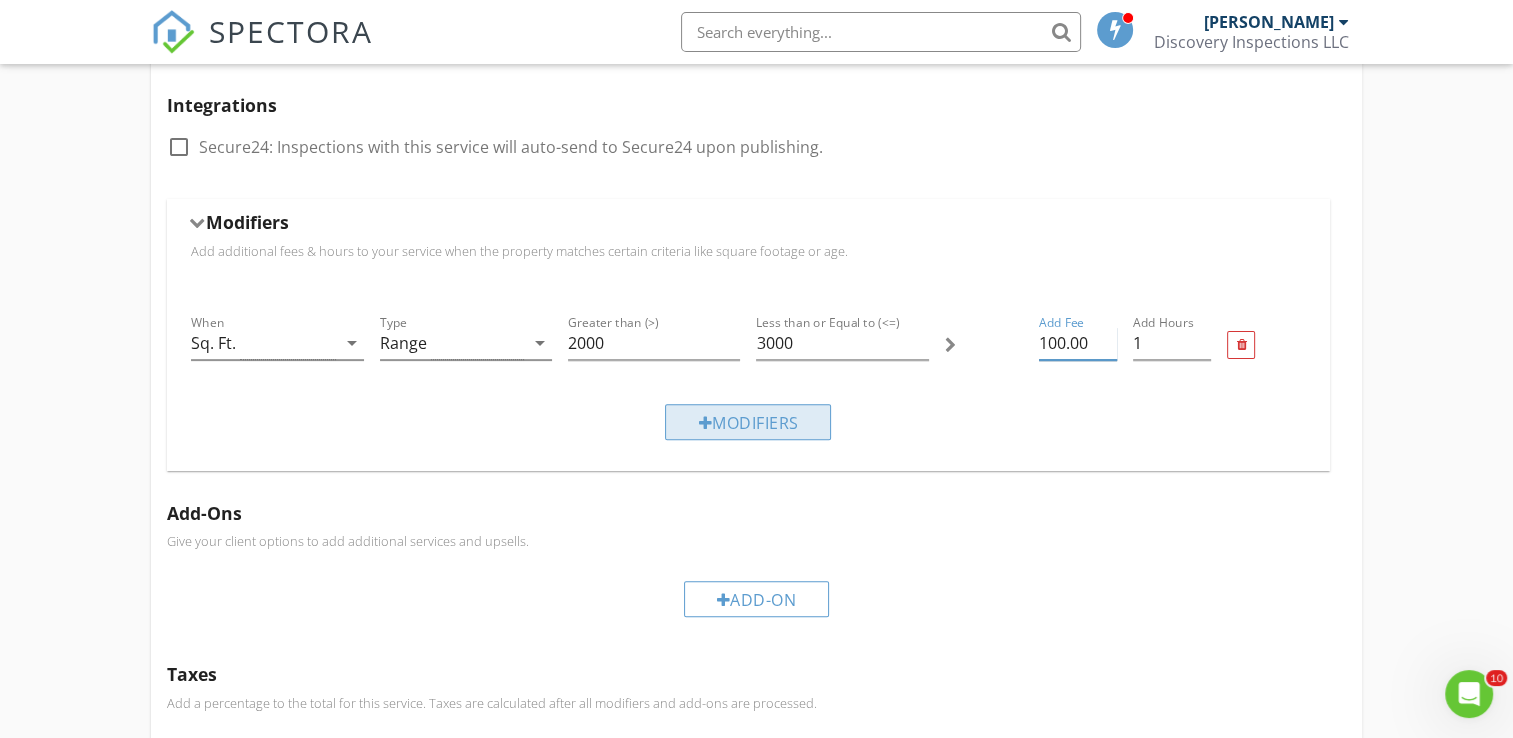 type on "100.00" 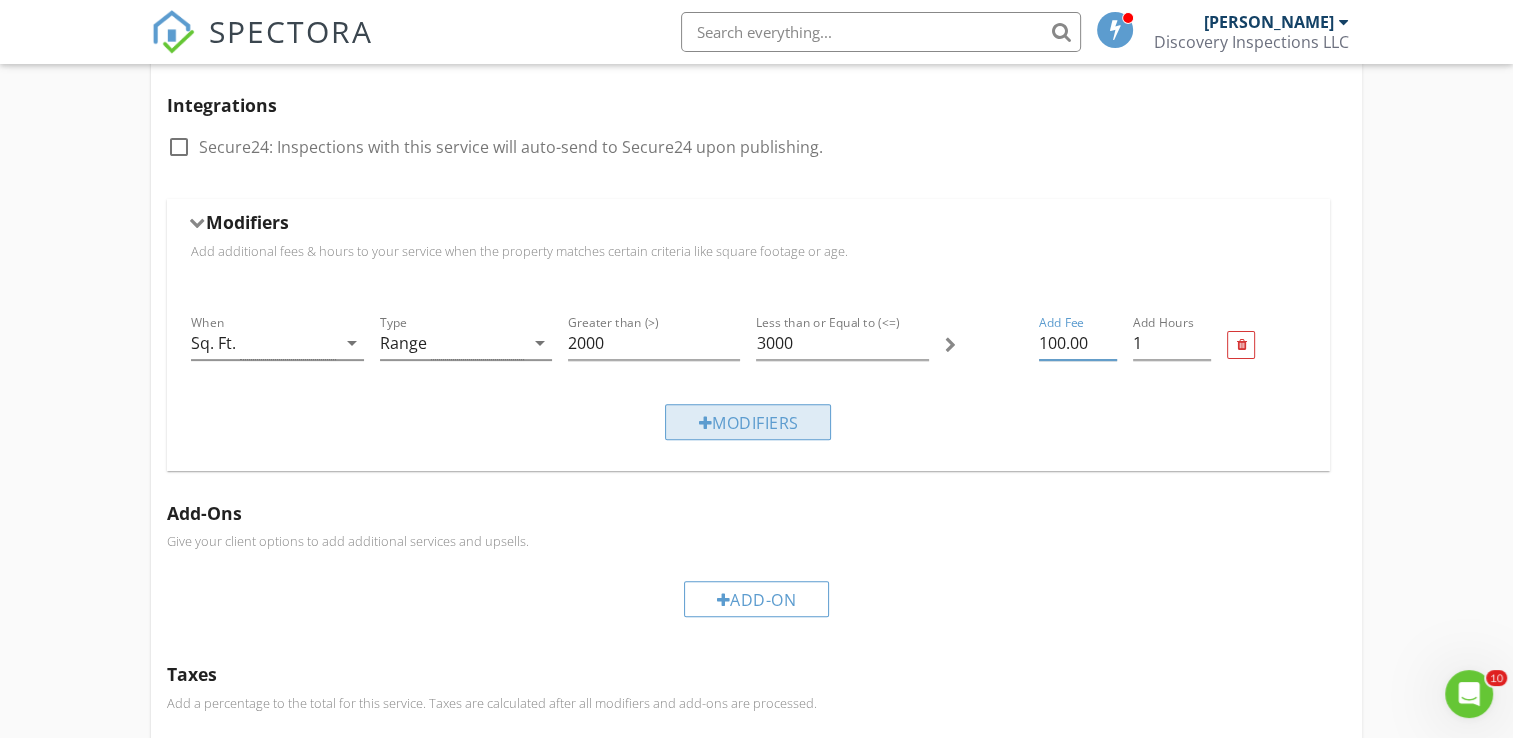 click on "Modifiers" at bounding box center [748, 422] 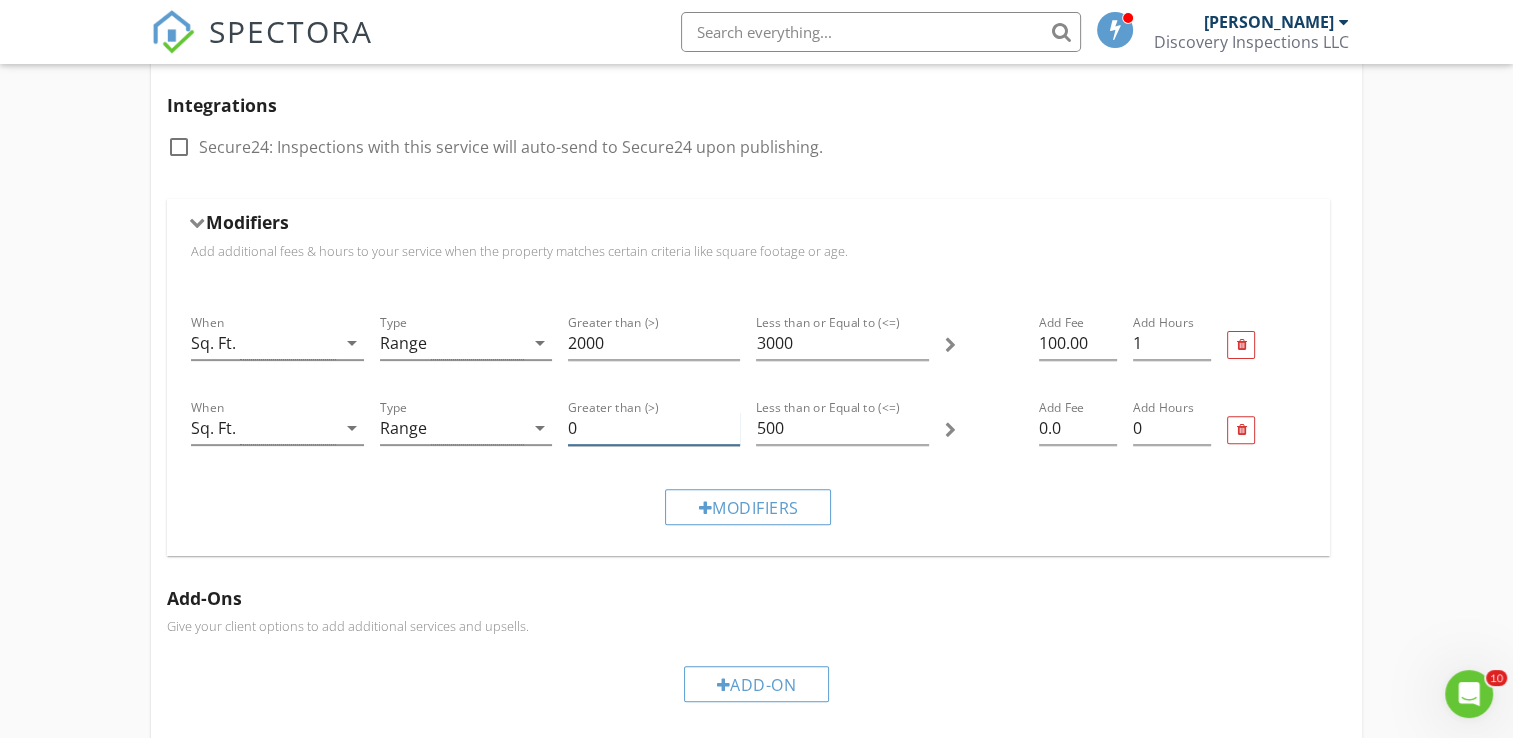 click on "0" at bounding box center (654, 428) 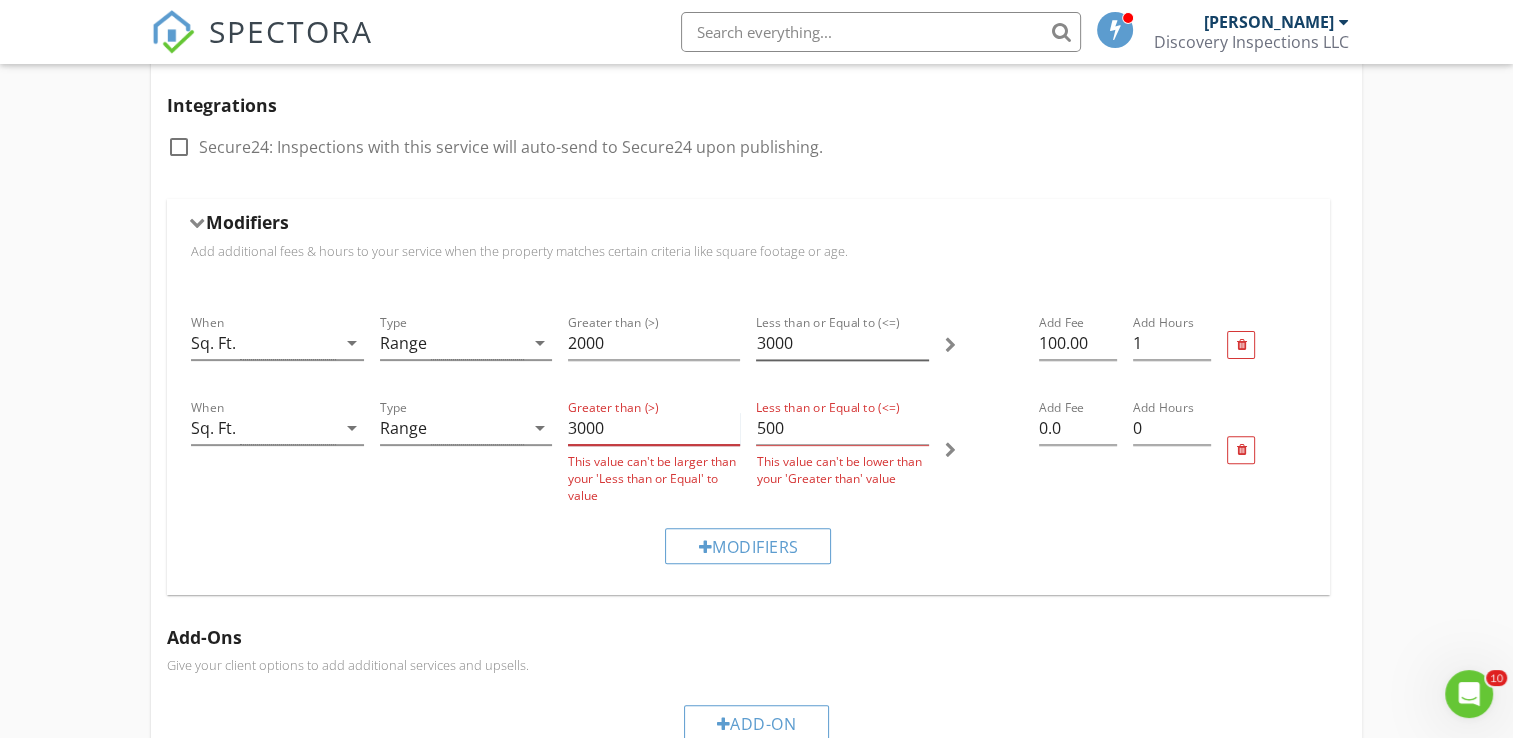 type on "3000" 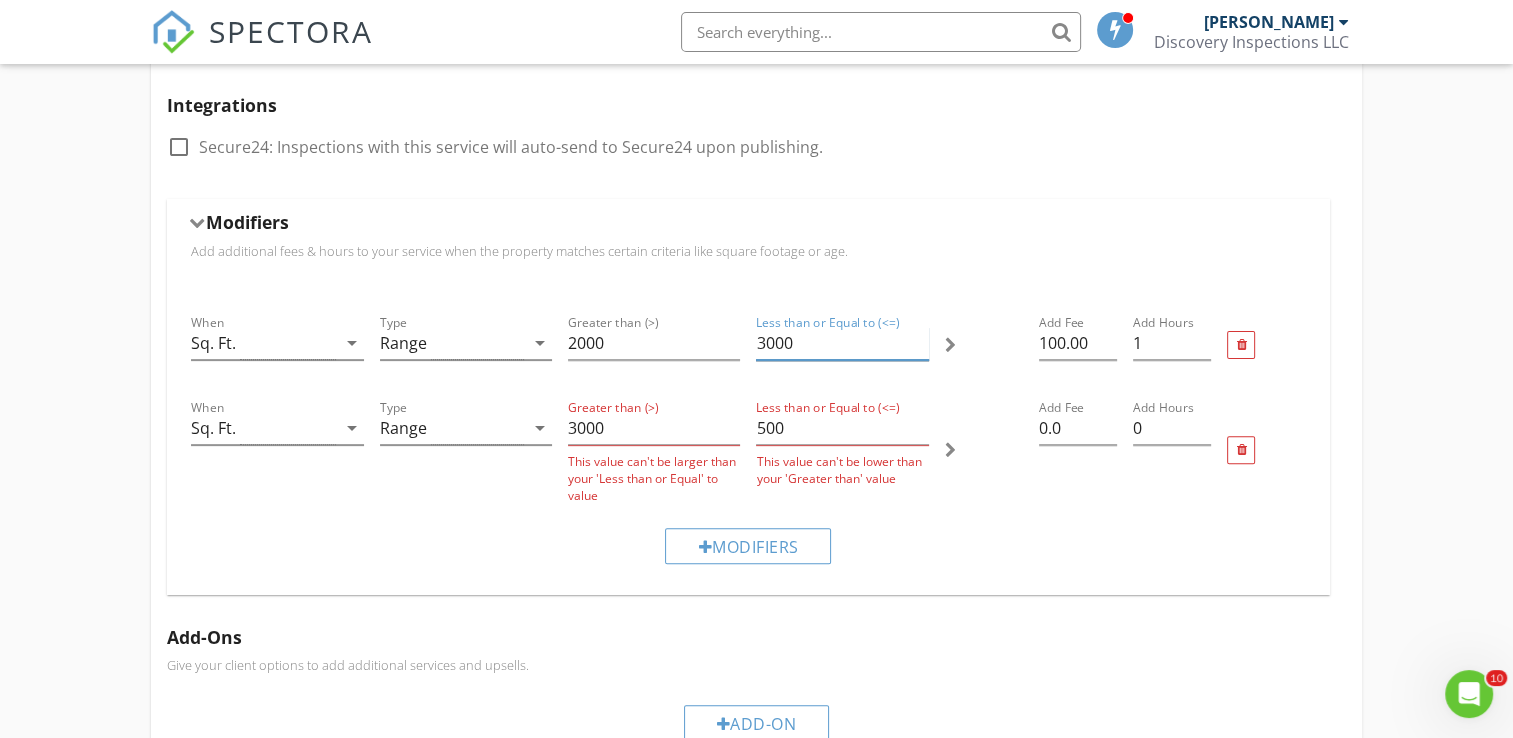 click on "3000" at bounding box center (842, 343) 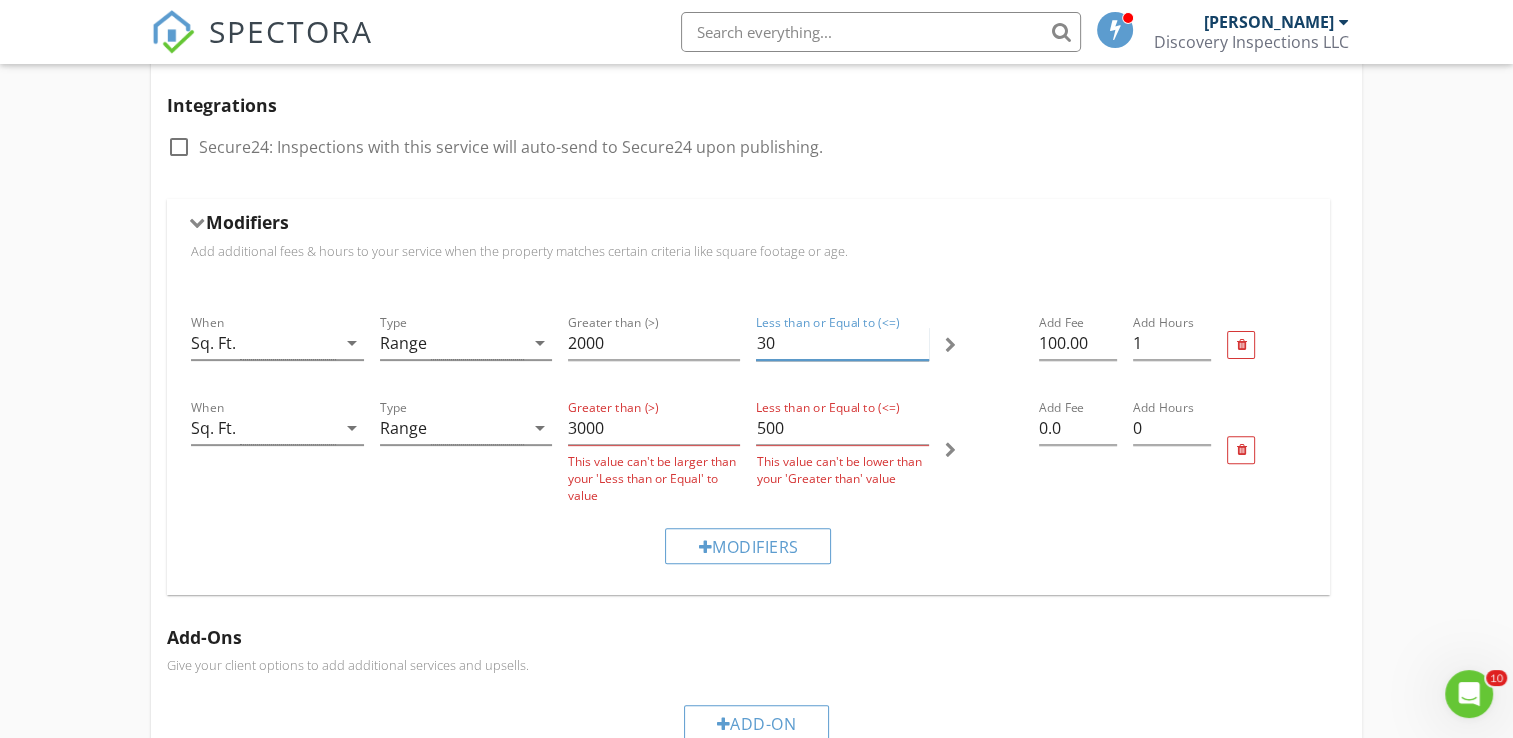 type on "3" 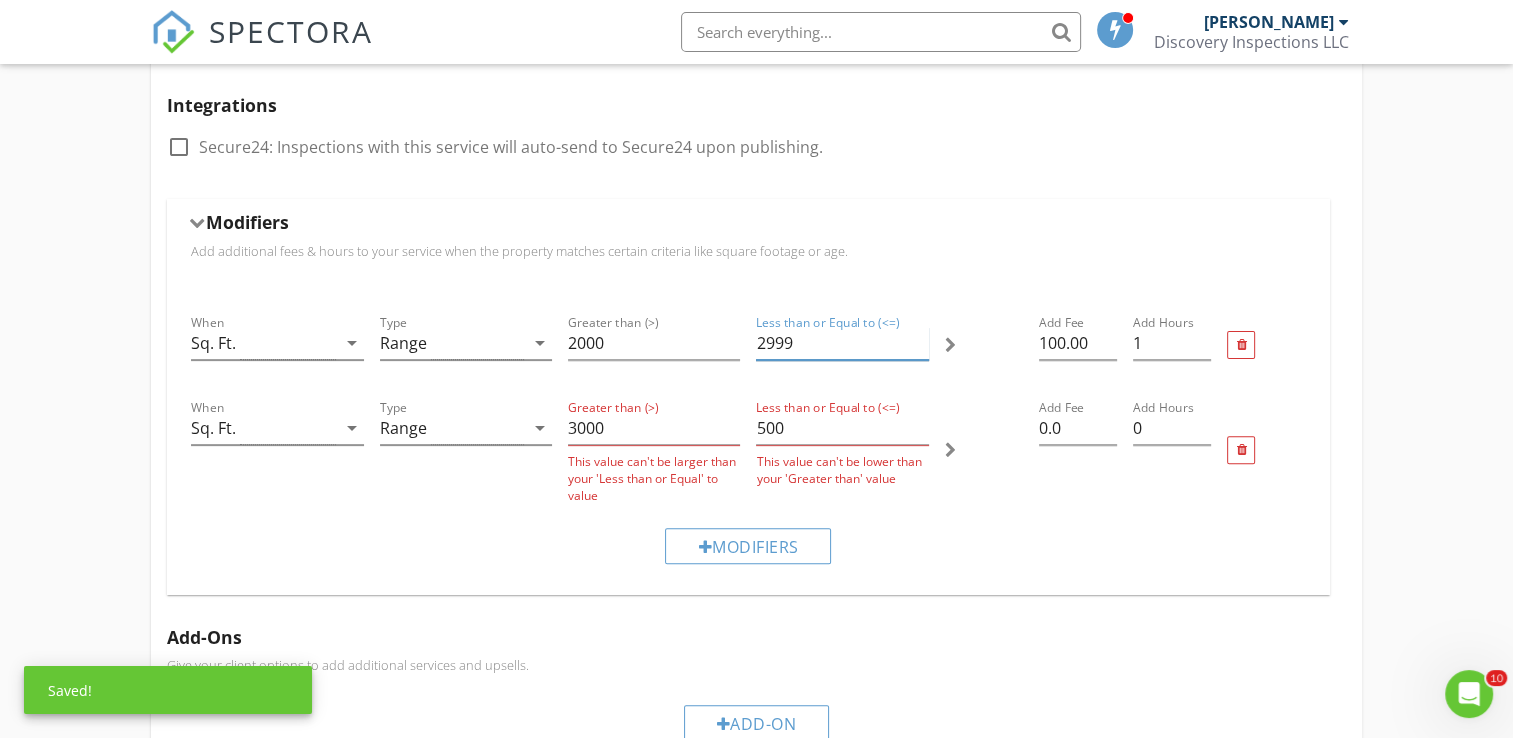 type on "2999" 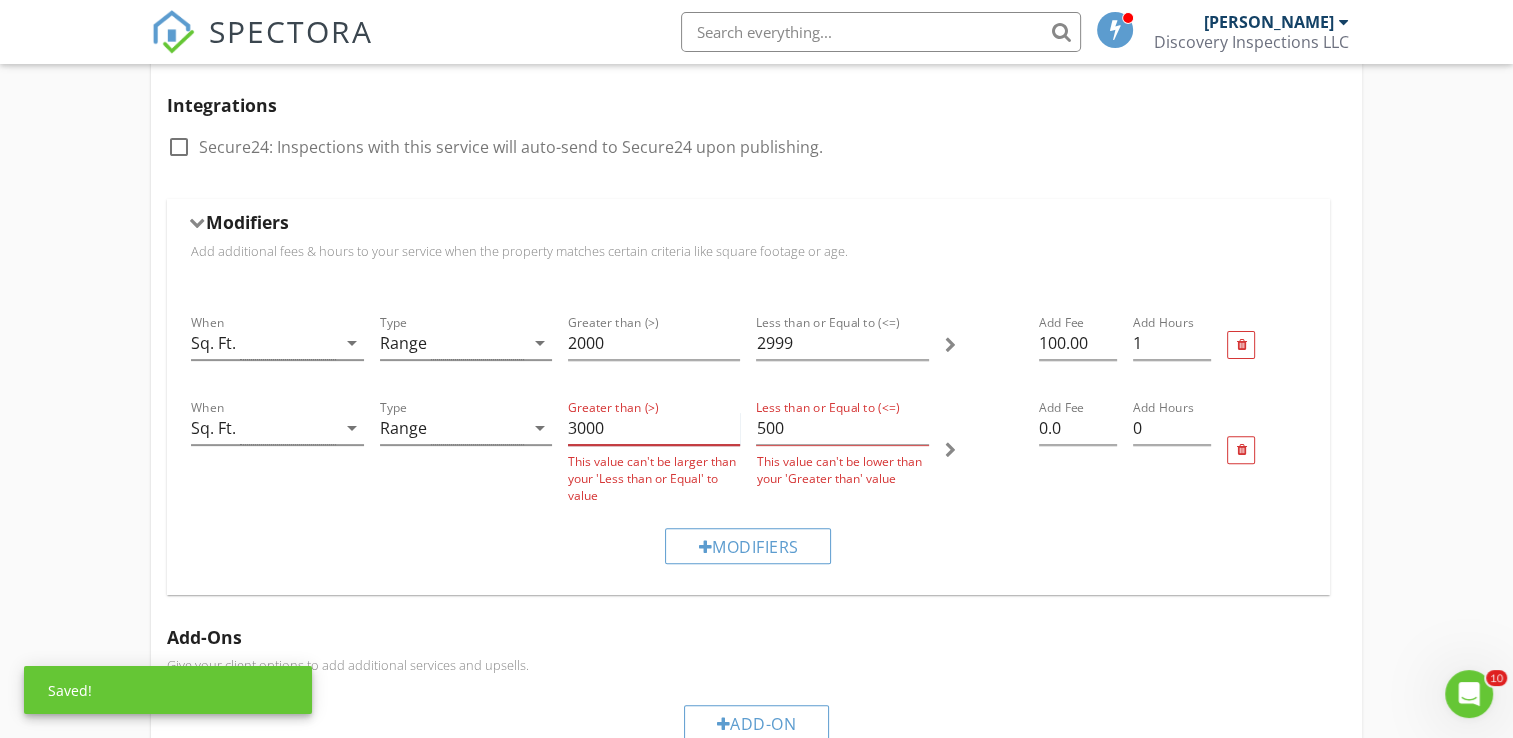click on "3000" at bounding box center (654, 428) 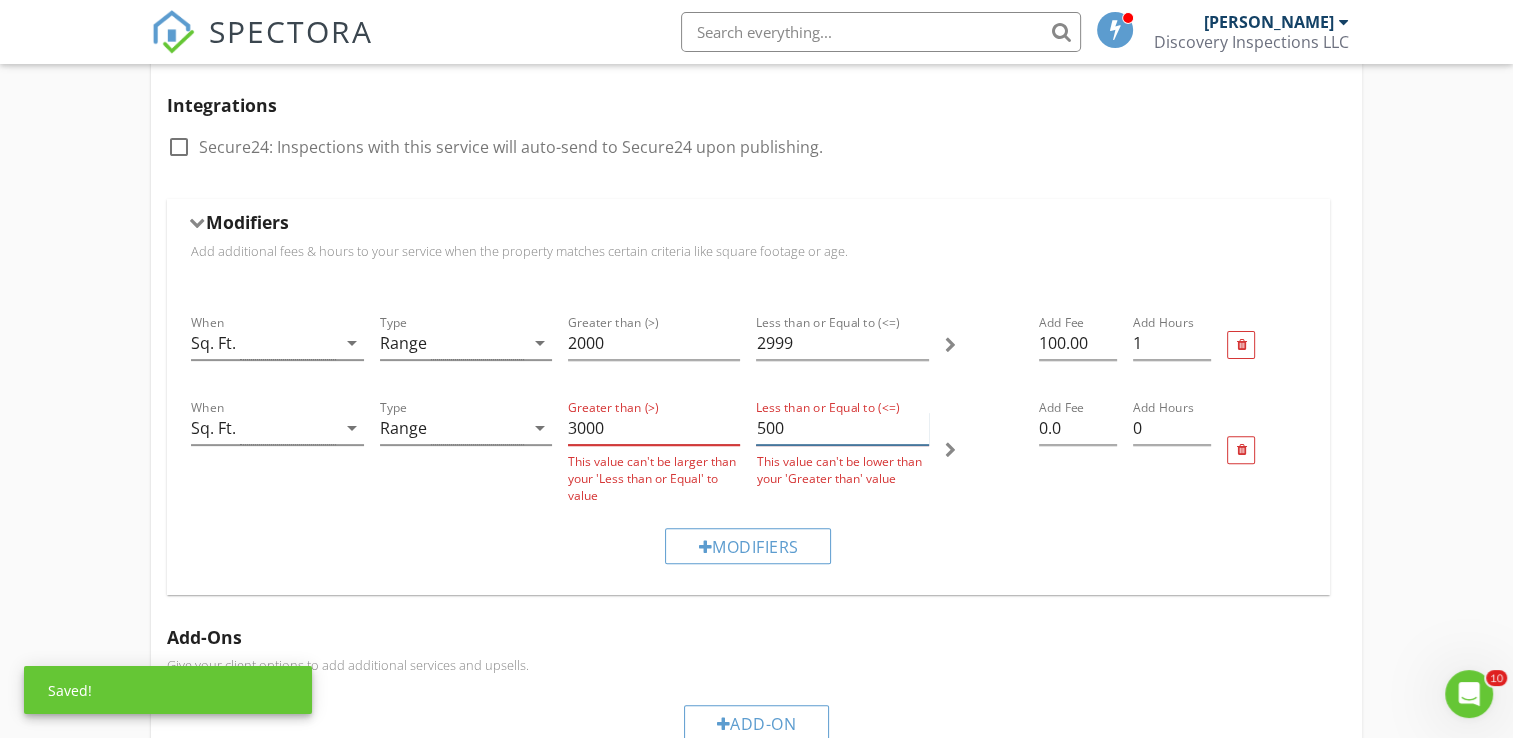 click on "500" at bounding box center (842, 428) 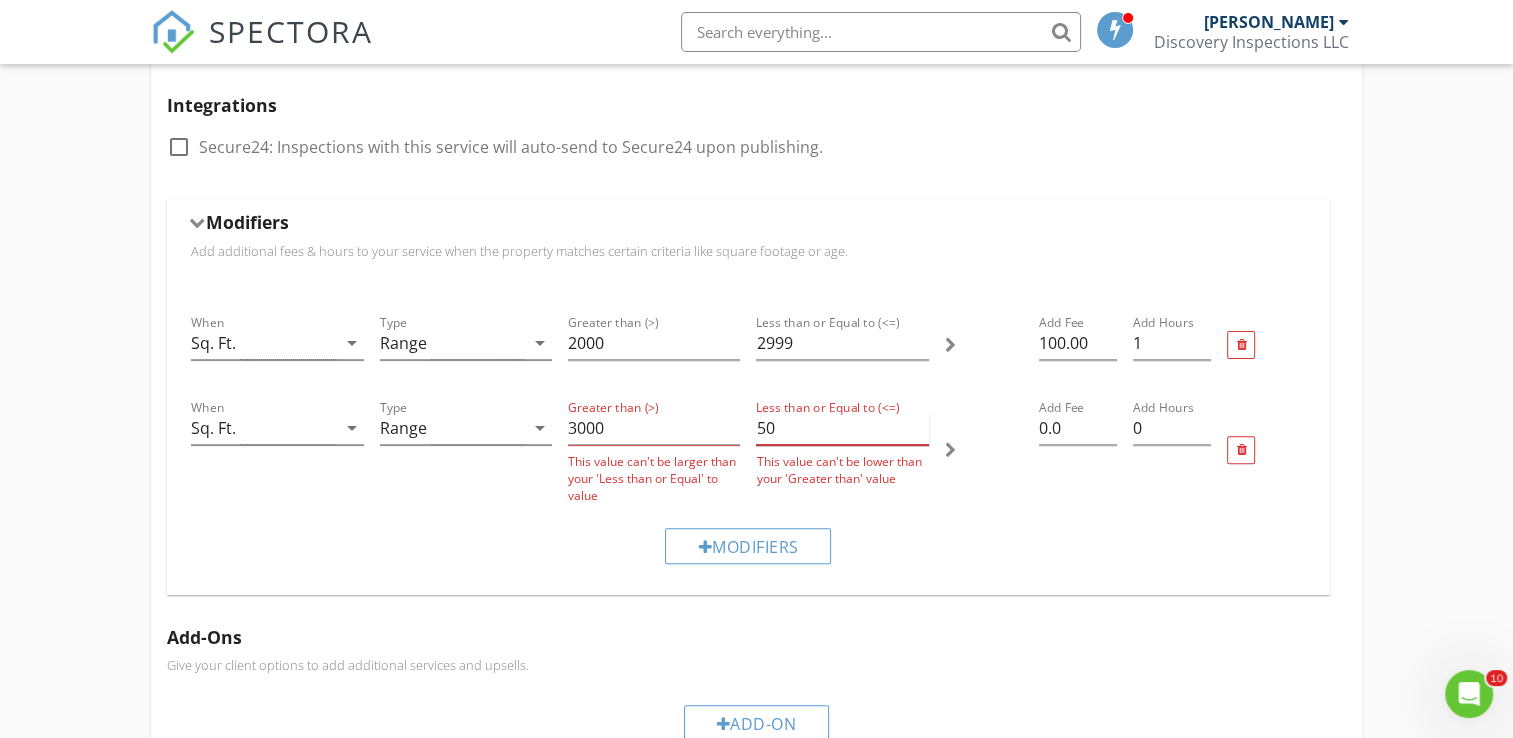 type on "5" 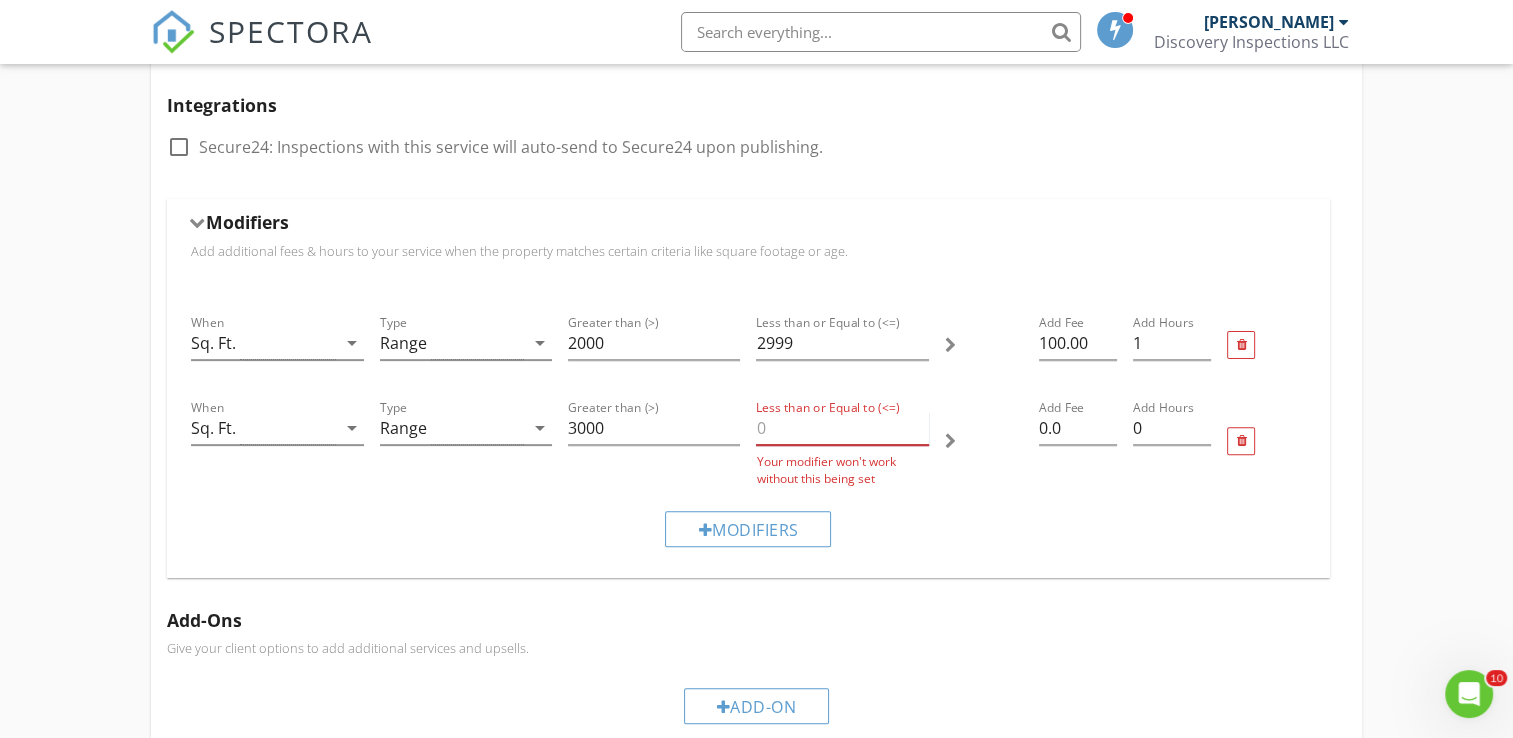 type on "4" 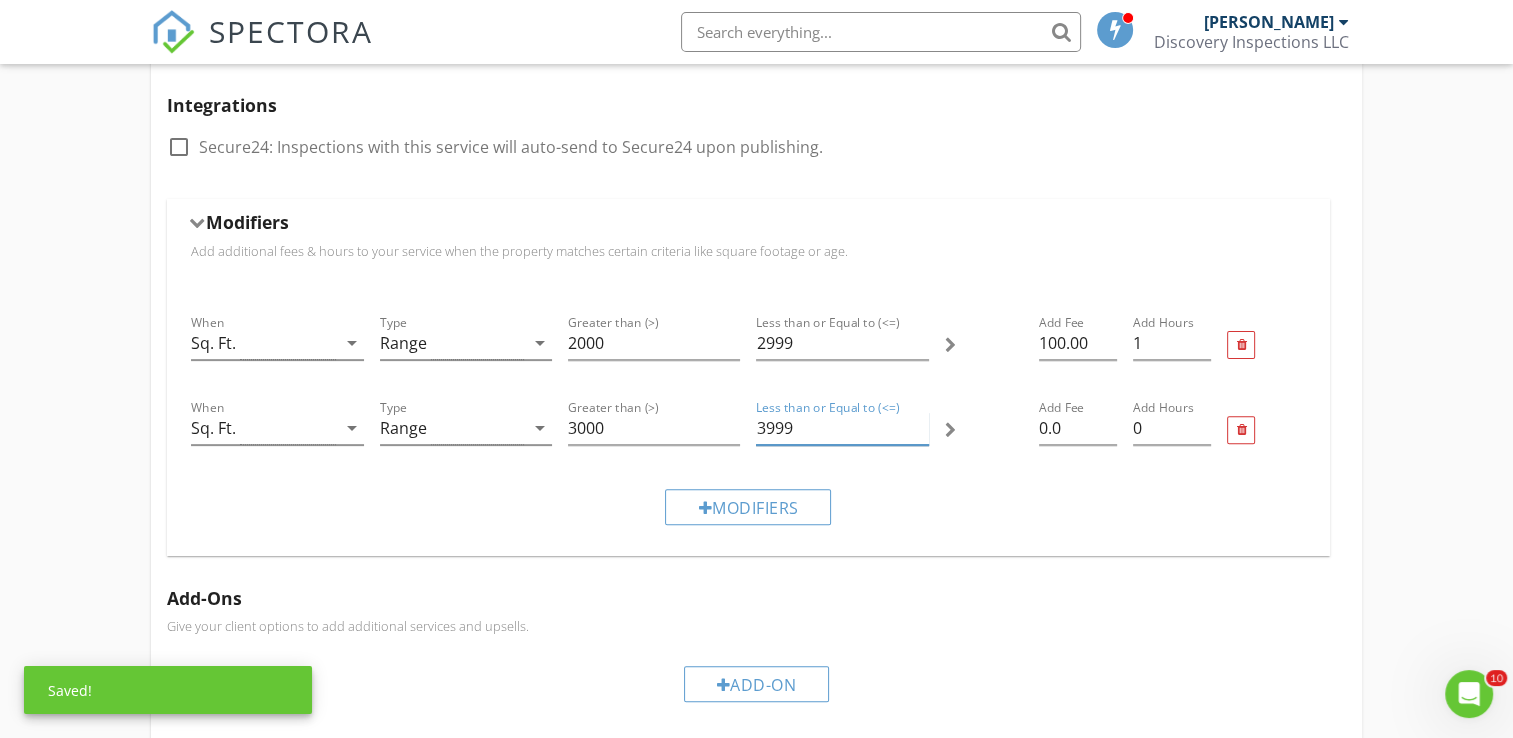 type on "3999" 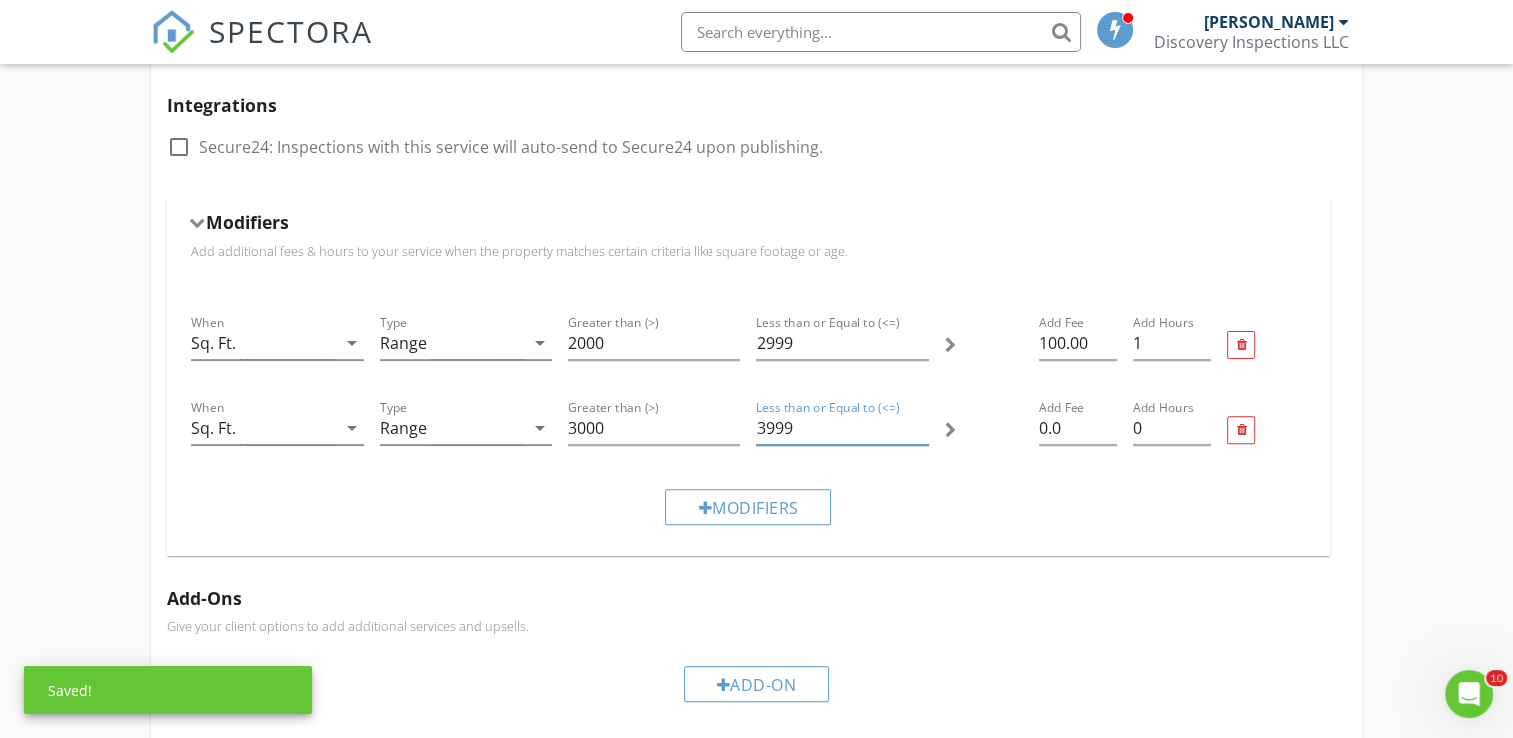 click on "Modifiers" at bounding box center (748, 506) 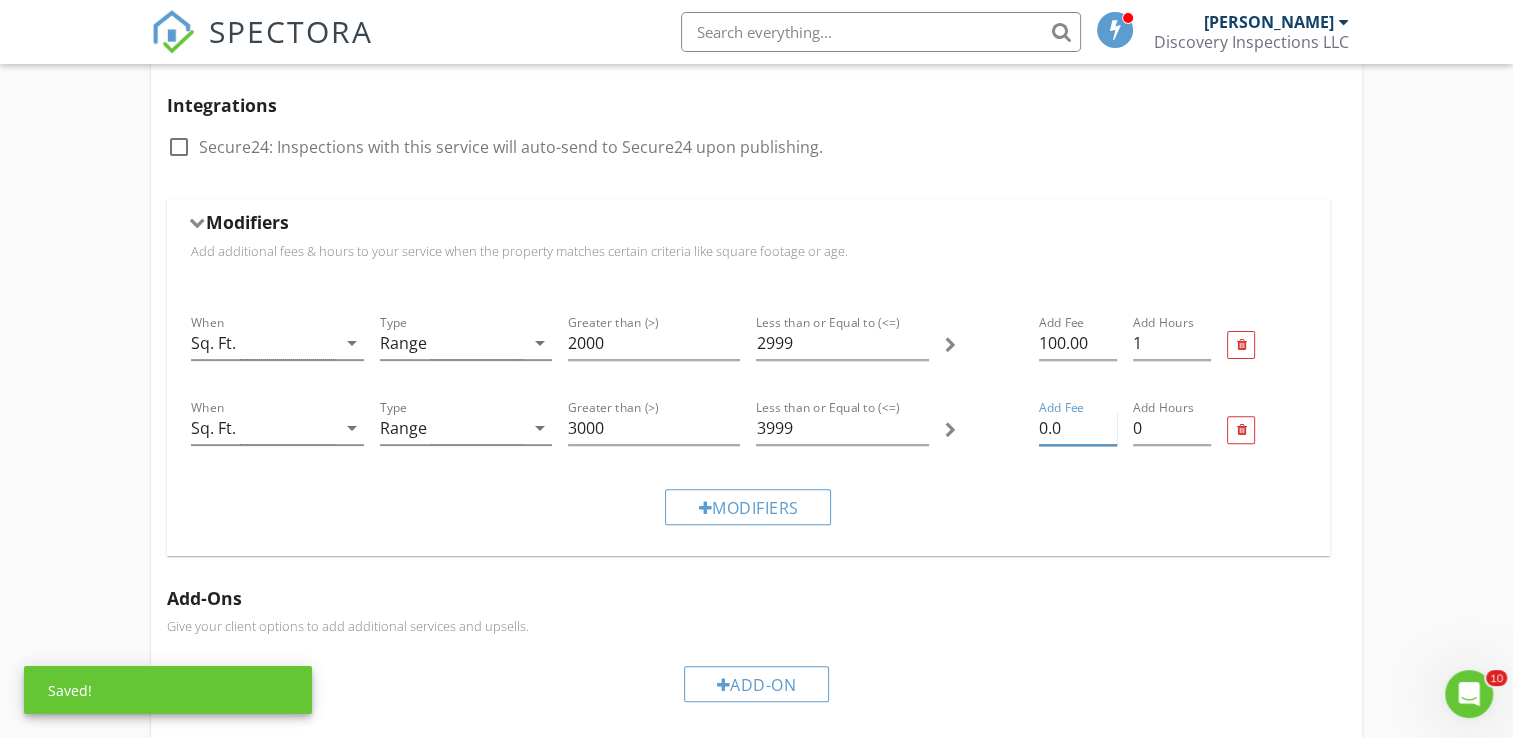 click on "0.0" at bounding box center (1078, 428) 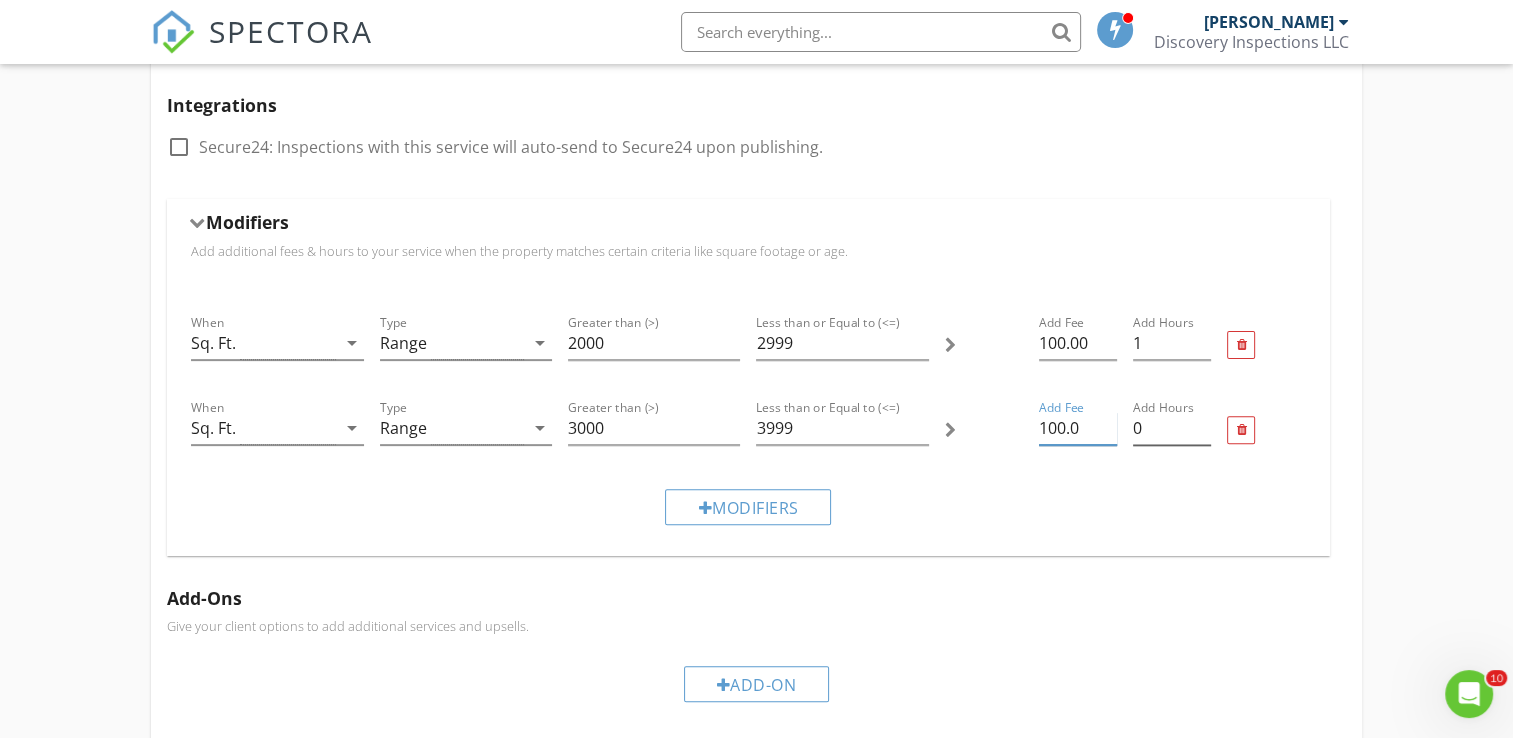 type on "100.0" 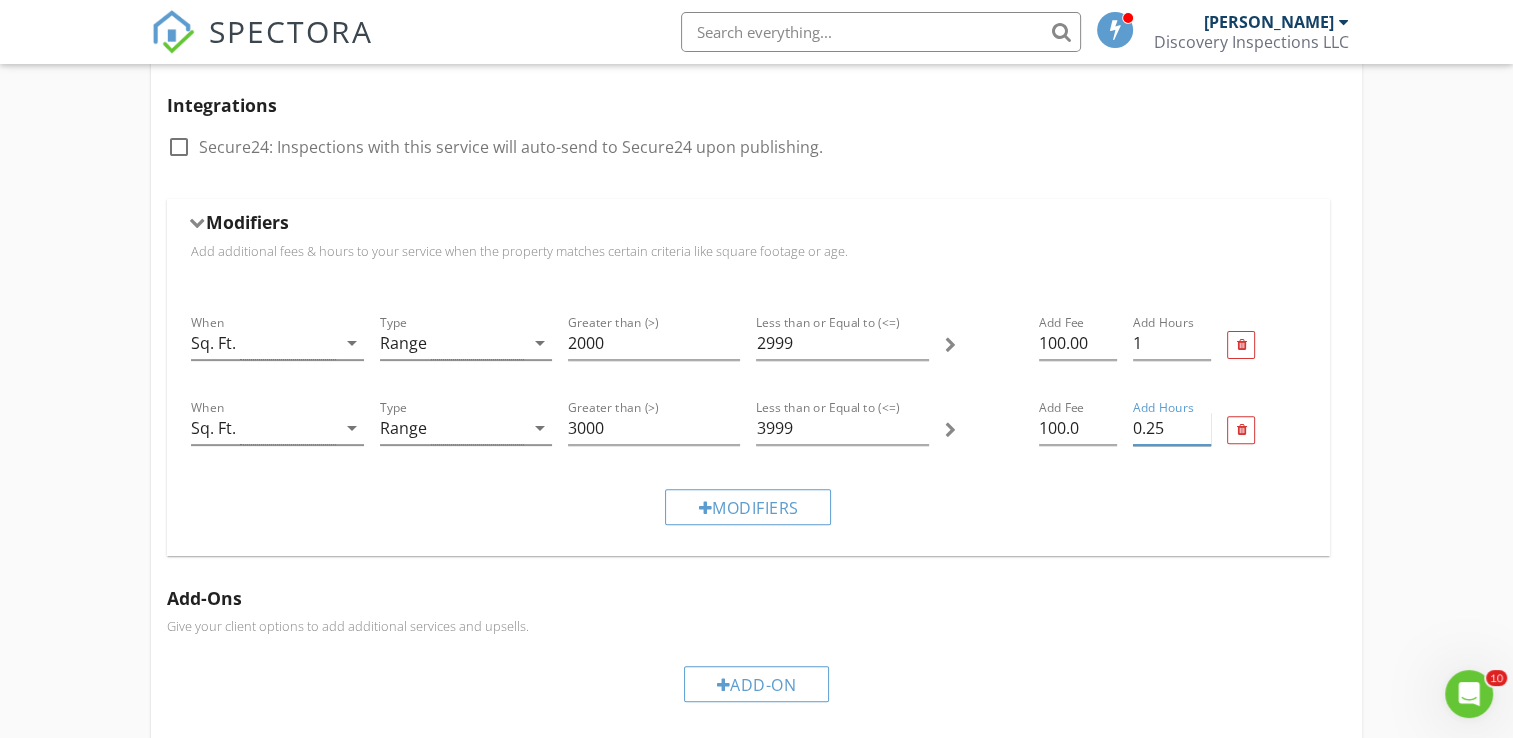 click on "0.25" at bounding box center [1172, 428] 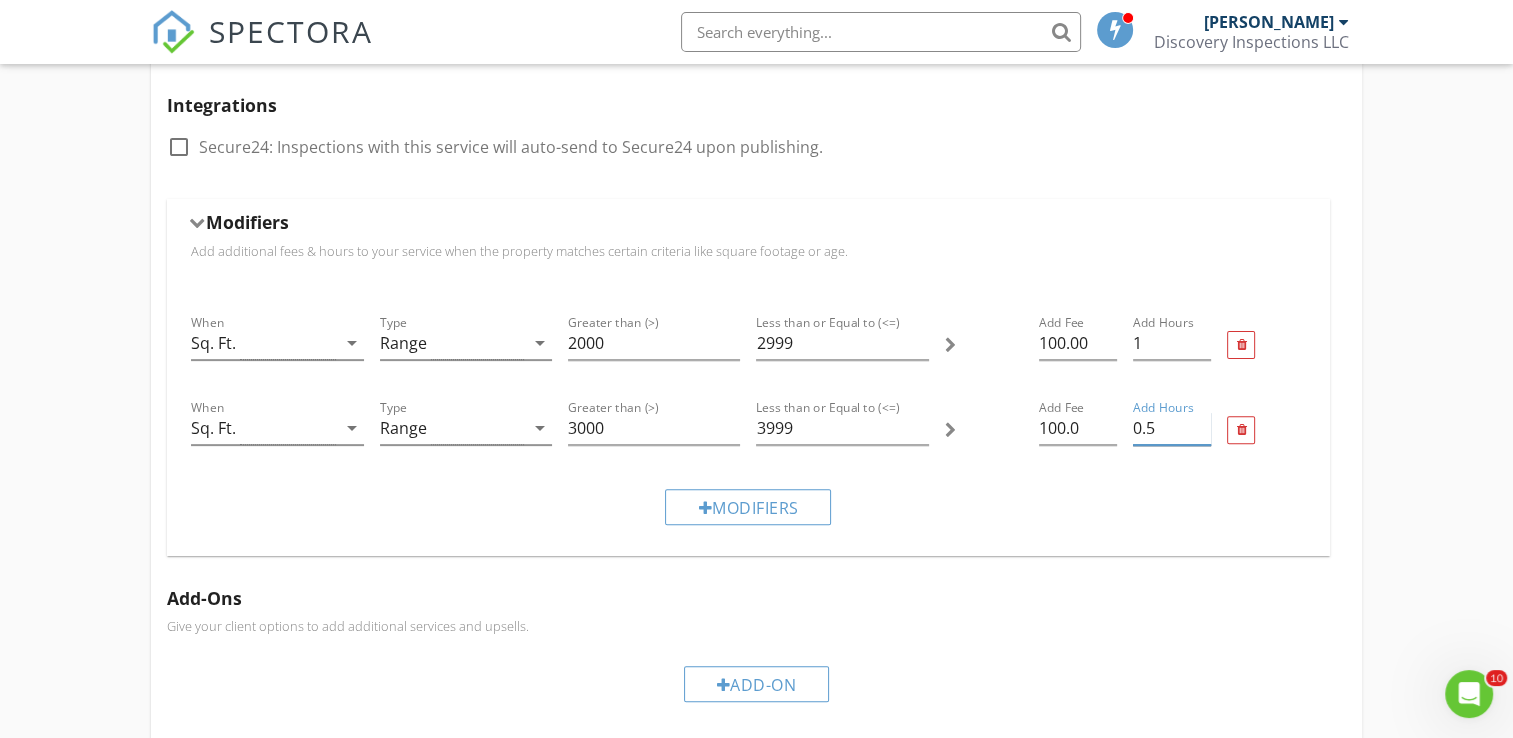 type on "0.5" 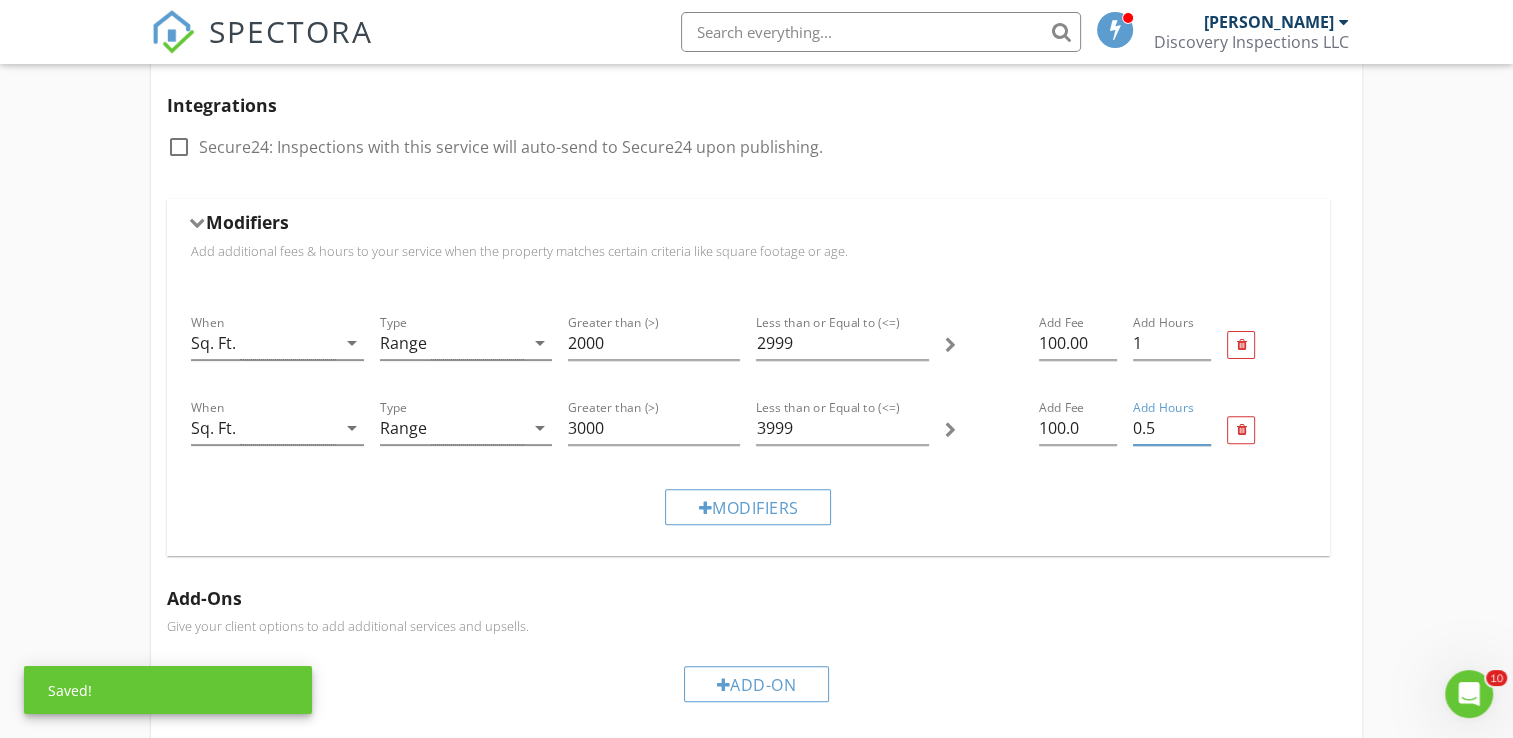 click on "Modifiers" at bounding box center (748, 506) 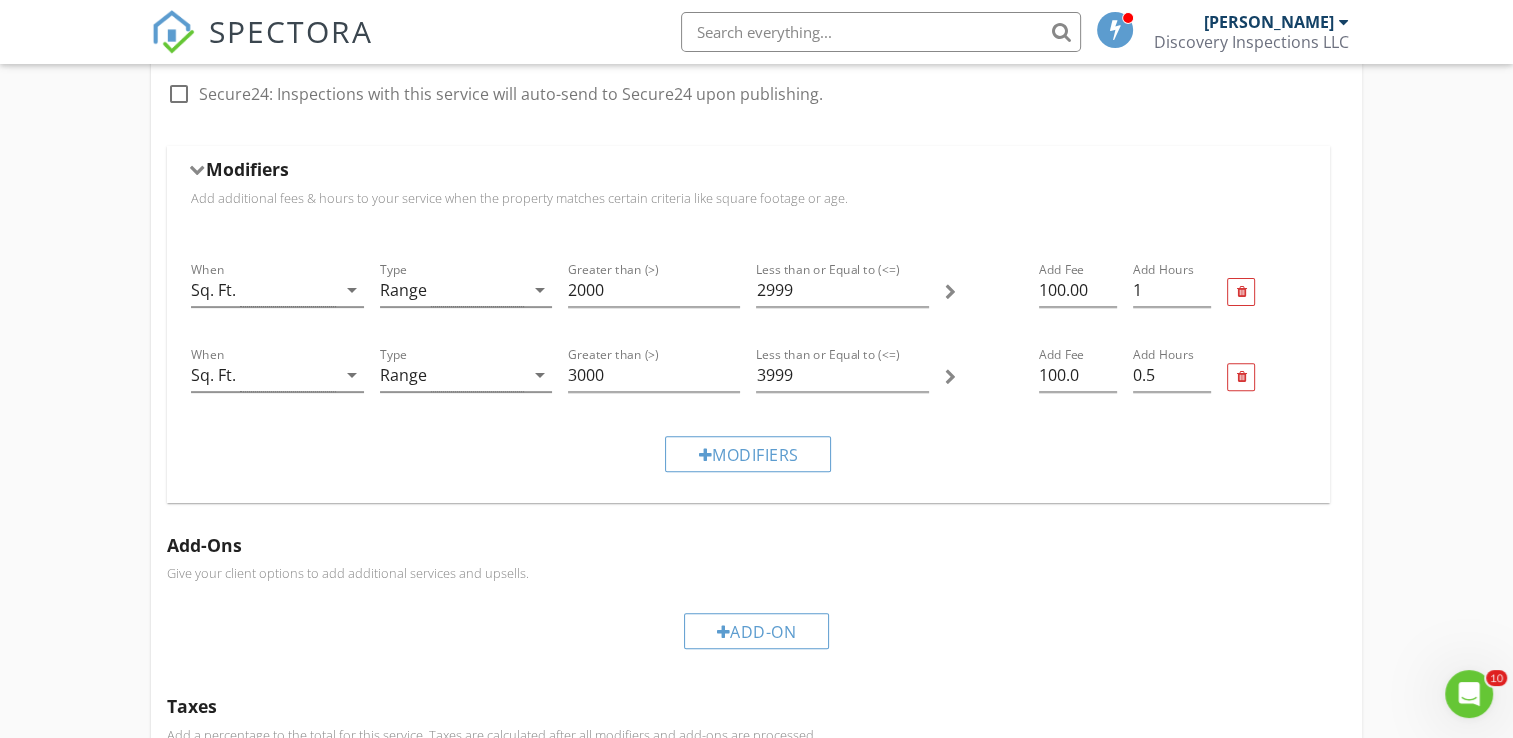 scroll, scrollTop: 635, scrollLeft: 0, axis: vertical 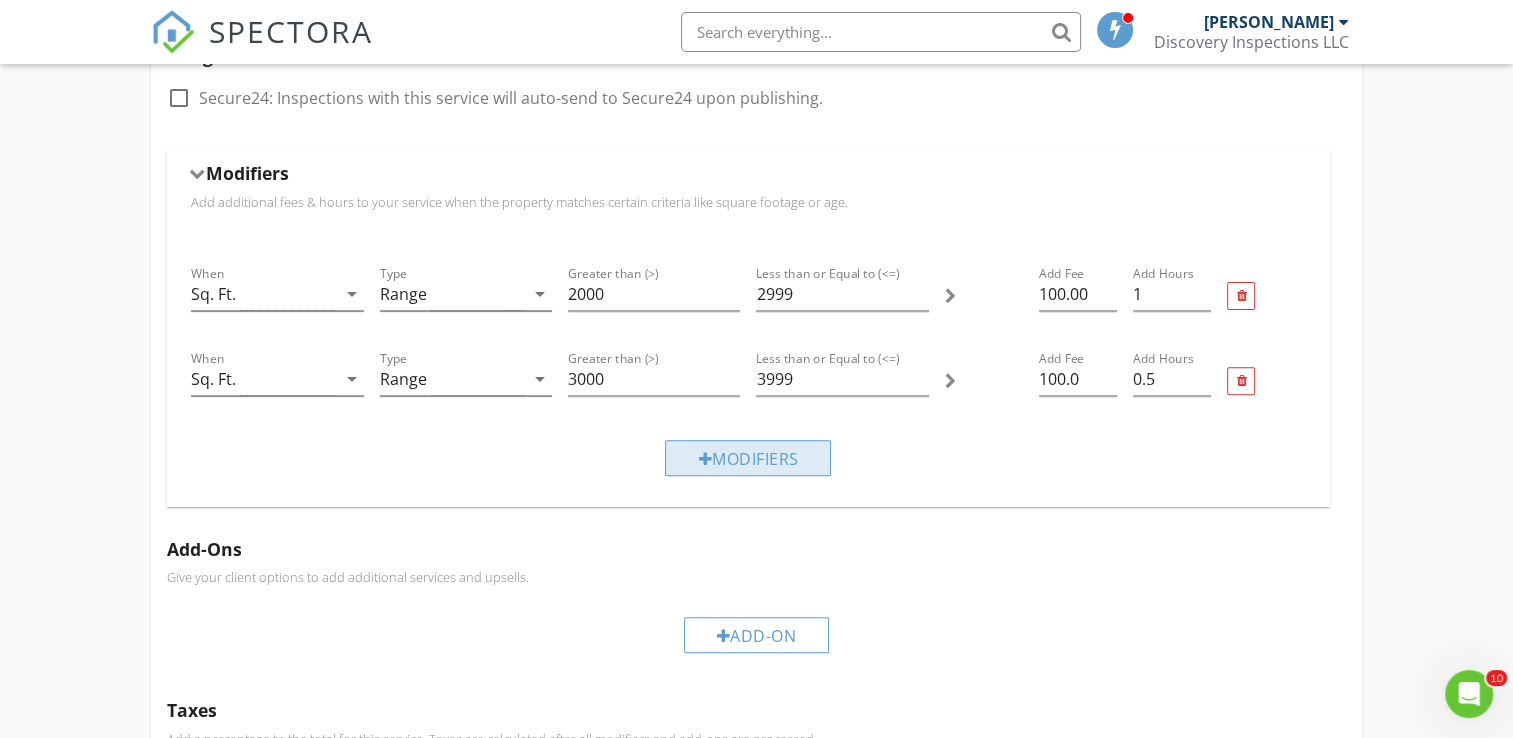 click on "Modifiers" at bounding box center (748, 458) 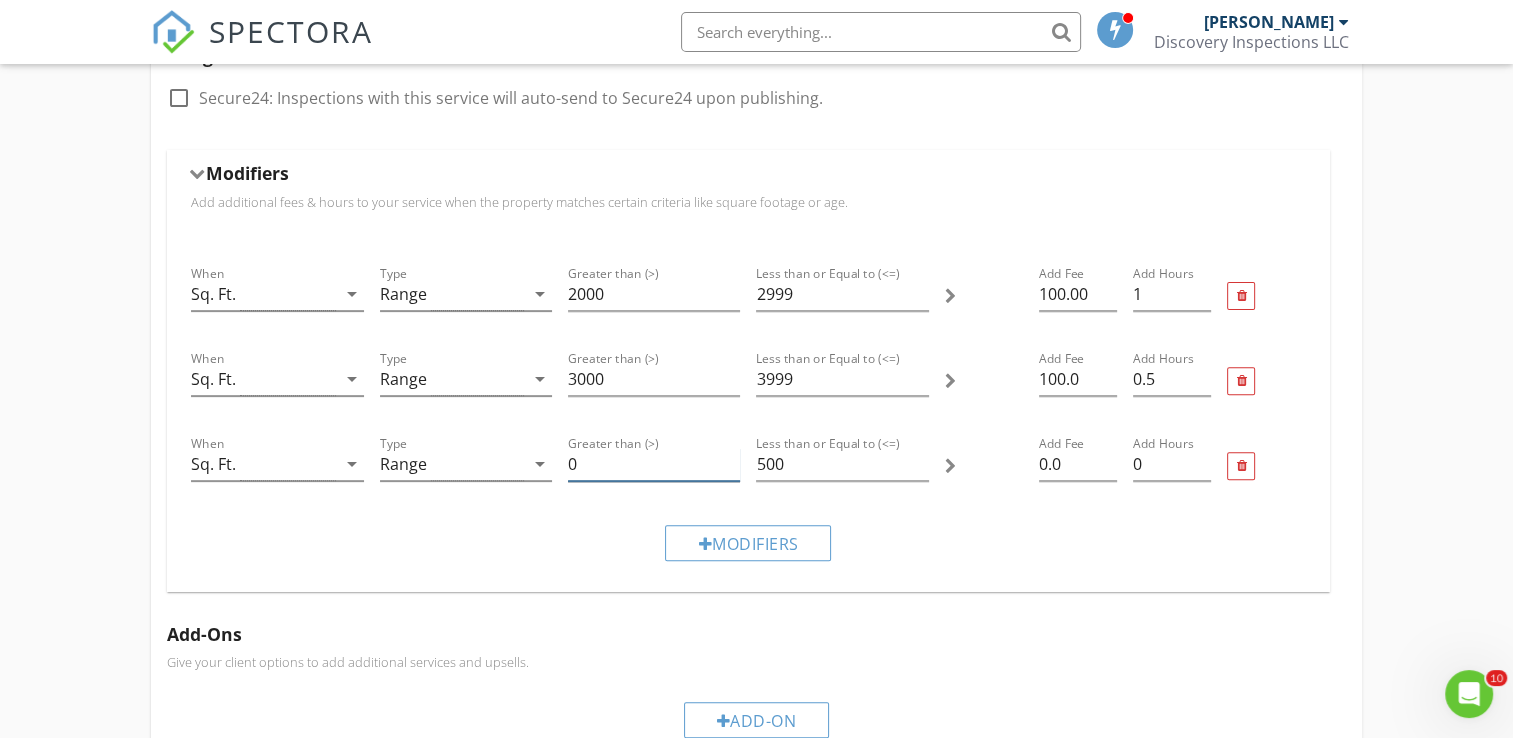 click on "0" at bounding box center [654, 464] 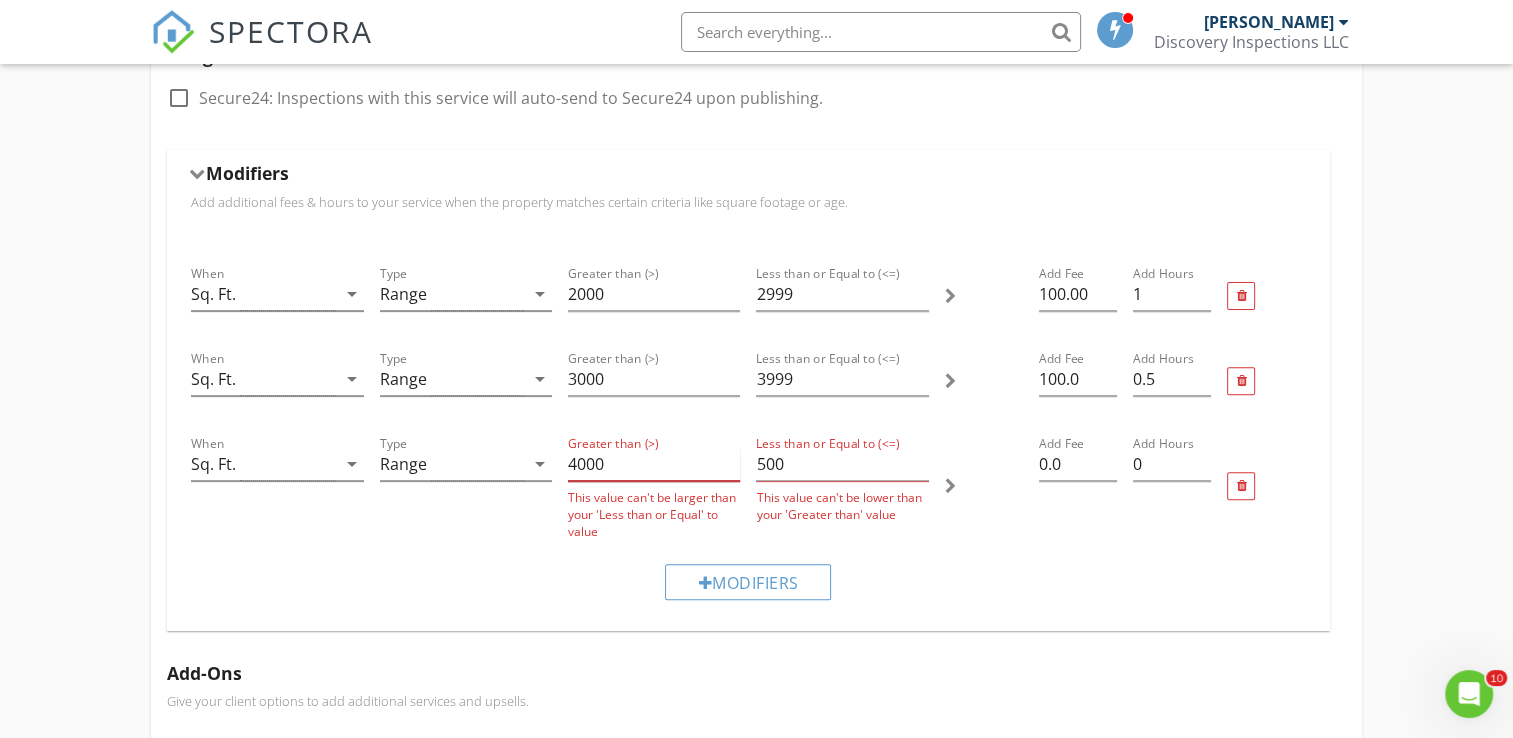 type on "4000" 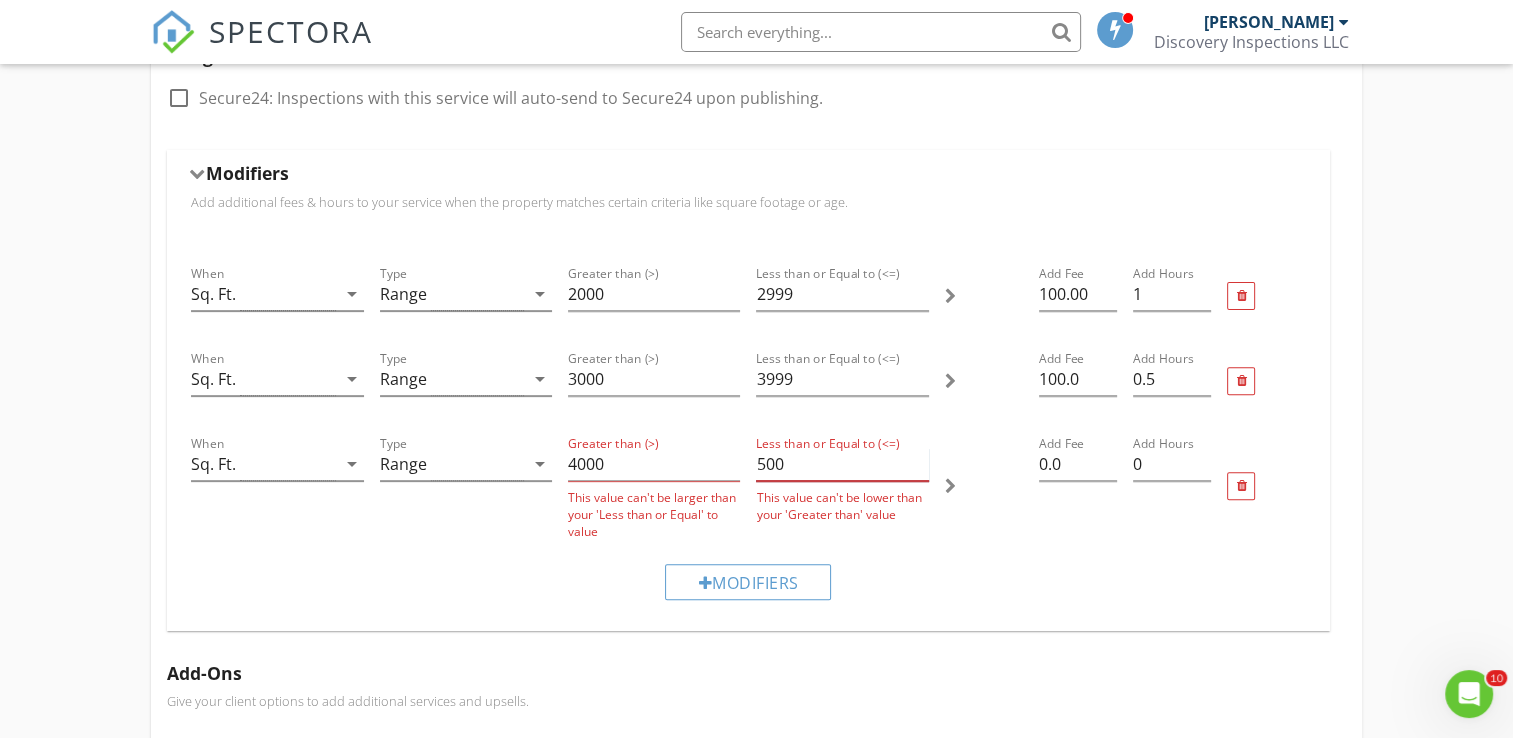 click on "500" at bounding box center [842, 464] 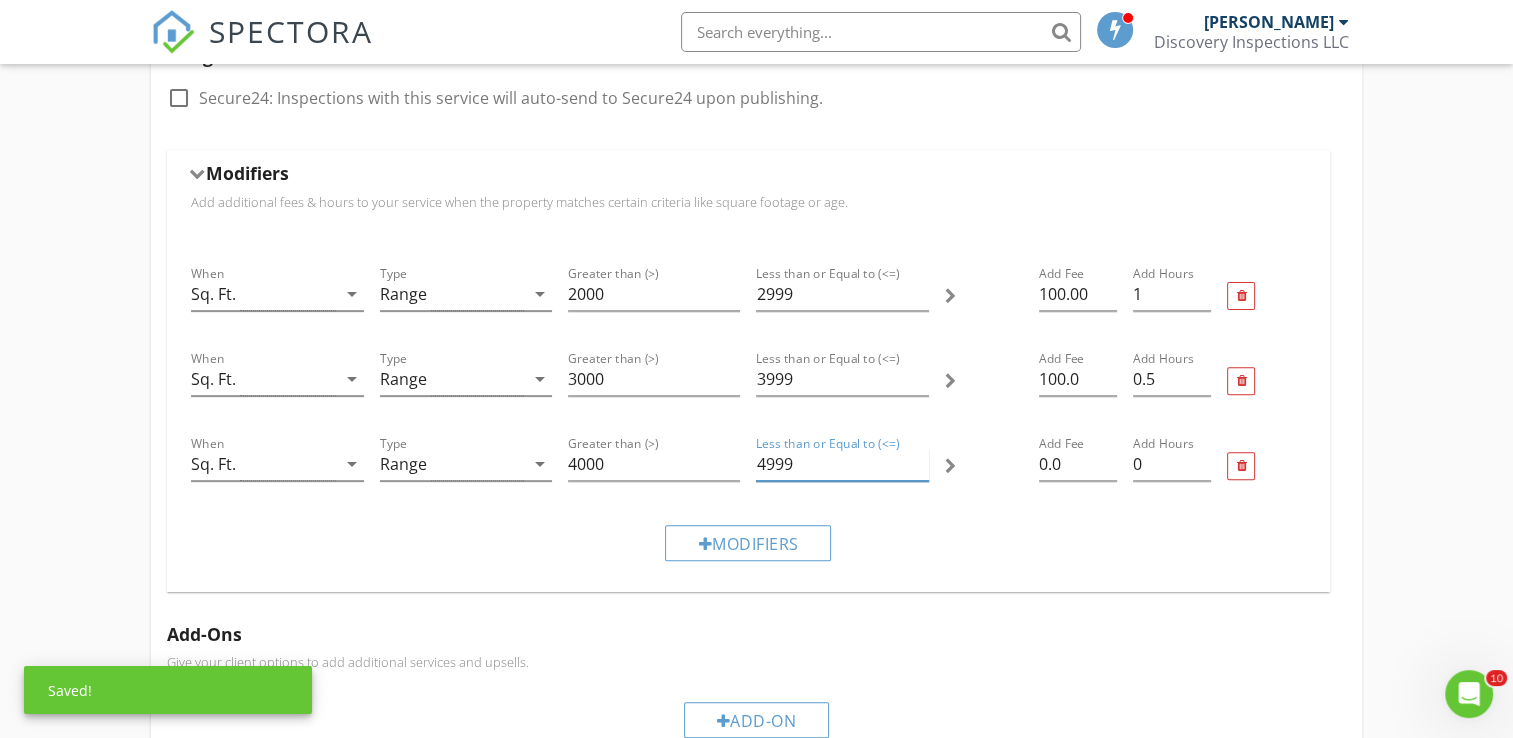 type on "4999" 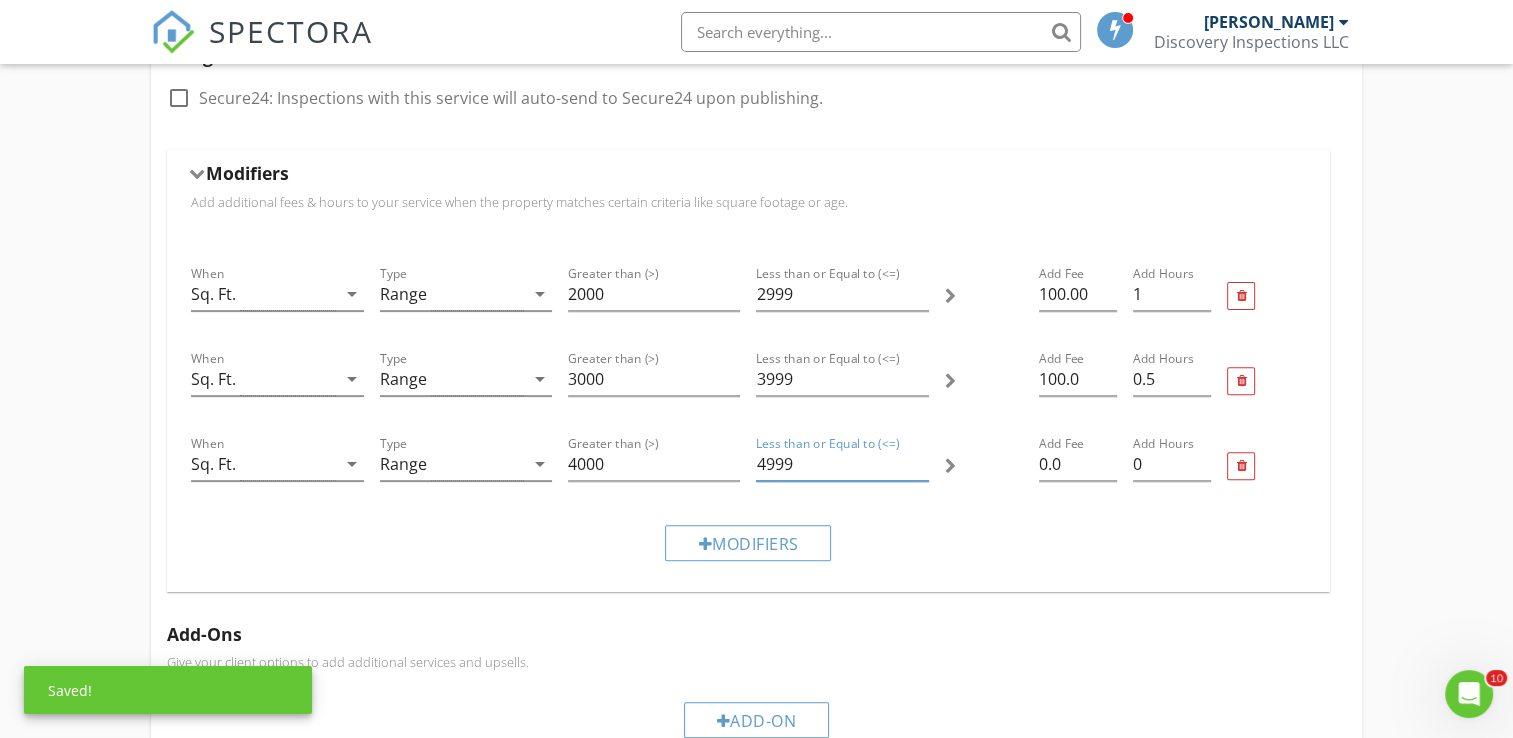 click on "Modifiers" at bounding box center [748, 542] 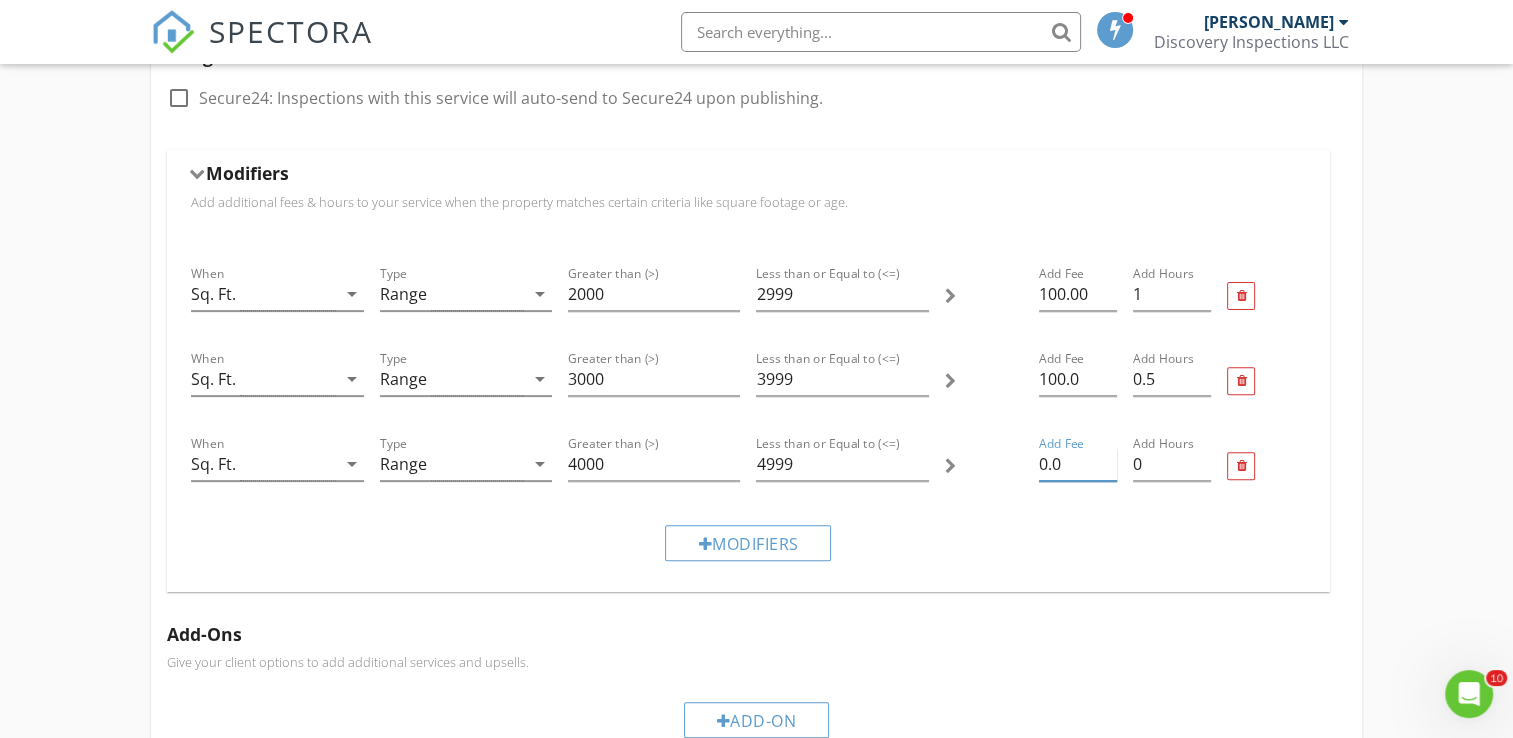 drag, startPoint x: 1077, startPoint y: 461, endPoint x: 1017, endPoint y: 466, distance: 60.207973 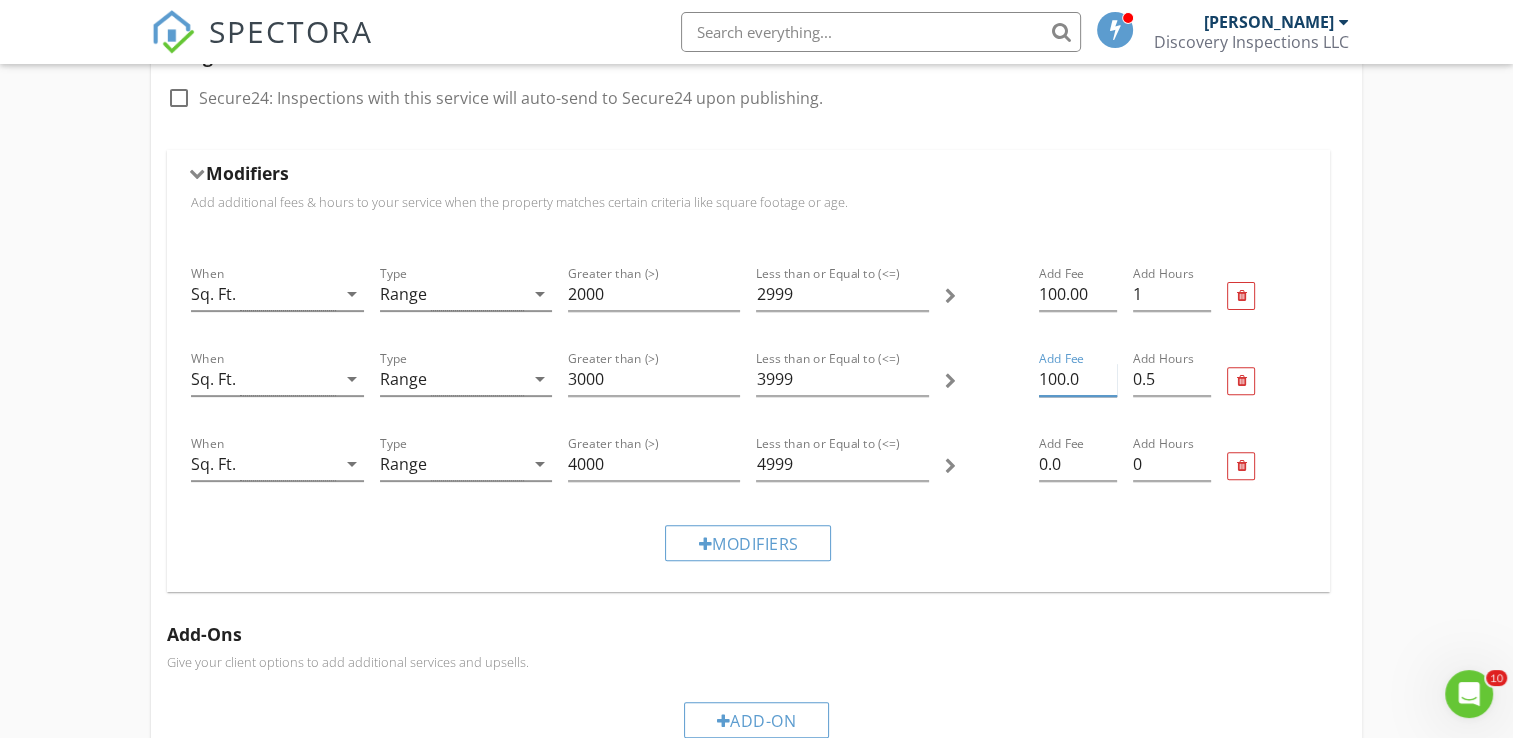 click on "100.0" at bounding box center [1078, 379] 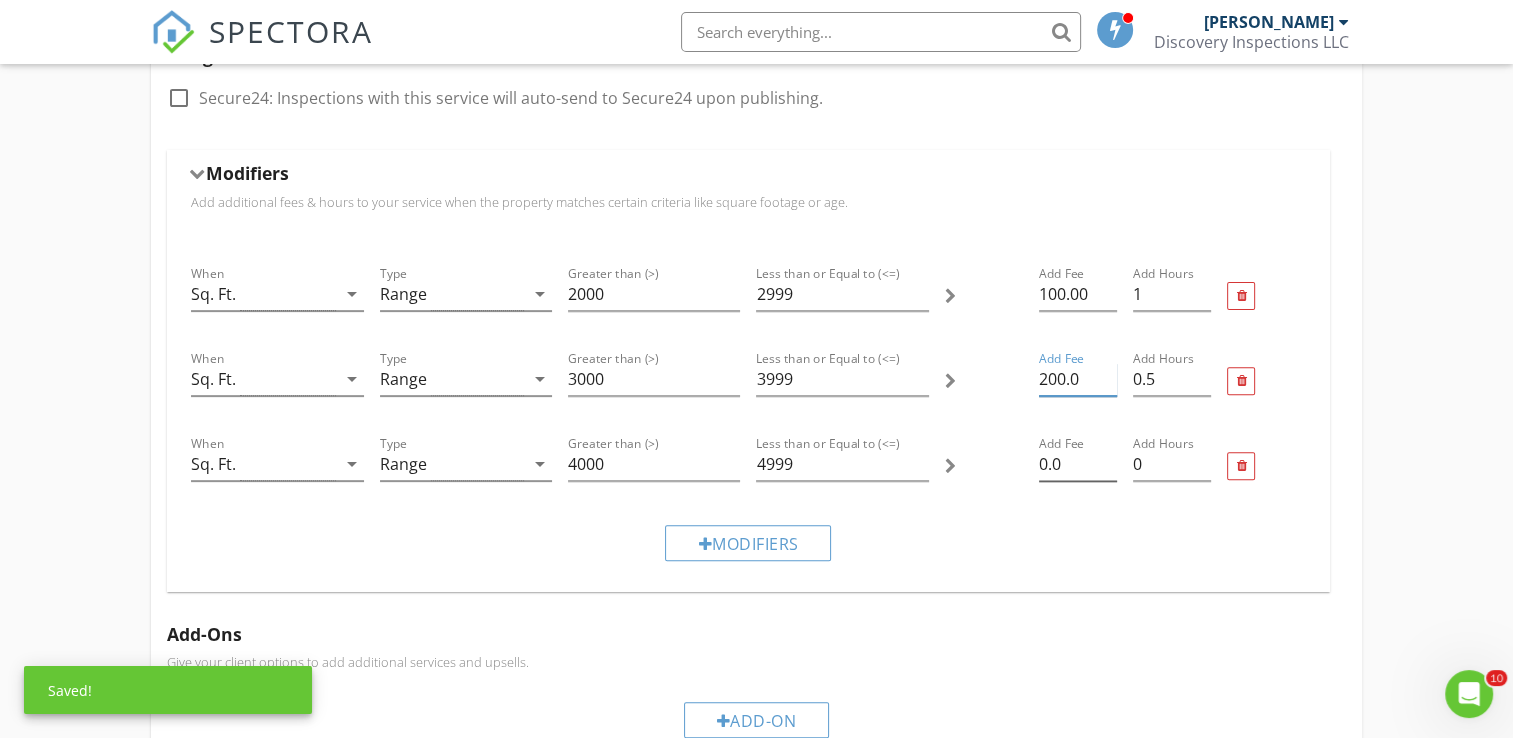 type on "200.0" 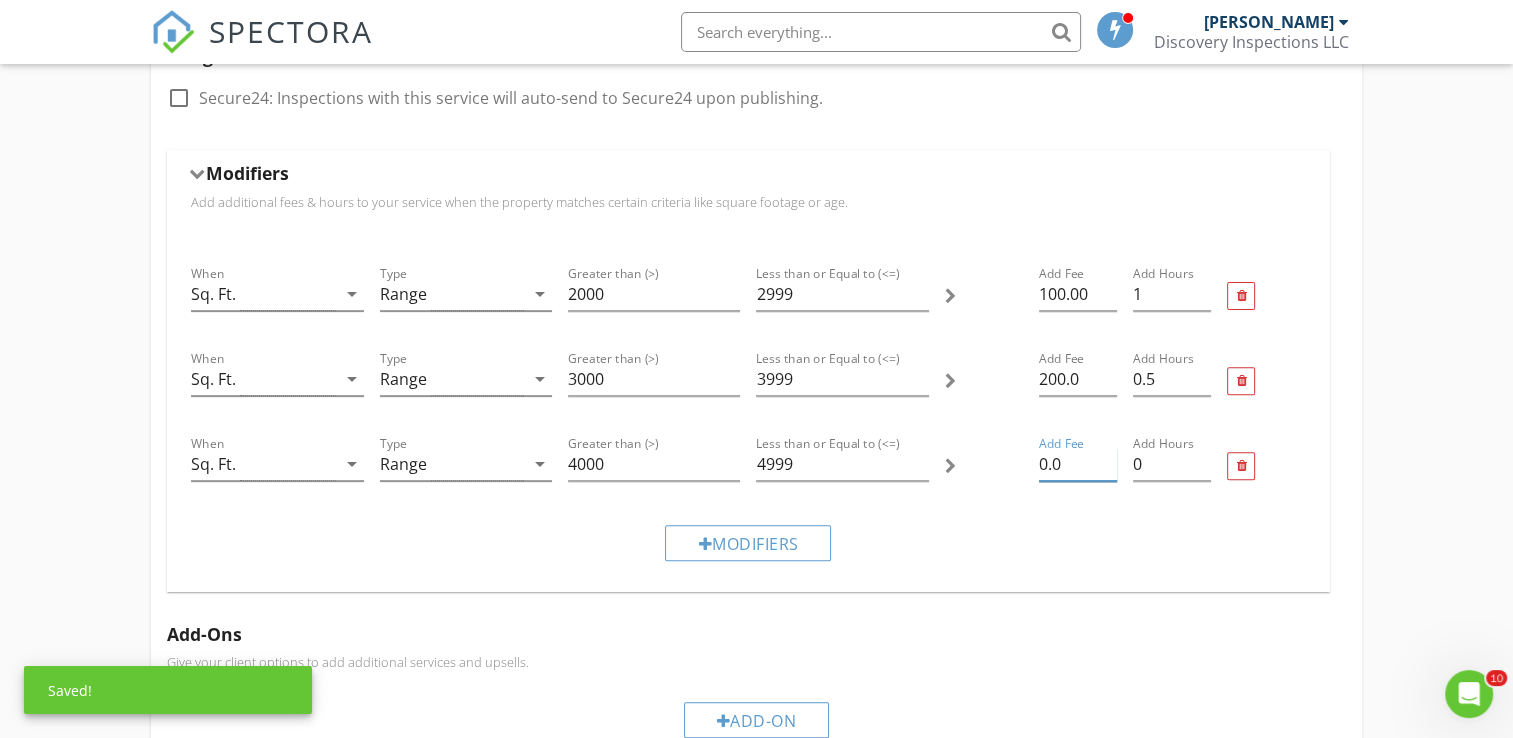 click on "0.0" at bounding box center (1078, 464) 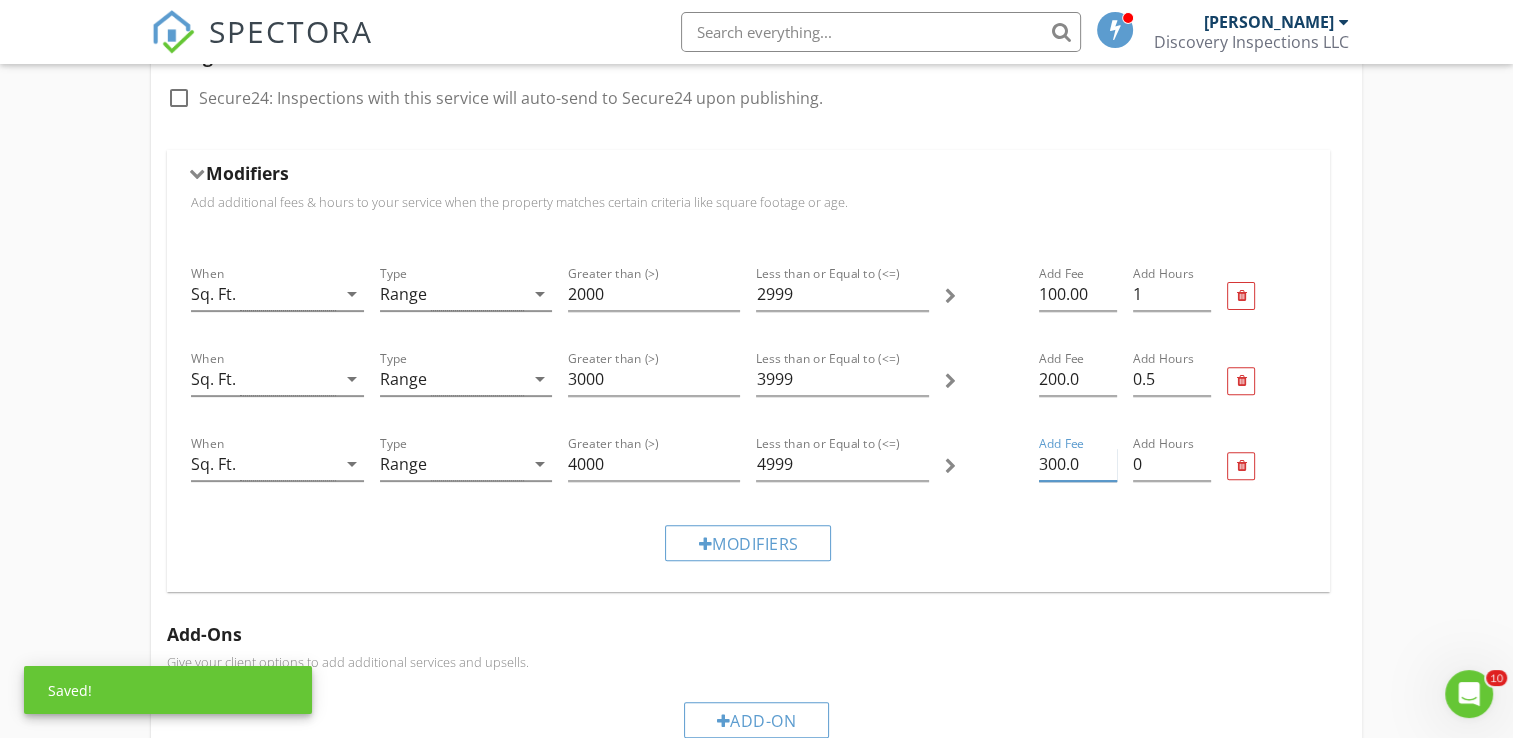type on "300.0" 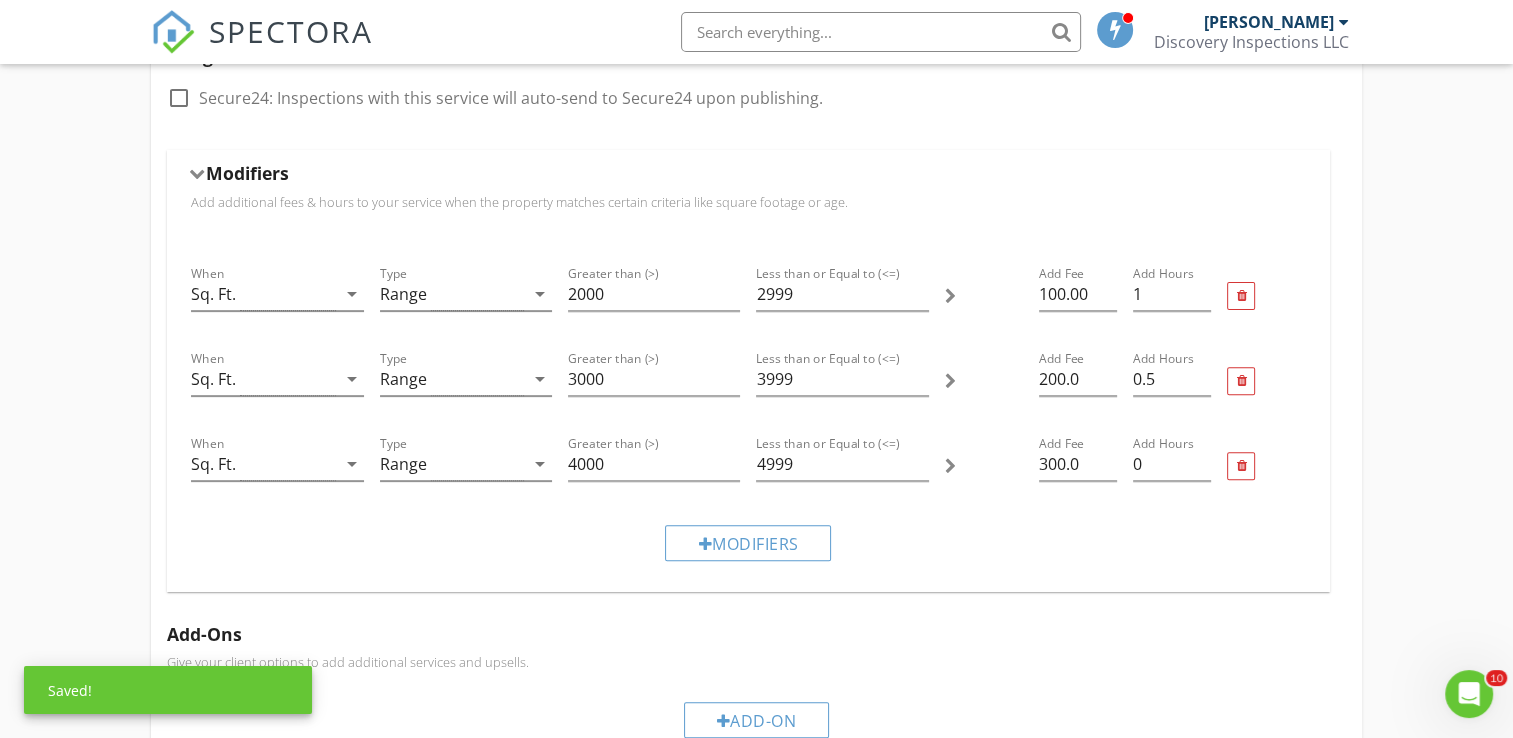 click on "Modifiers" at bounding box center (748, 542) 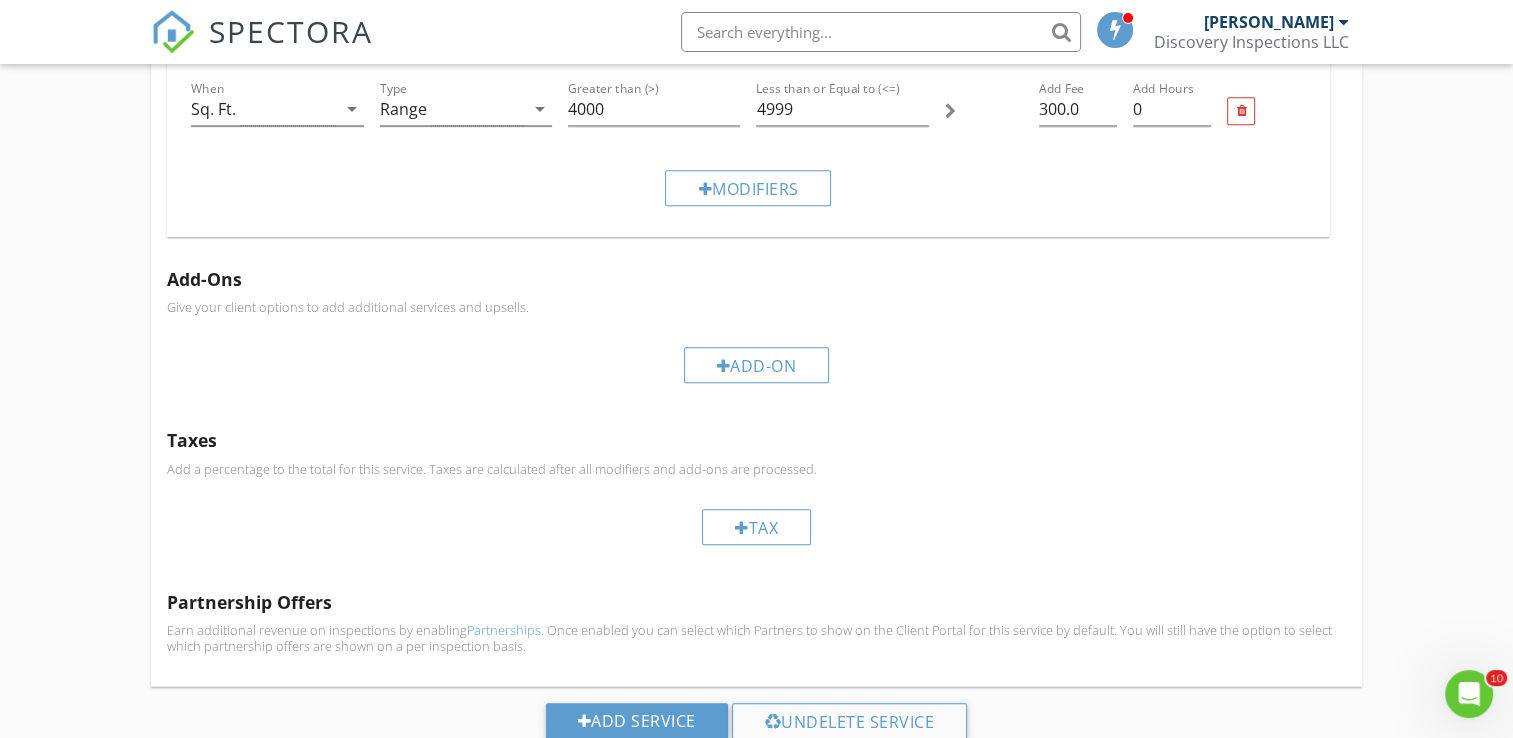 scroll, scrollTop: 1018, scrollLeft: 0, axis: vertical 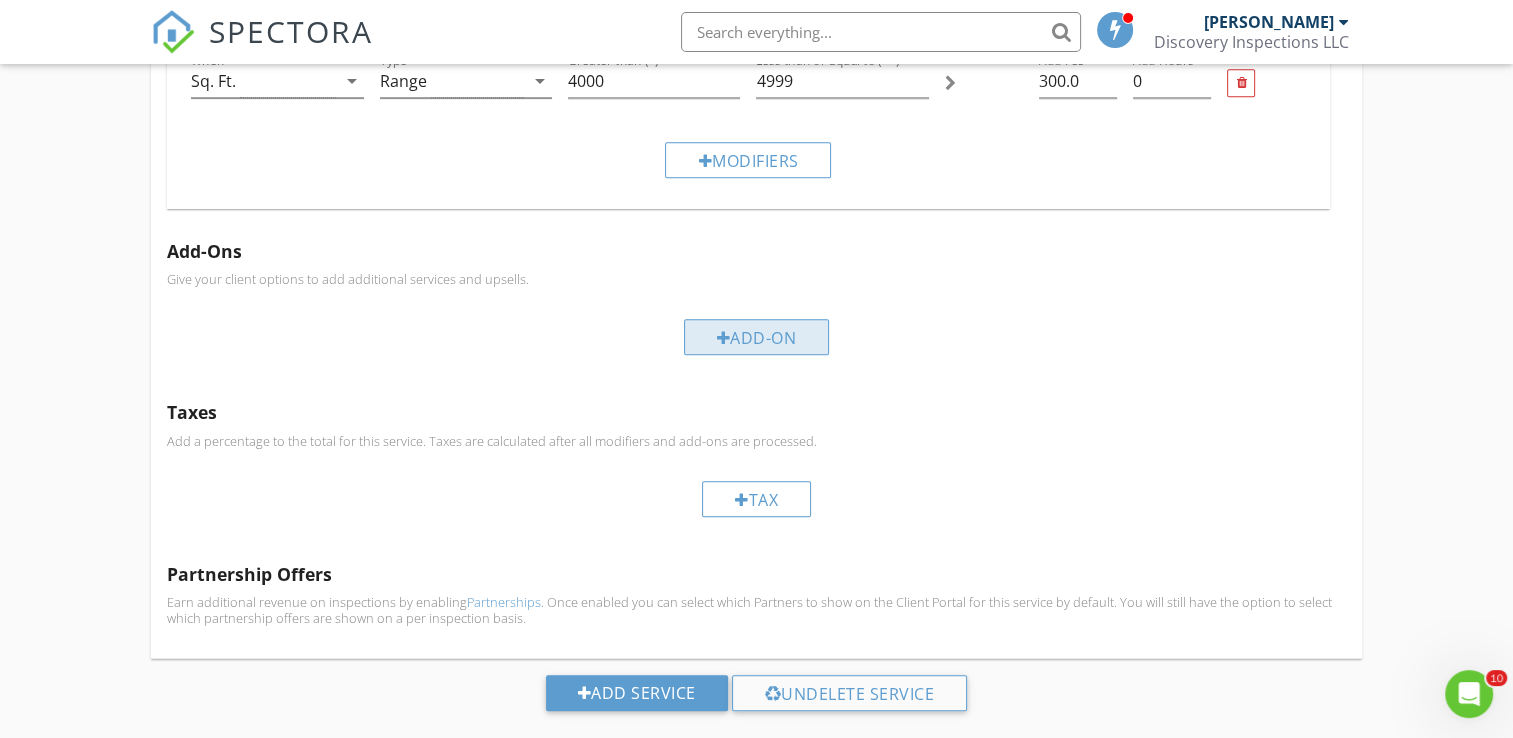 click on "Add-On" at bounding box center [757, 337] 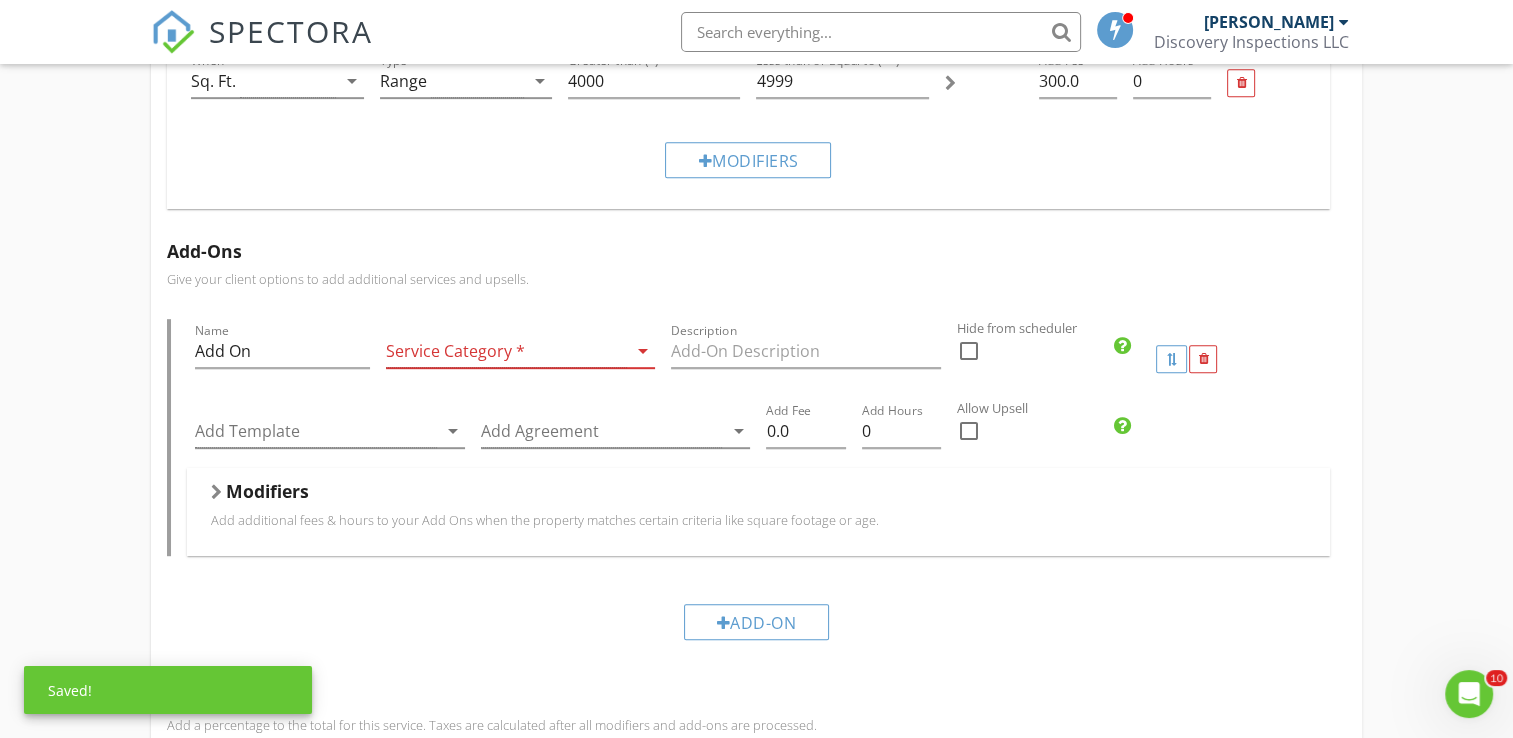 click on "arrow_drop_down" at bounding box center [643, 351] 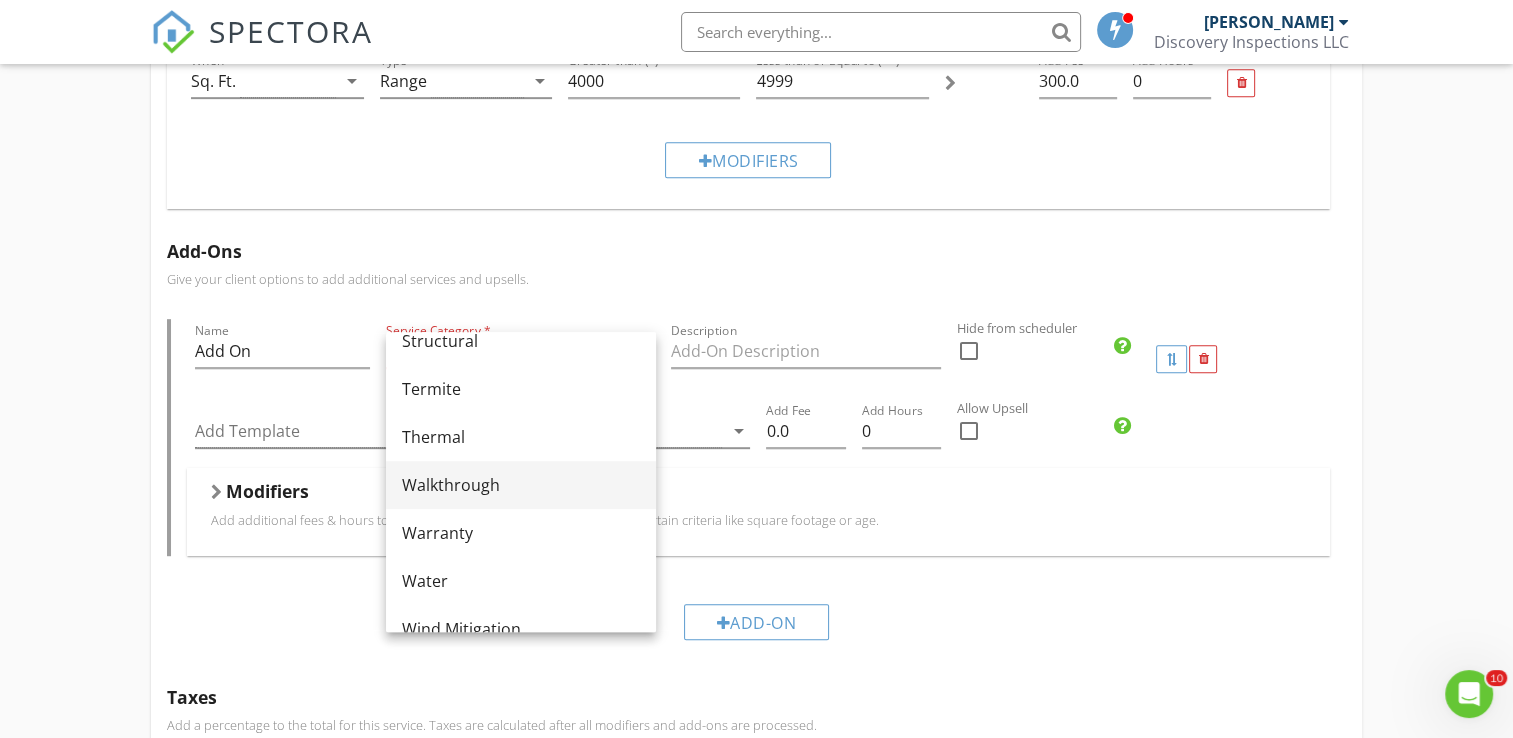 scroll, scrollTop: 1204, scrollLeft: 0, axis: vertical 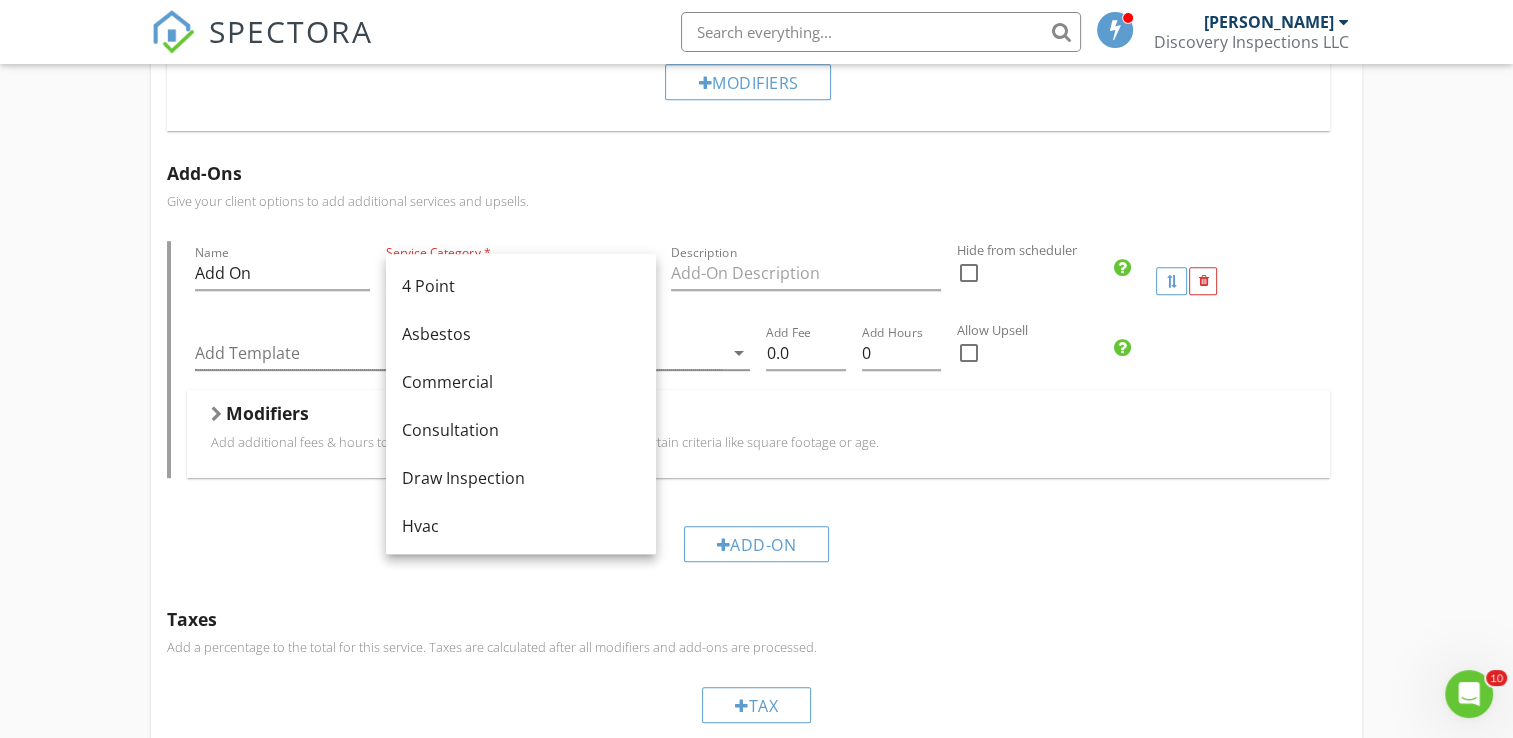 click on "Add-On" at bounding box center [756, 543] 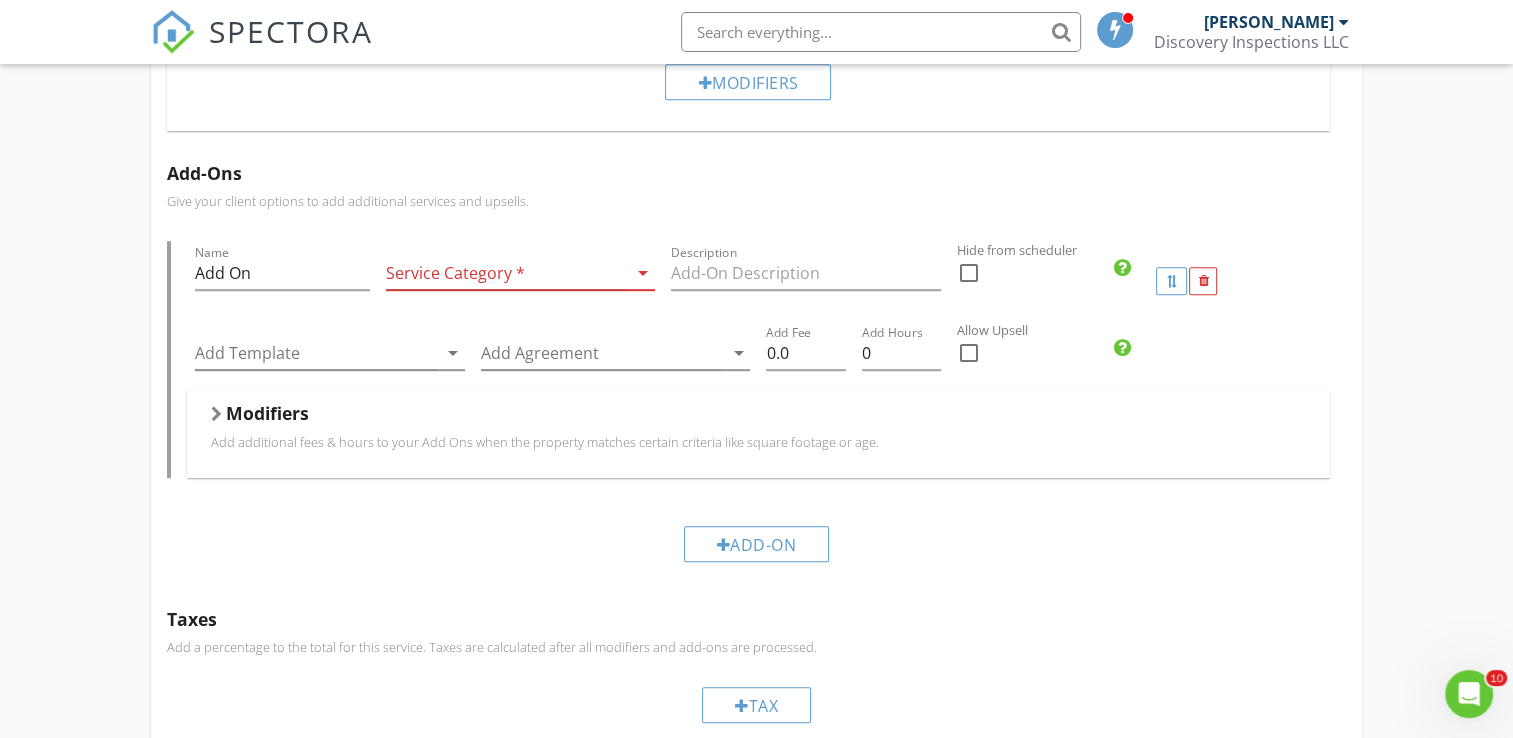click on "arrow_drop_down" at bounding box center [643, 273] 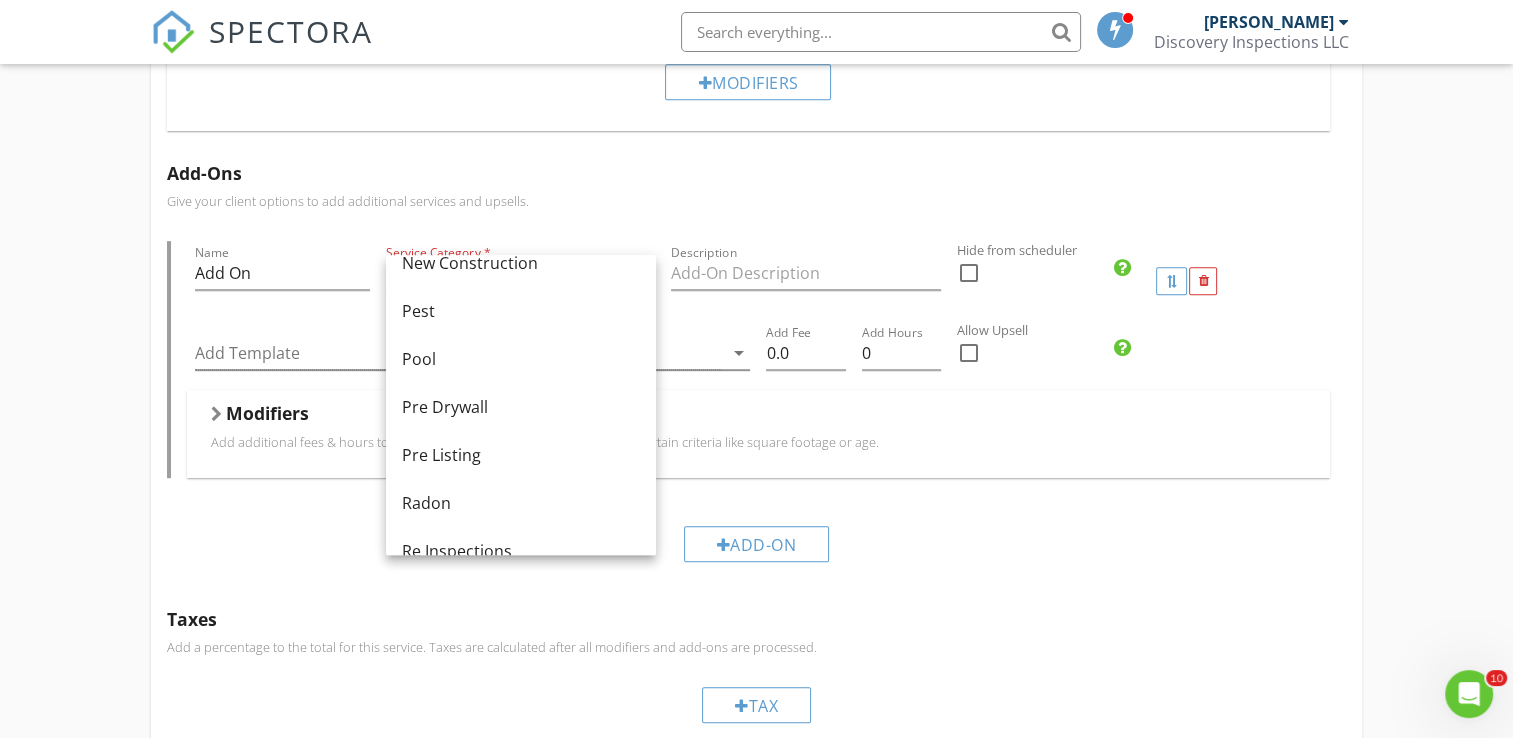 scroll, scrollTop: 676, scrollLeft: 0, axis: vertical 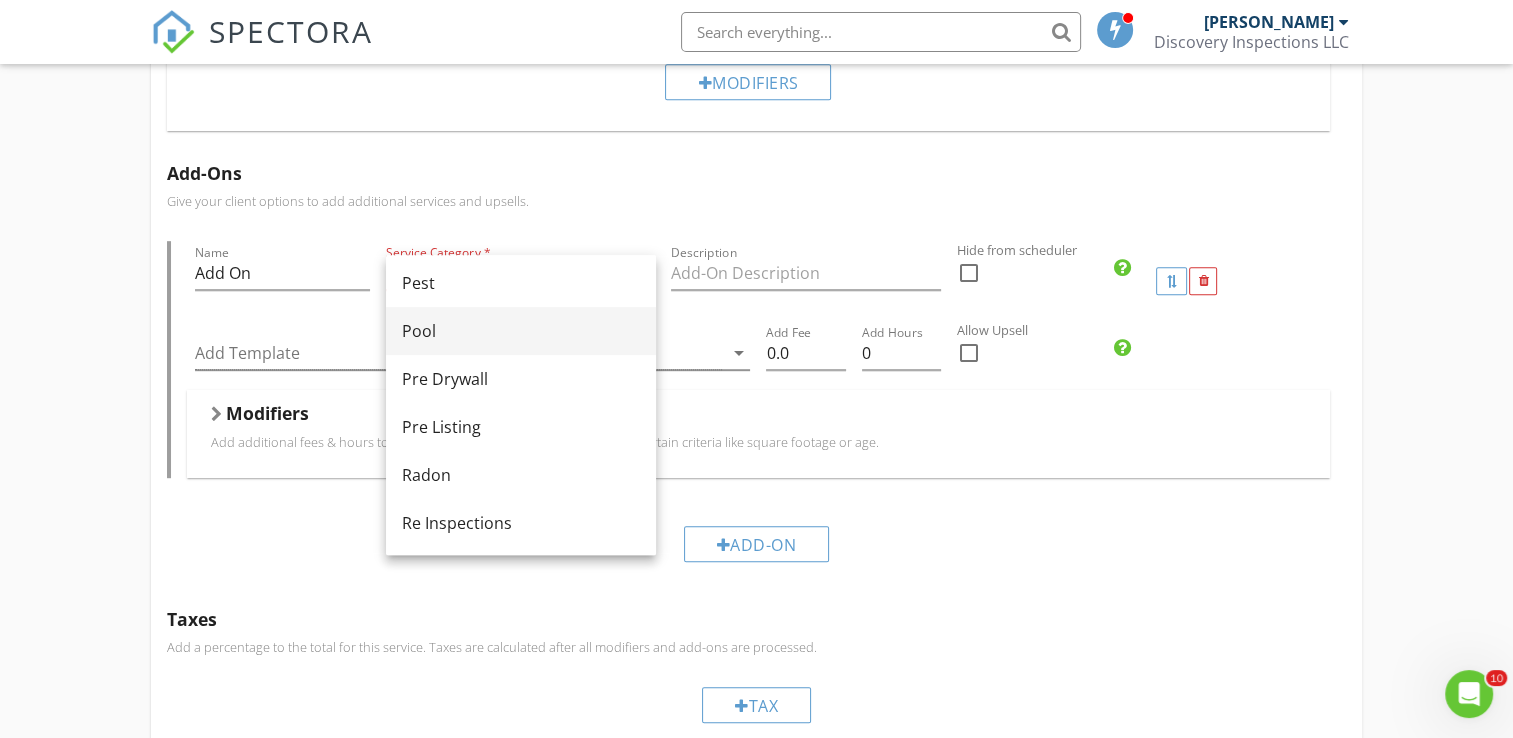 click on "Pool" at bounding box center (521, 331) 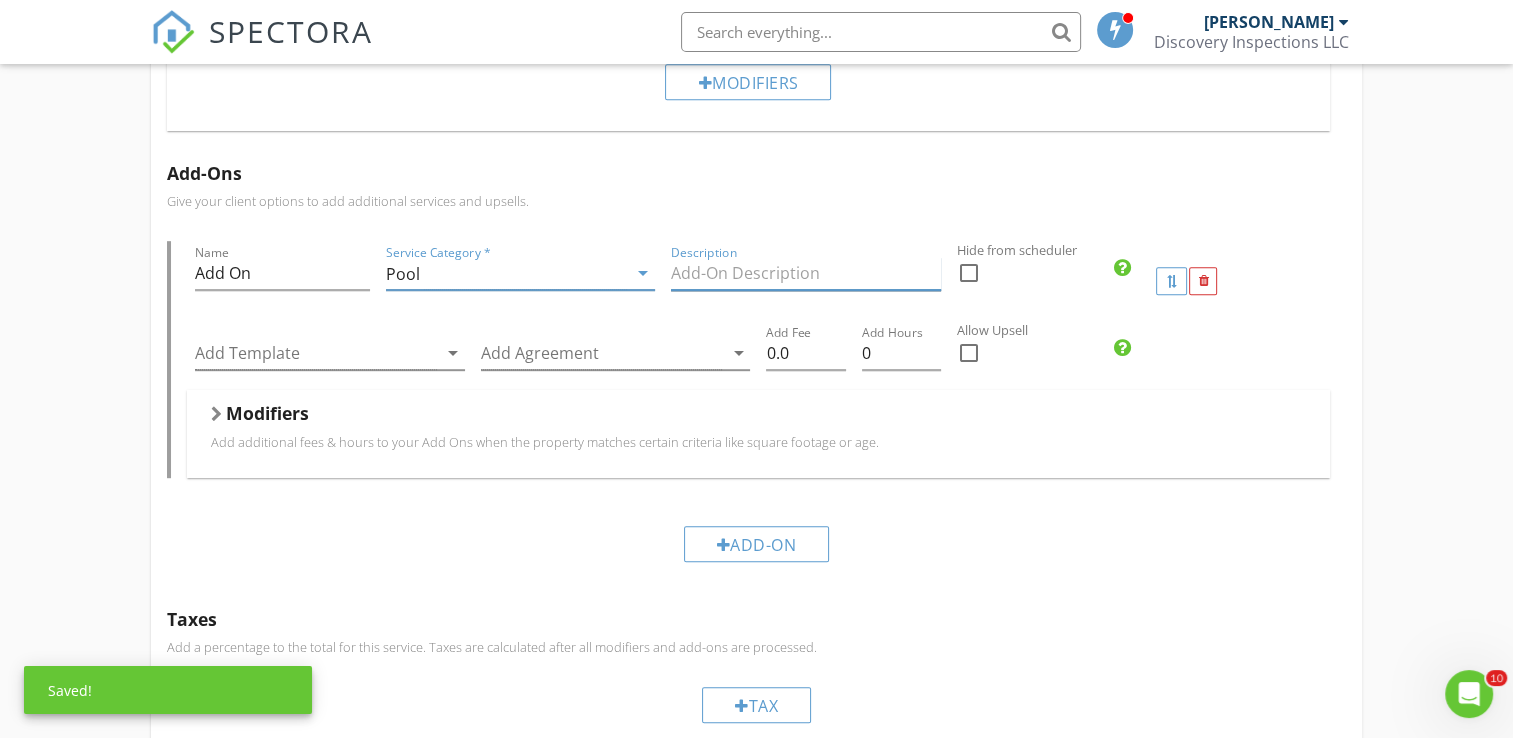 click at bounding box center [806, 273] 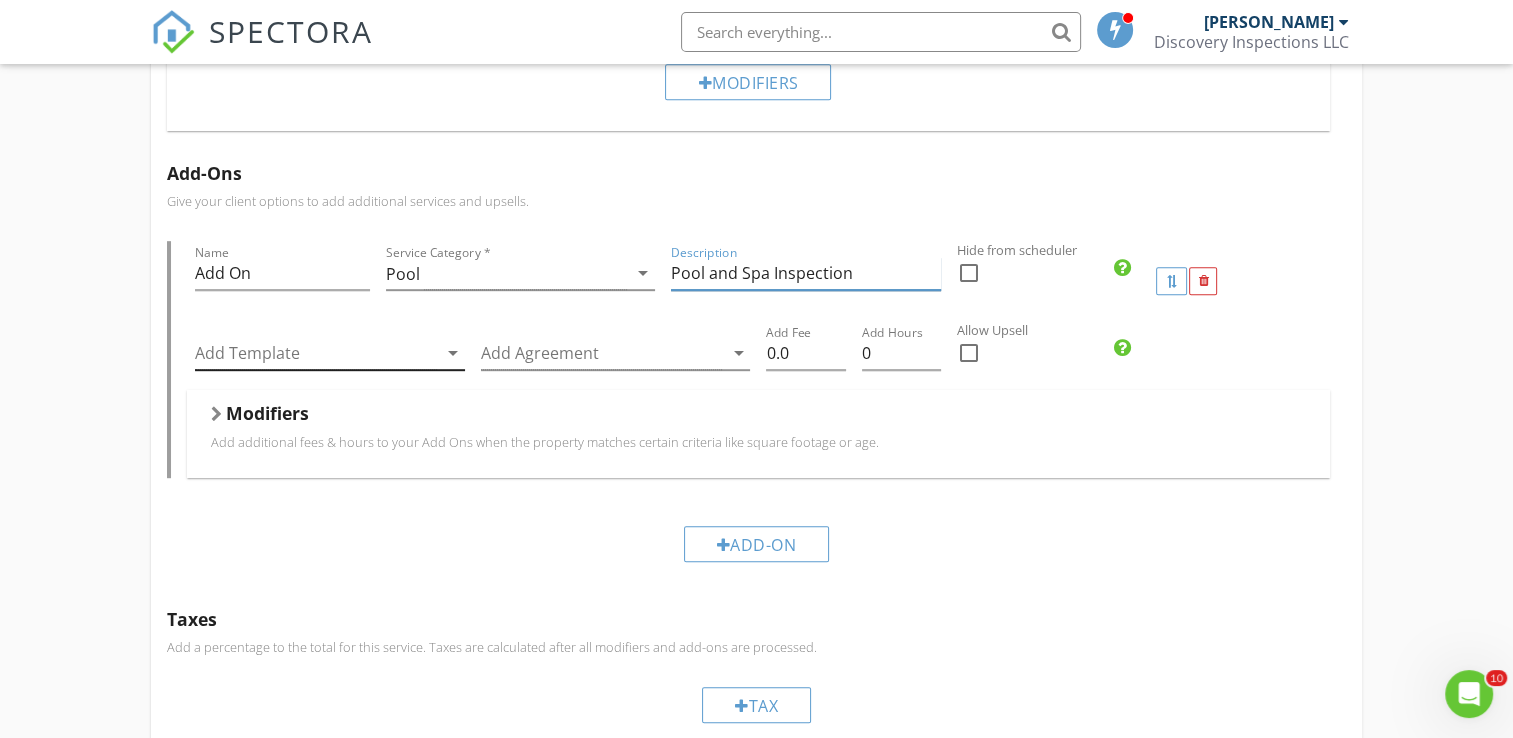 type on "Pool and Spa Inspection" 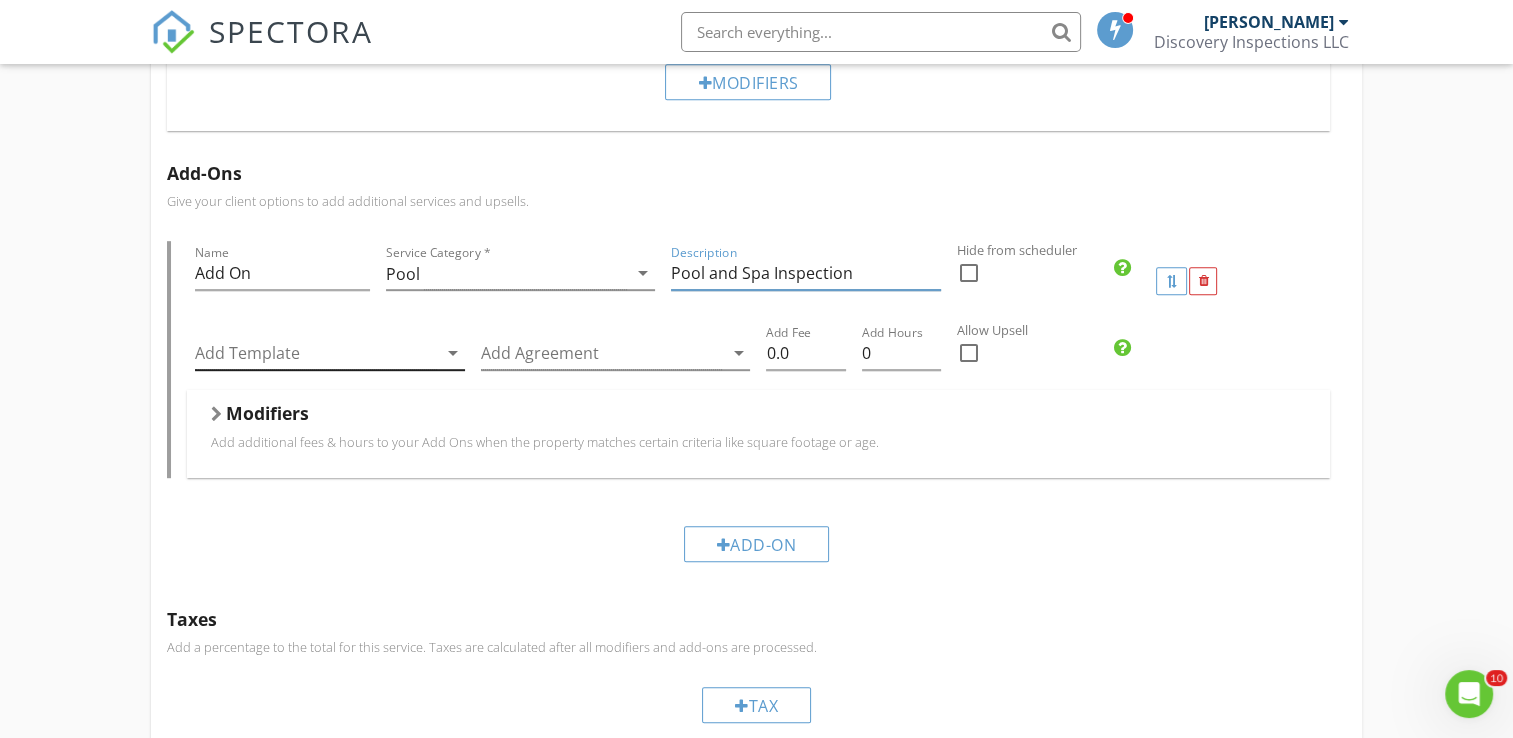 click on "arrow_drop_down" at bounding box center (453, 353) 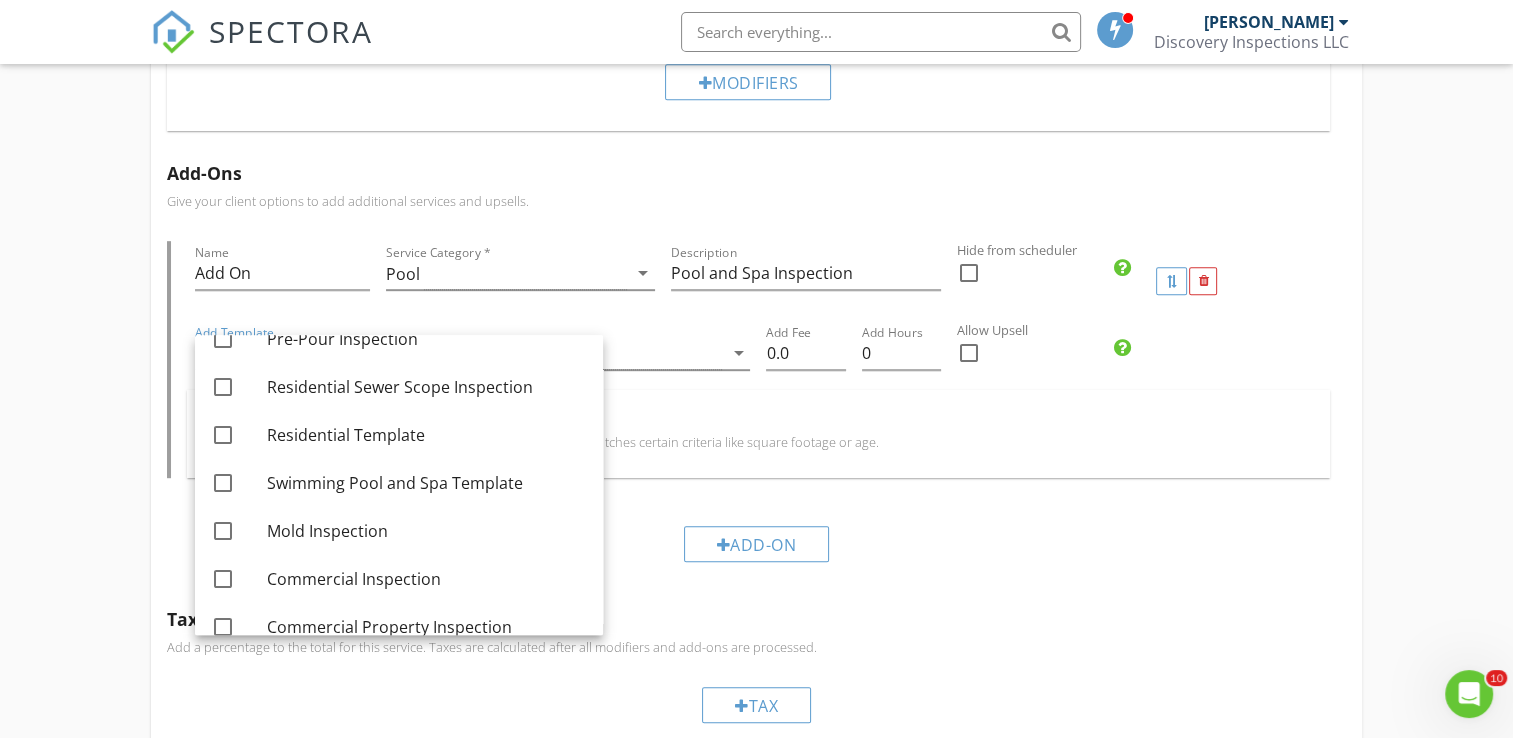 scroll, scrollTop: 278, scrollLeft: 0, axis: vertical 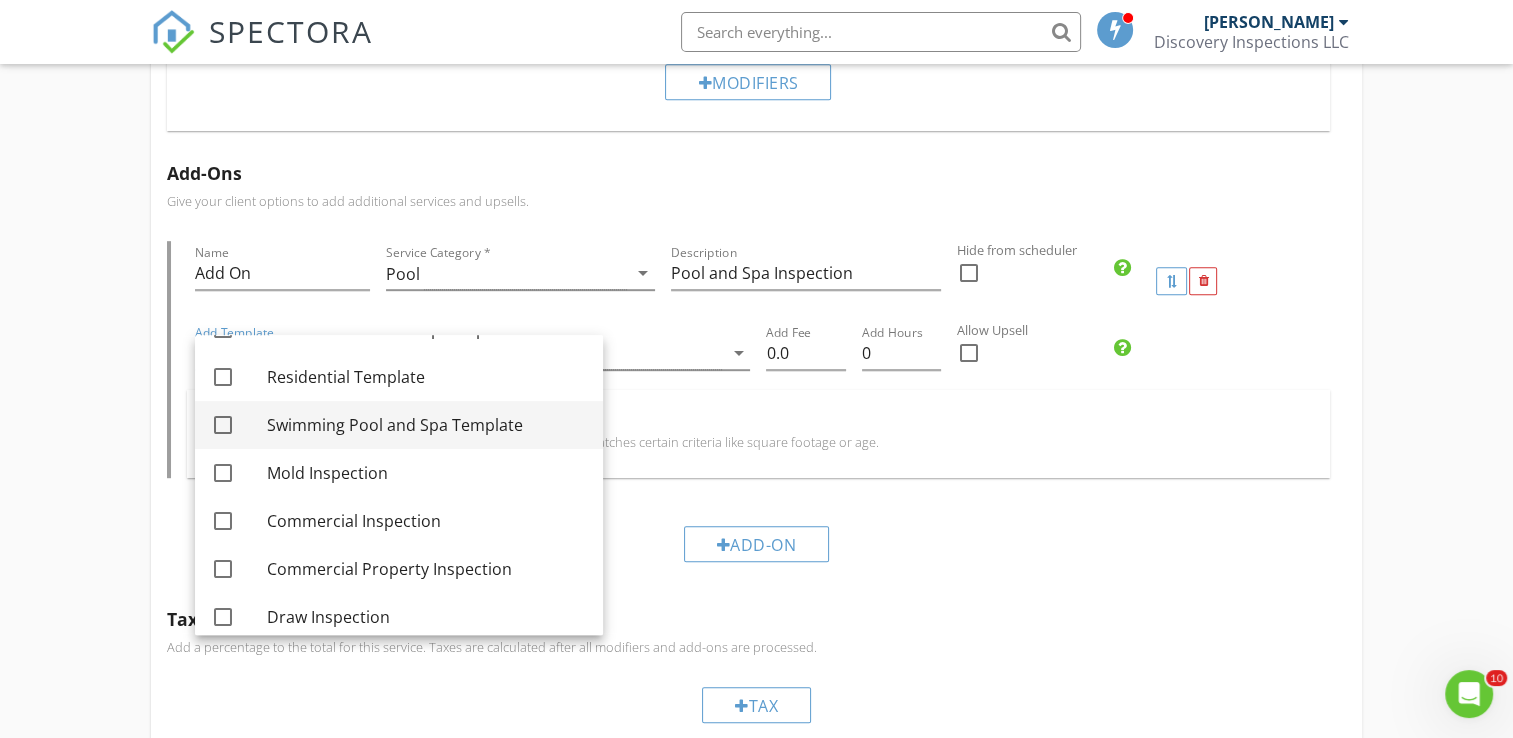 click at bounding box center [223, 425] 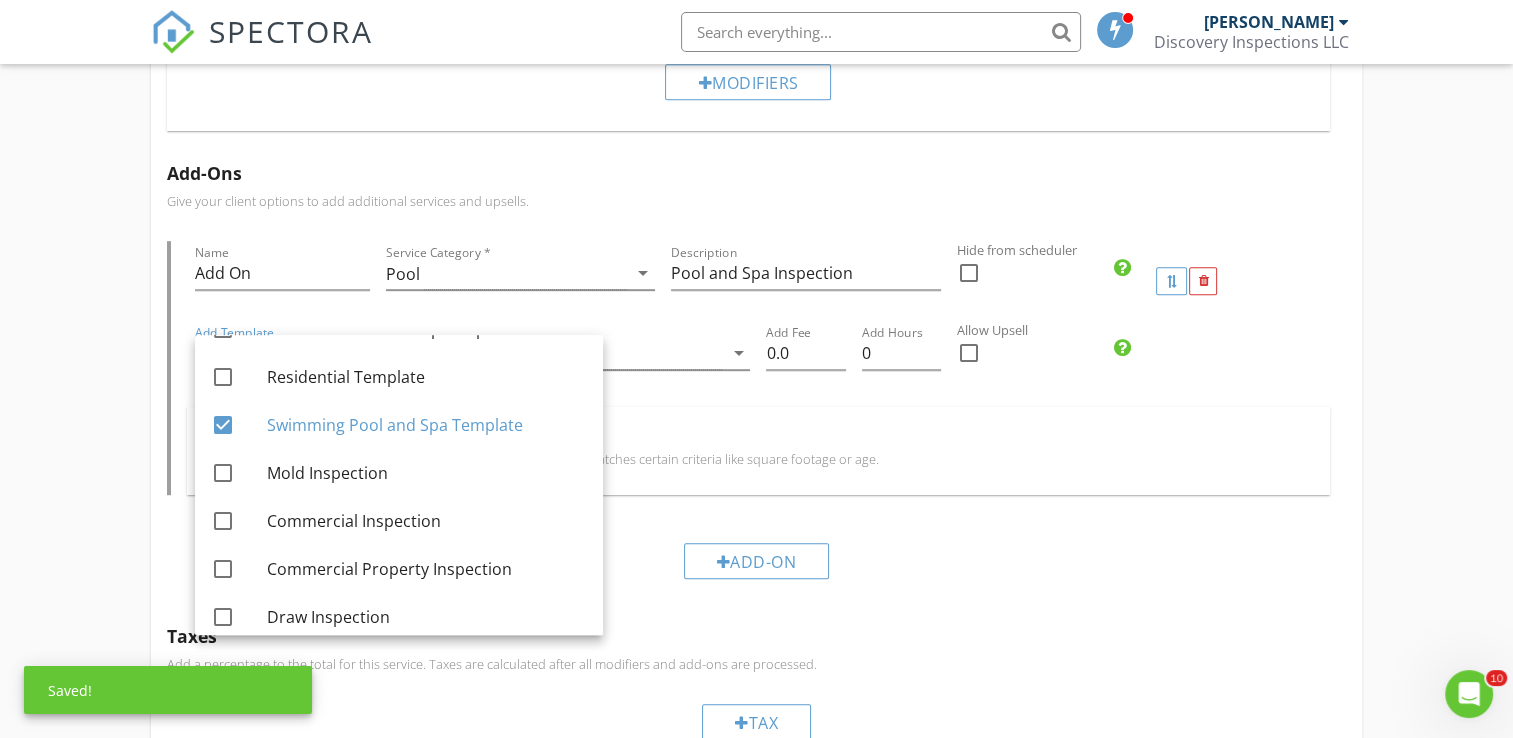 click on "Add Agreement arrow_drop_down" at bounding box center [616, 364] 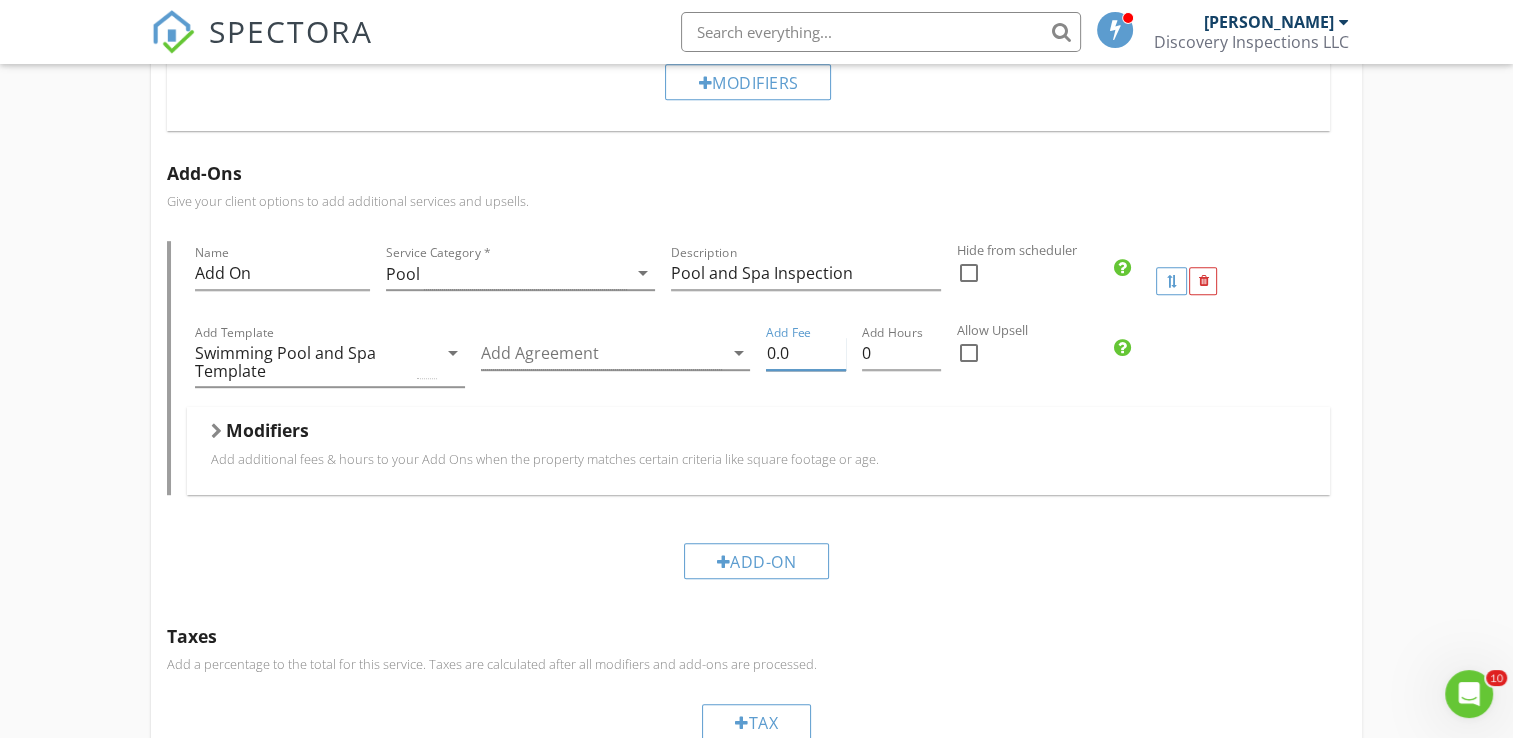click on "0.0" at bounding box center [805, 353] 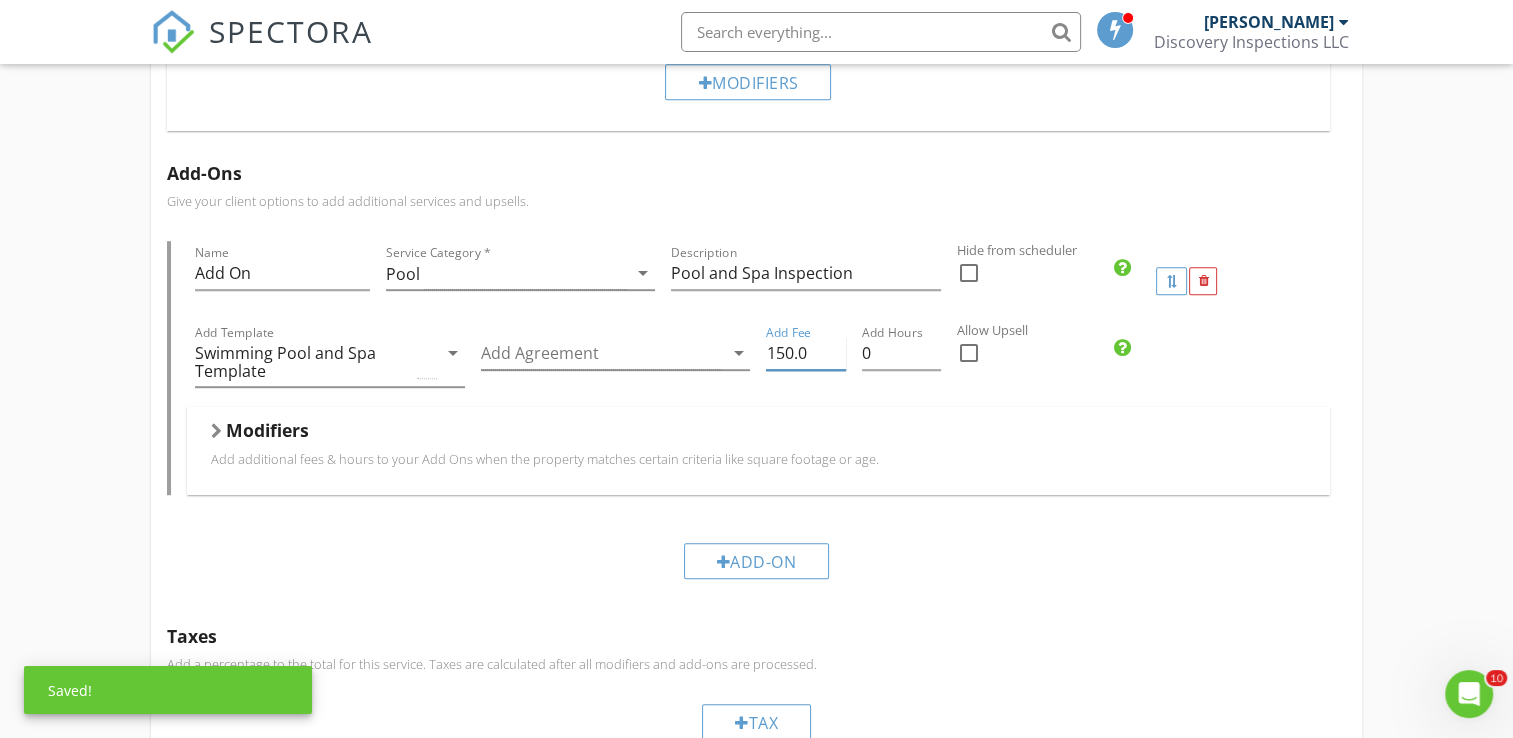 type on "150.0" 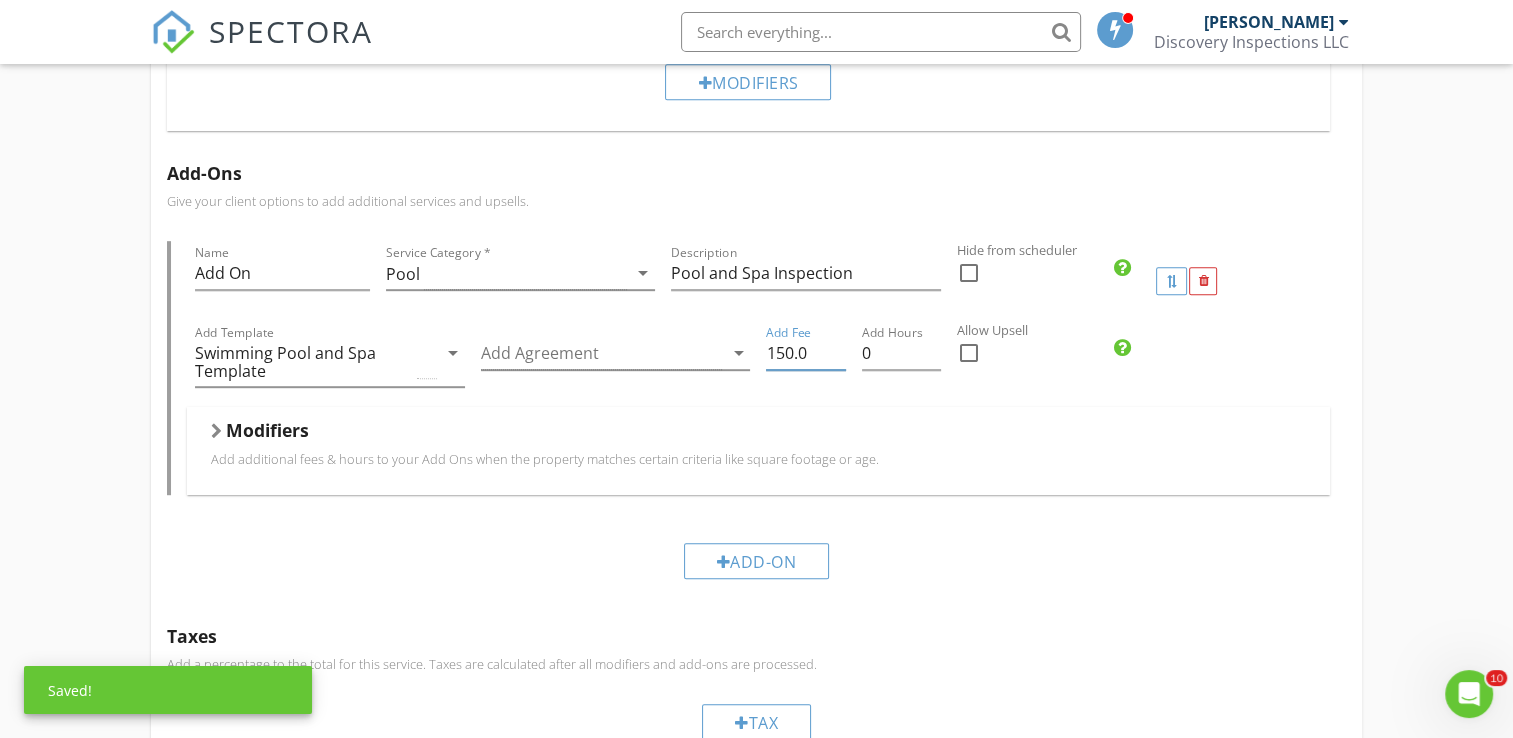 click on "Modifiers" at bounding box center (758, 434) 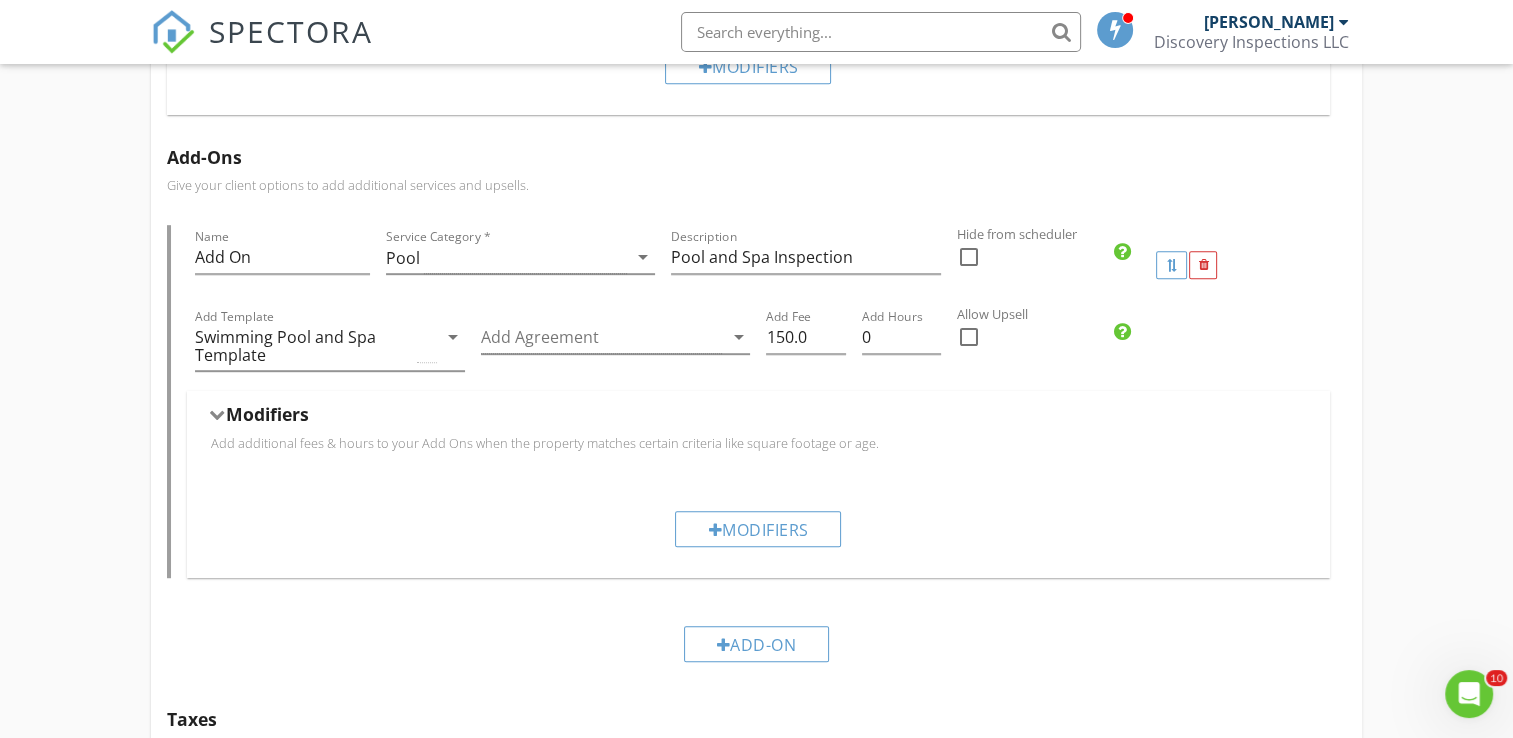 scroll, scrollTop: 1112, scrollLeft: 0, axis: vertical 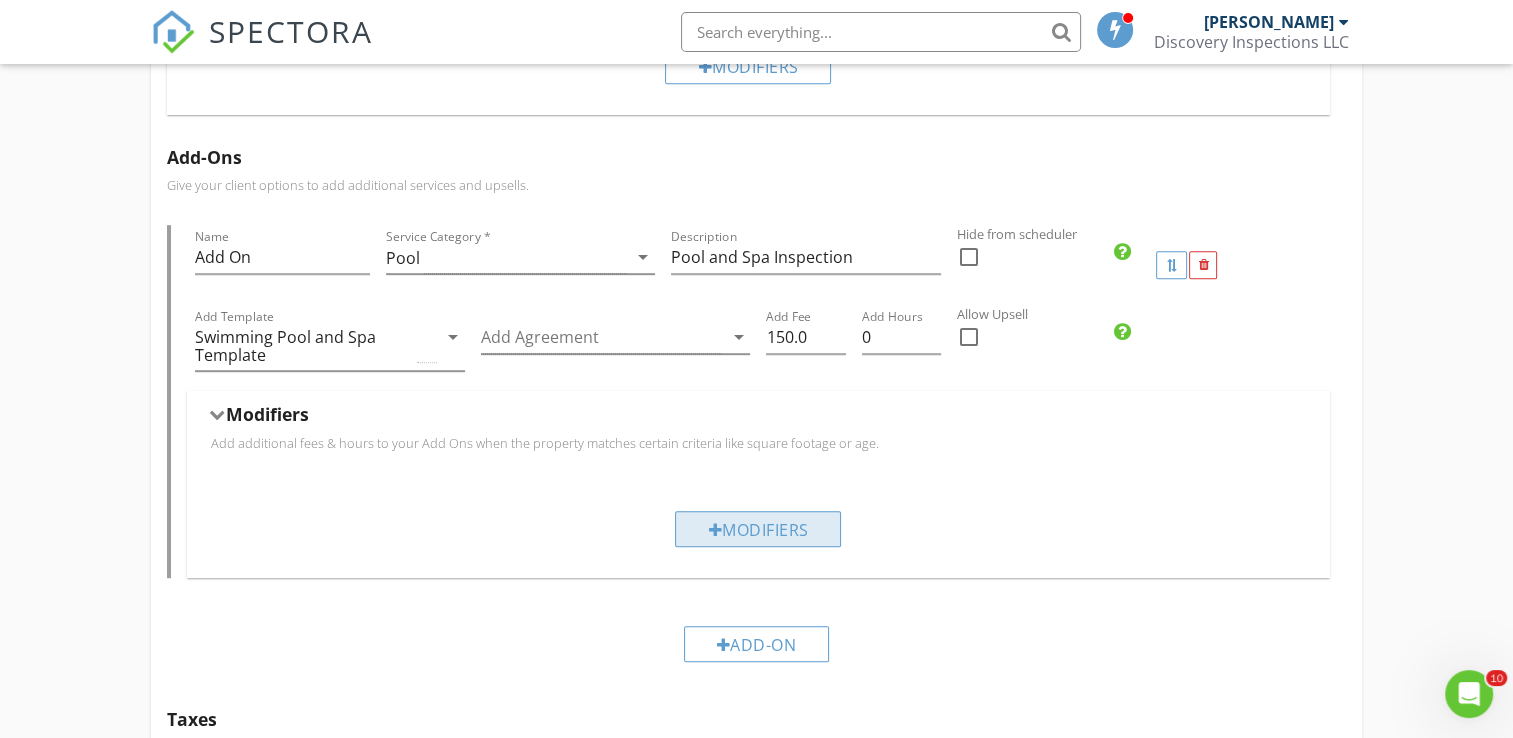 click on "Modifiers" at bounding box center [758, 529] 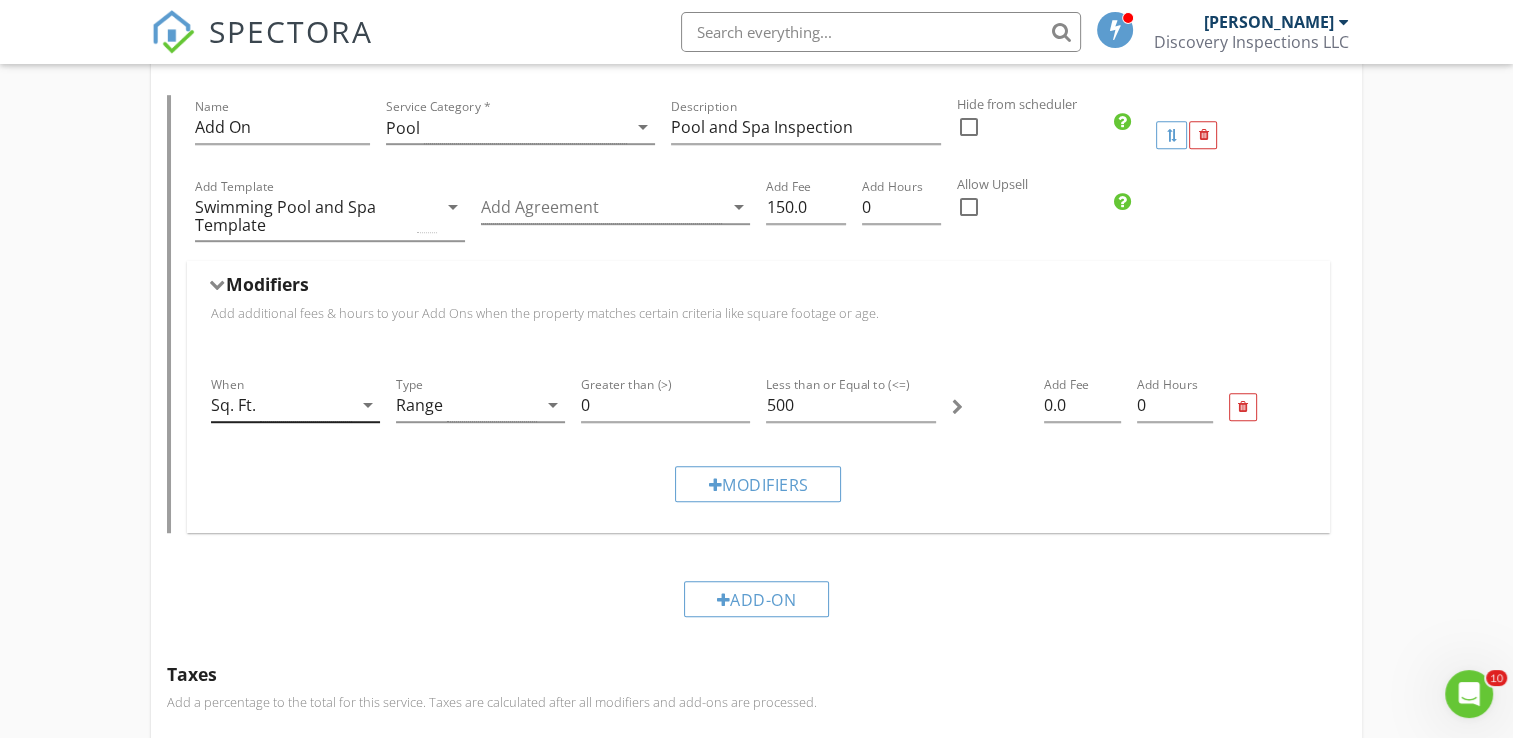 scroll, scrollTop: 1168, scrollLeft: 0, axis: vertical 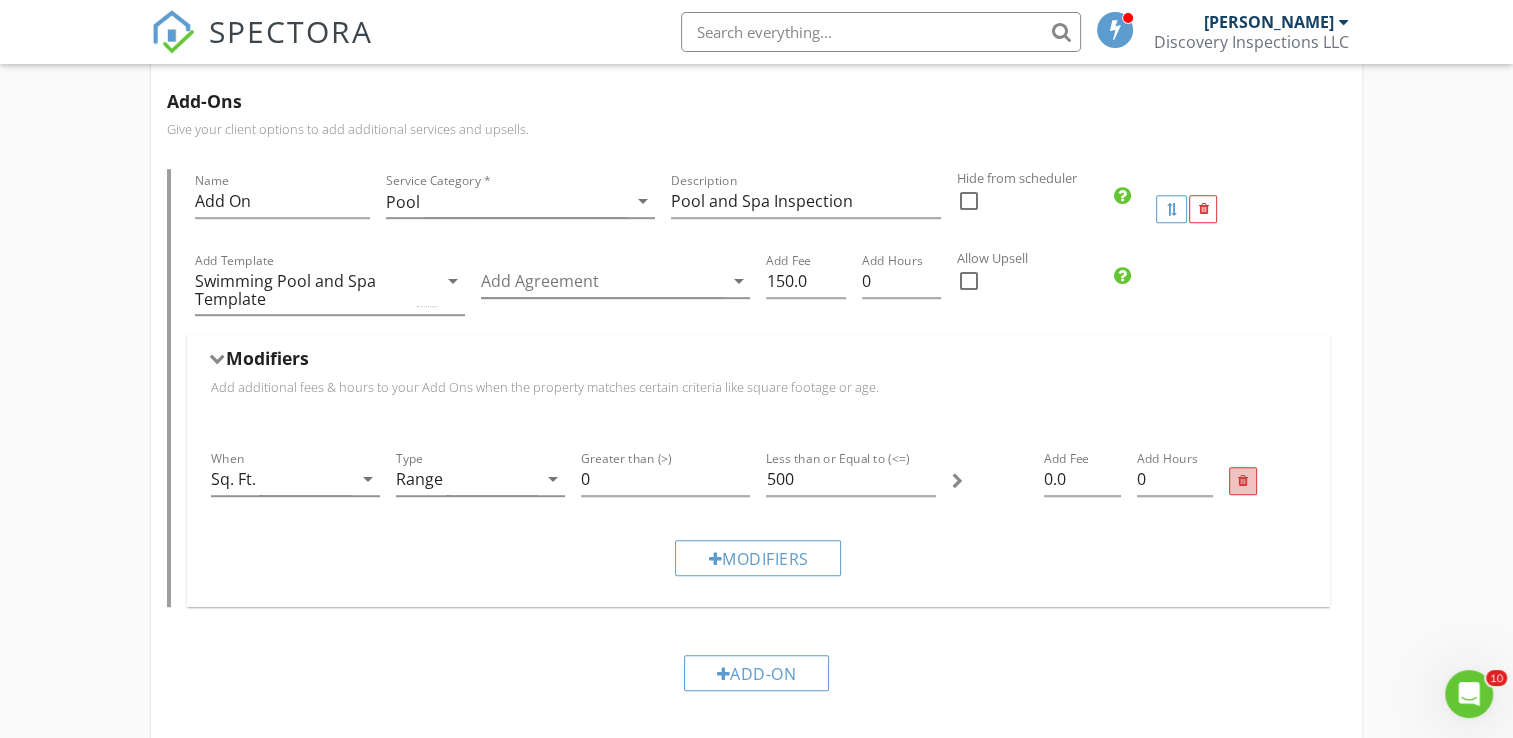 click at bounding box center (1243, 481) 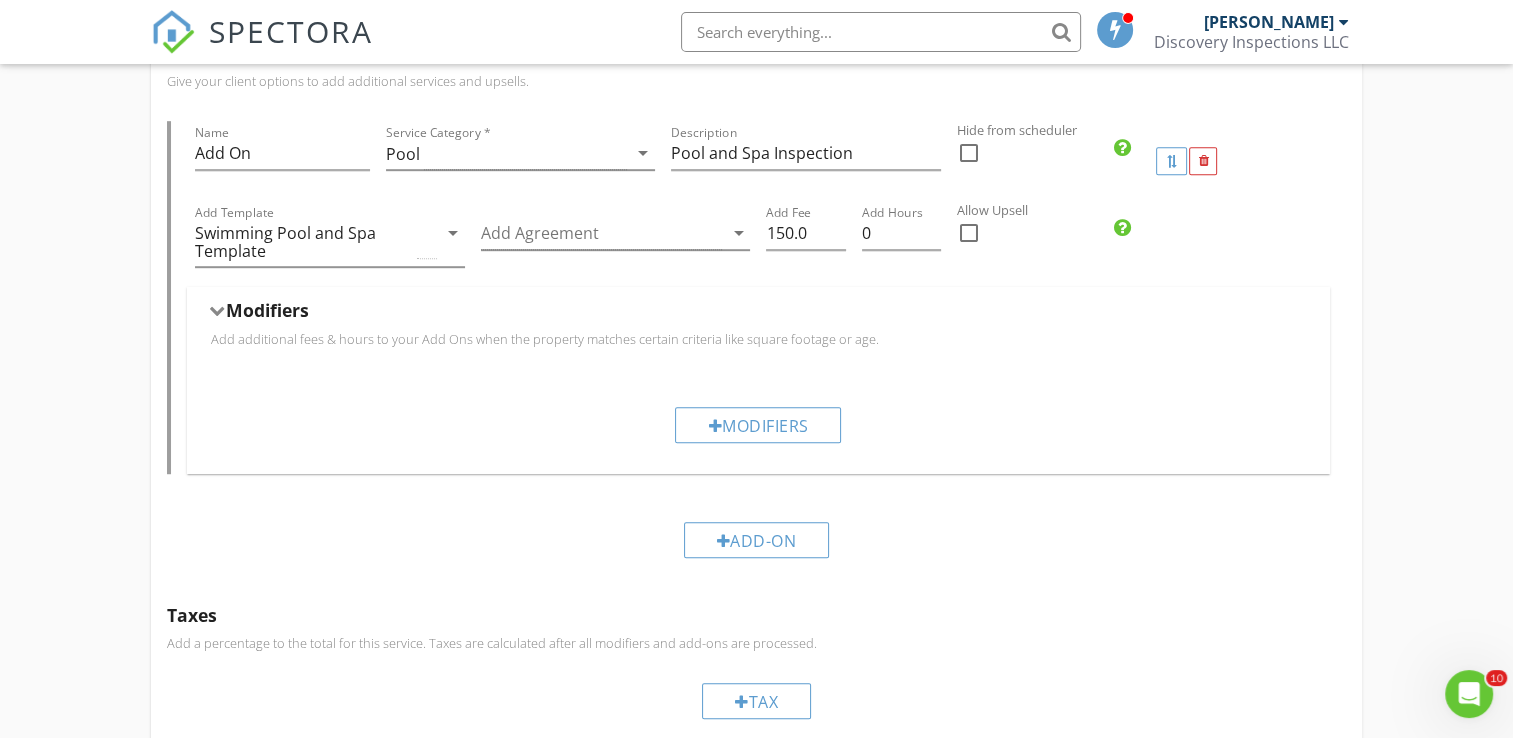 scroll, scrollTop: 1215, scrollLeft: 0, axis: vertical 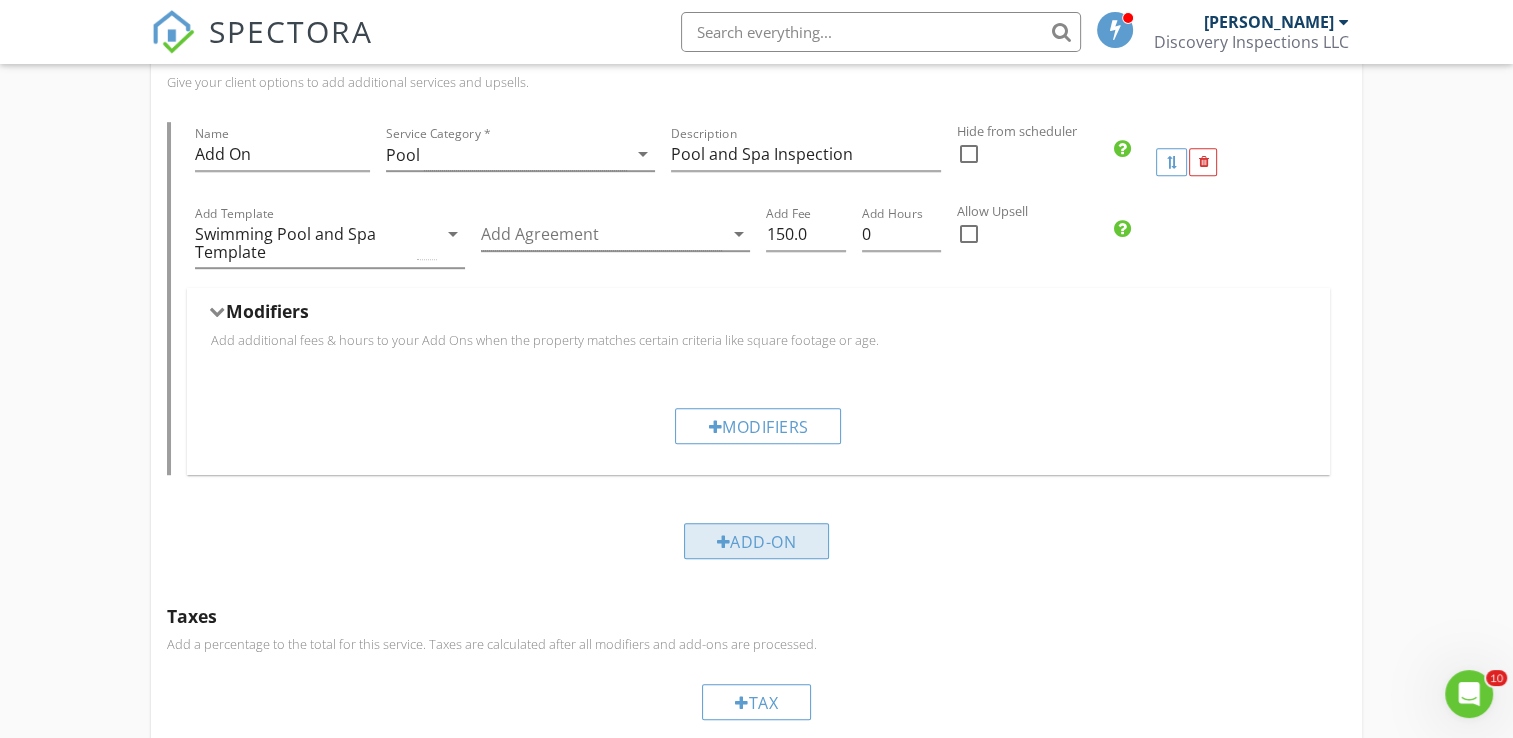 click on "Add-On" at bounding box center (757, 541) 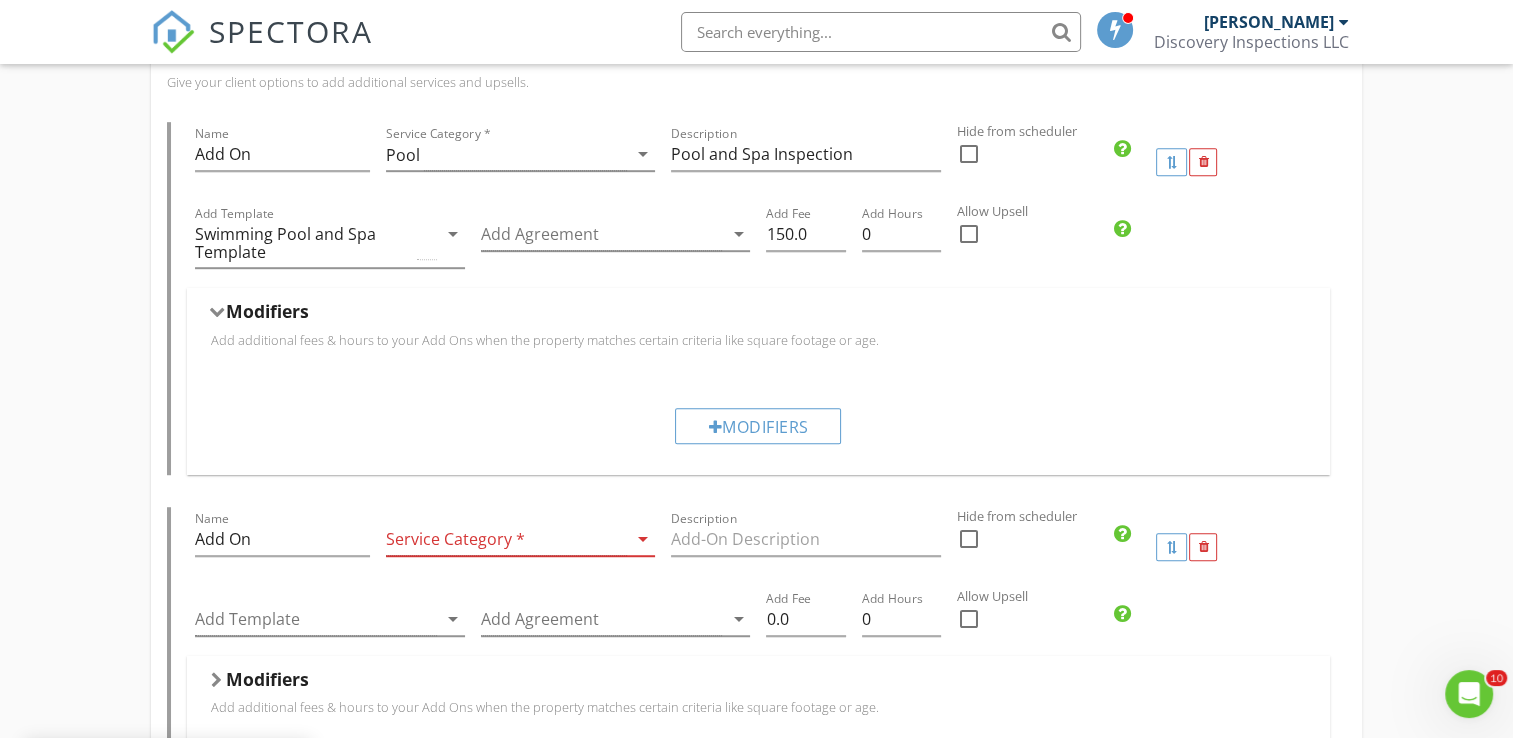 click on "arrow_drop_down" at bounding box center [643, 539] 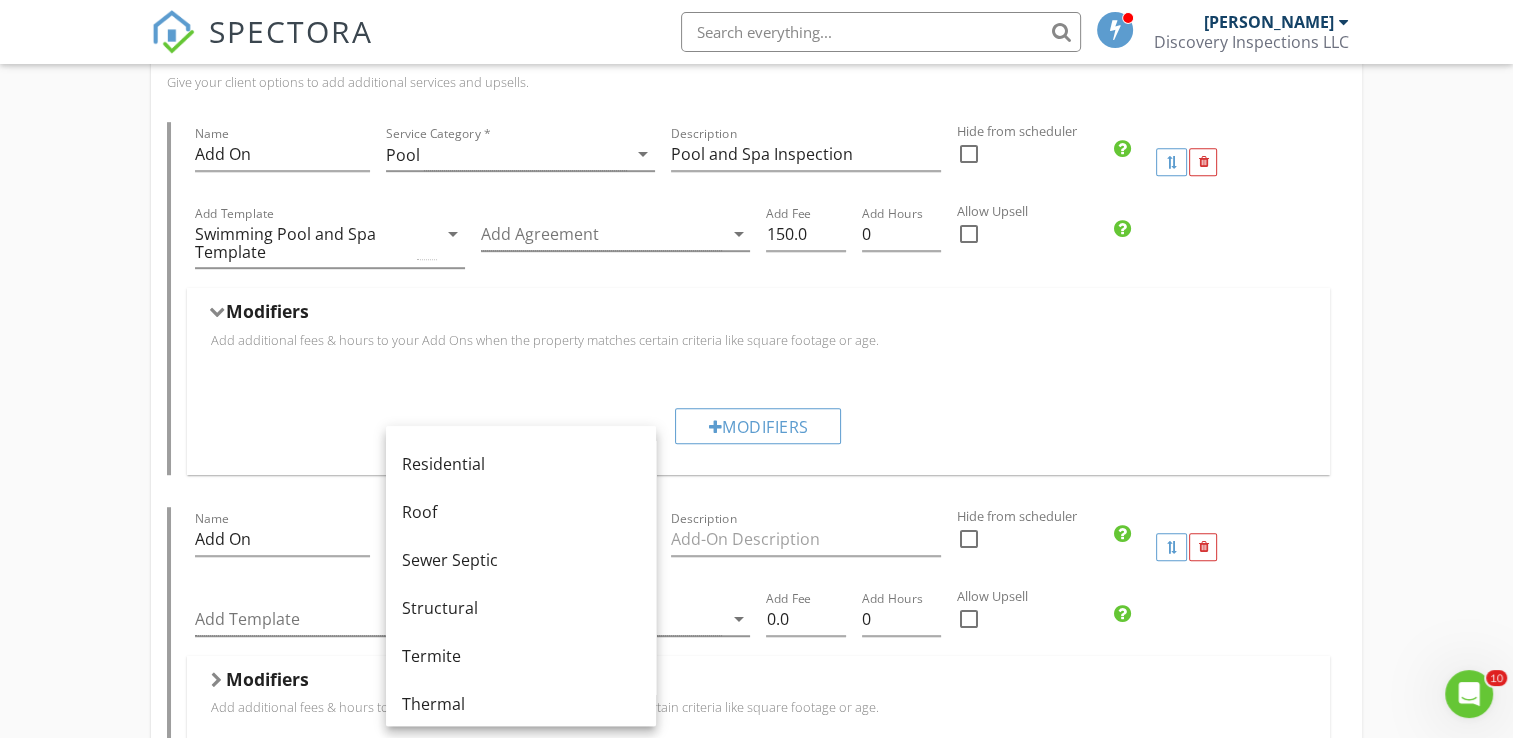 scroll, scrollTop: 1035, scrollLeft: 0, axis: vertical 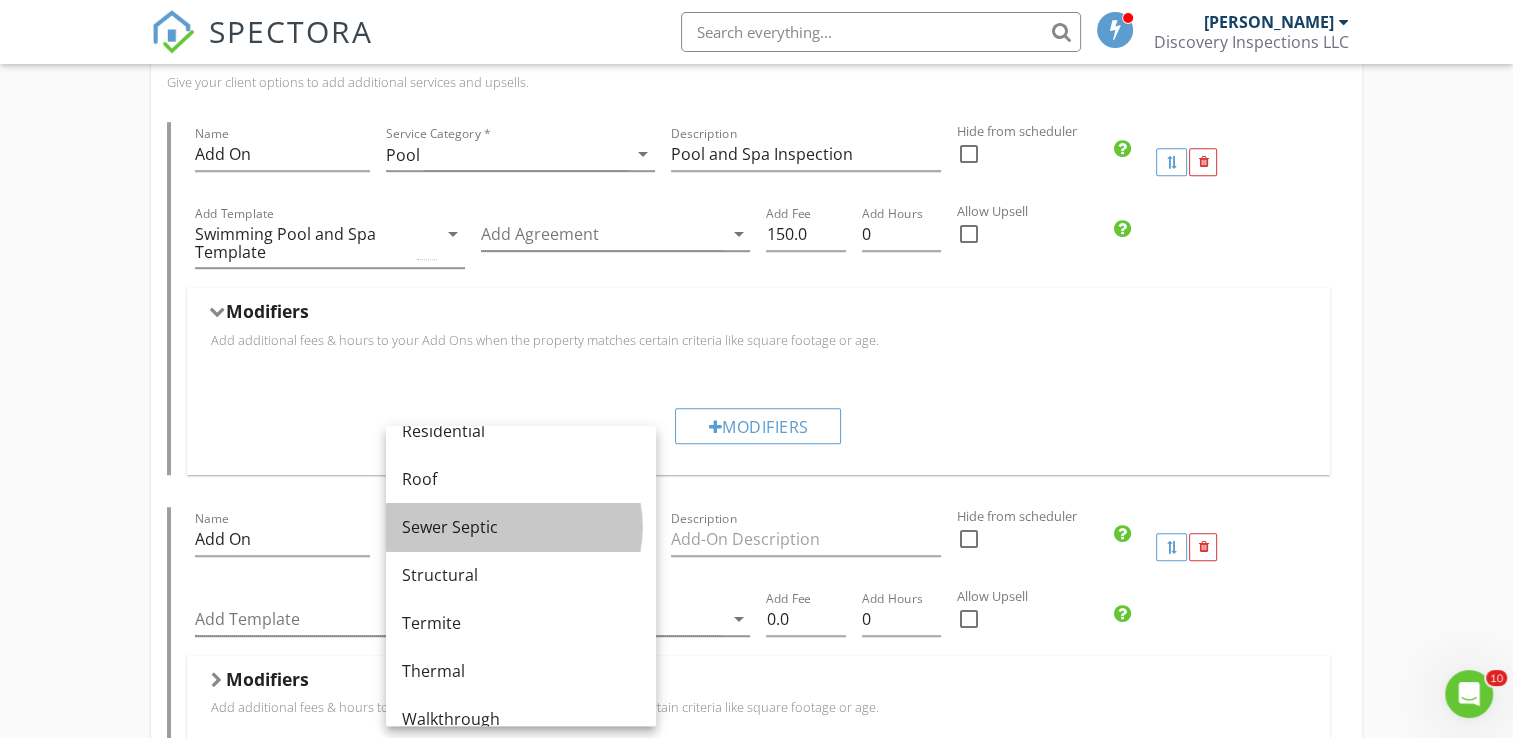 click on "Sewer Septic" at bounding box center [521, 527] 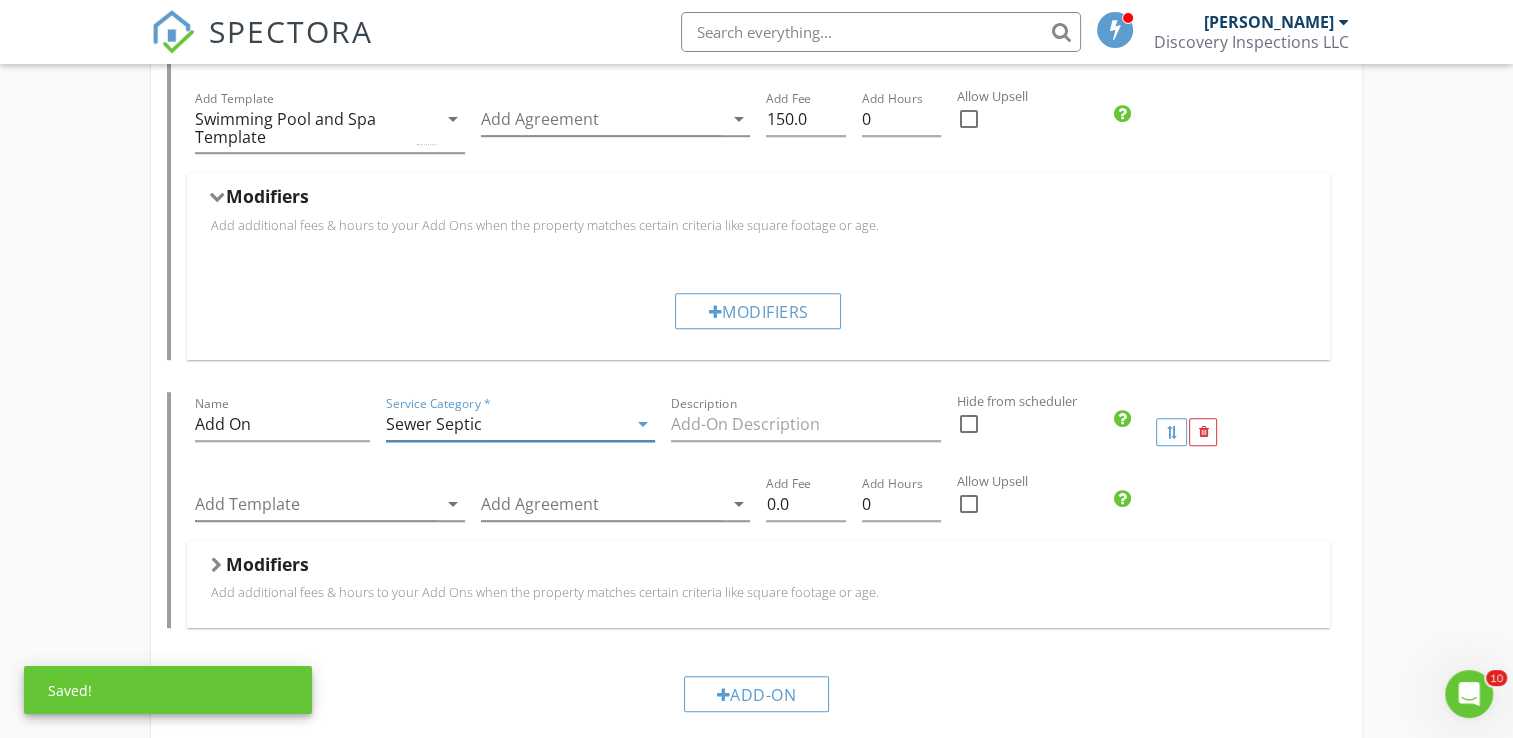 scroll, scrollTop: 1331, scrollLeft: 0, axis: vertical 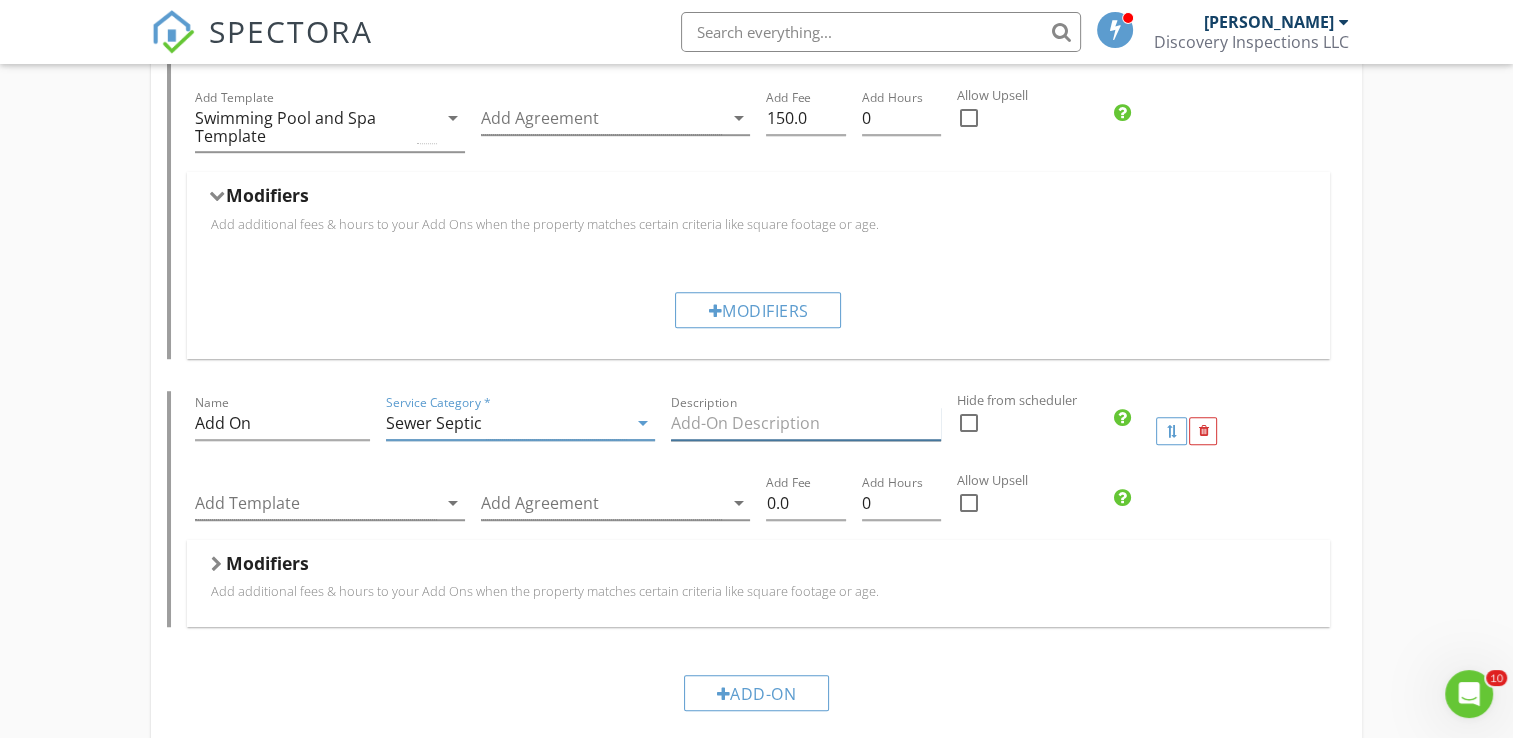 click at bounding box center (806, 423) 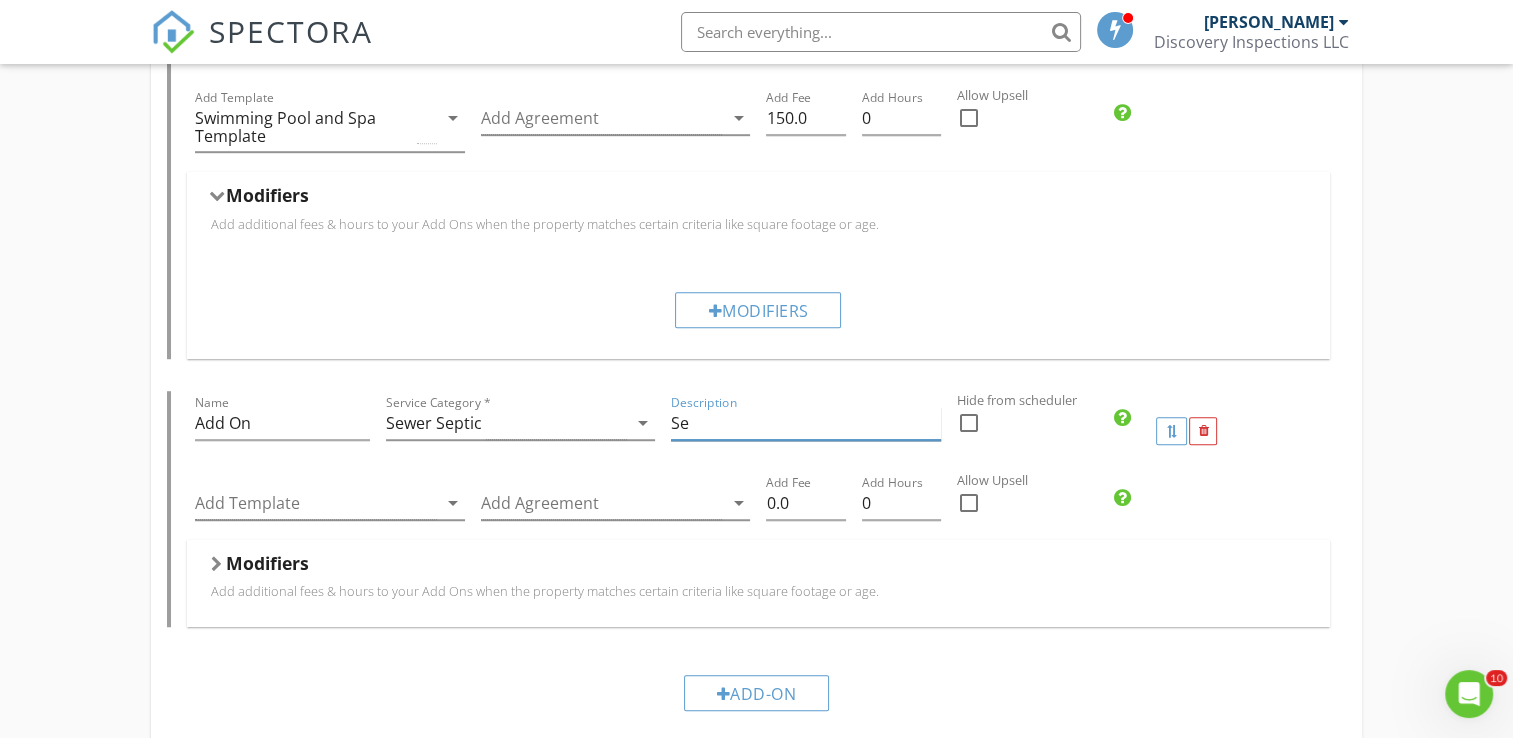 type on "S" 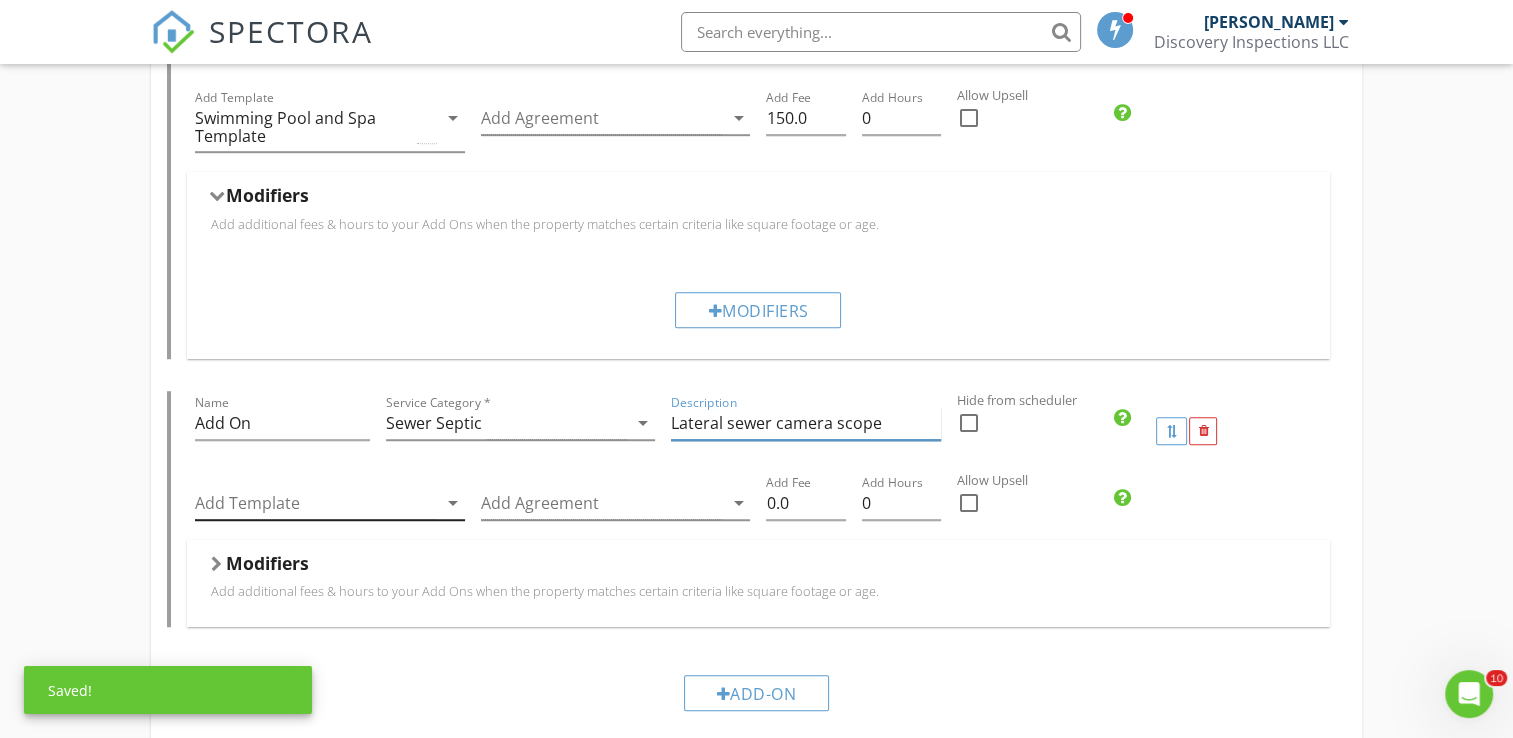 type on "Lateral sewer camera scope" 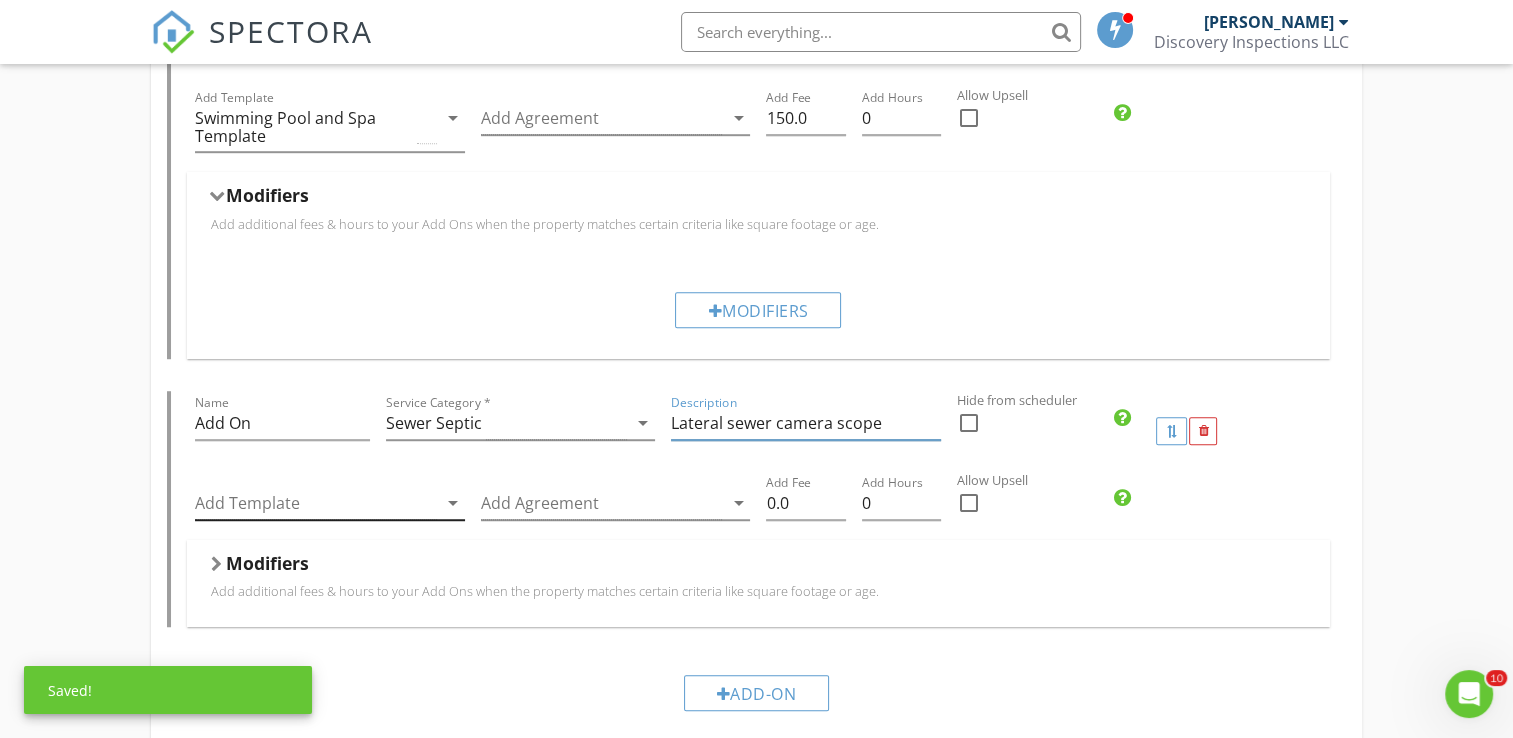 click on "arrow_drop_down" at bounding box center [453, 503] 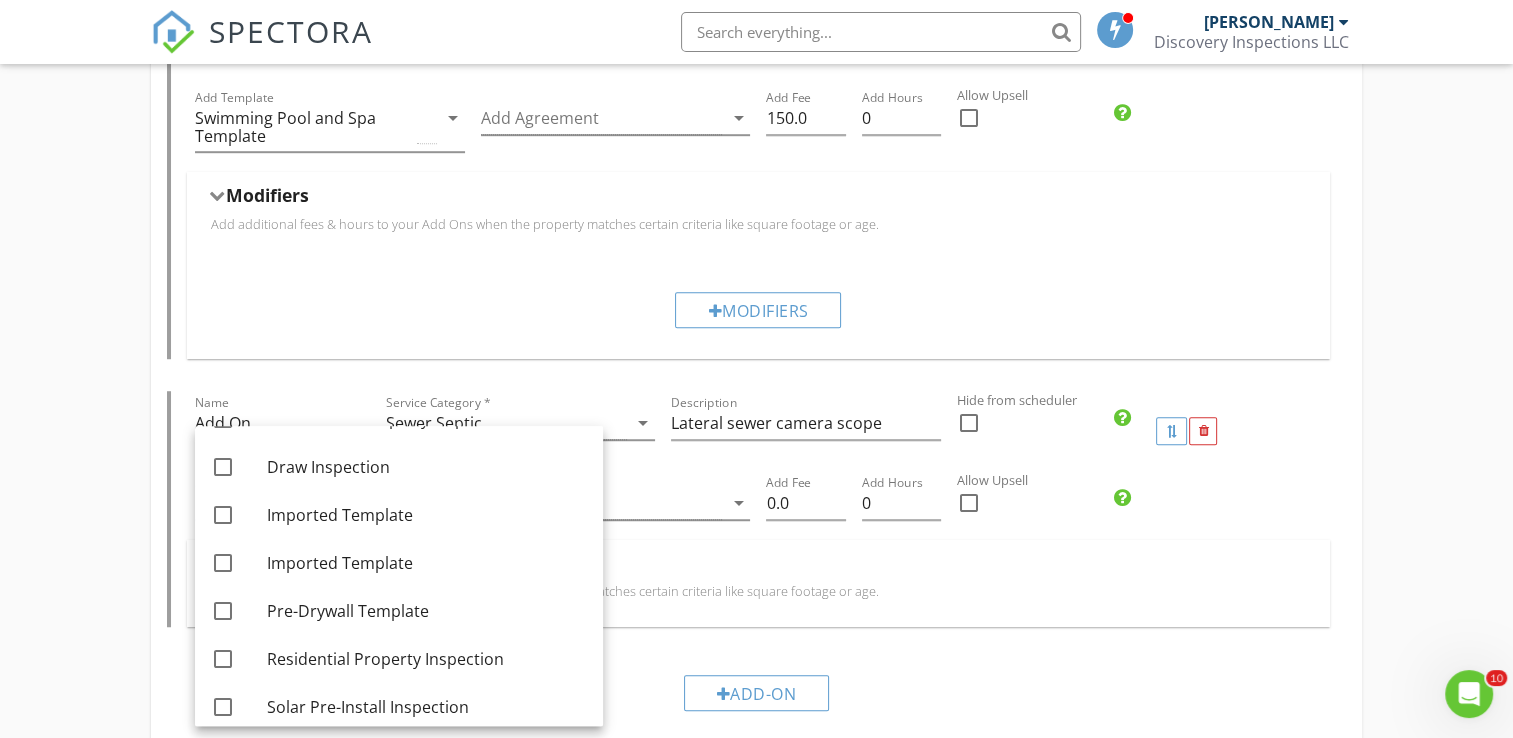 scroll, scrollTop: 532, scrollLeft: 0, axis: vertical 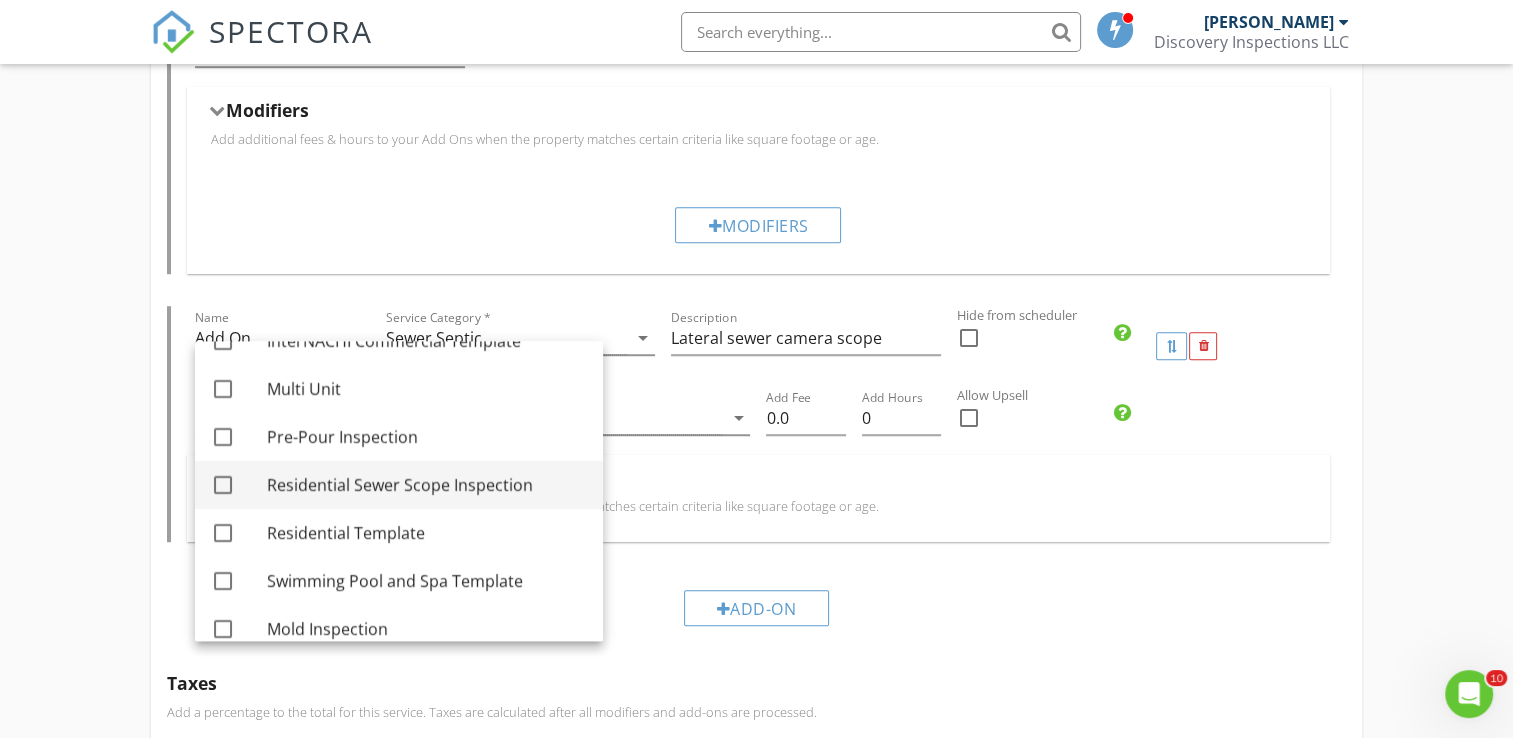 click at bounding box center (223, 485) 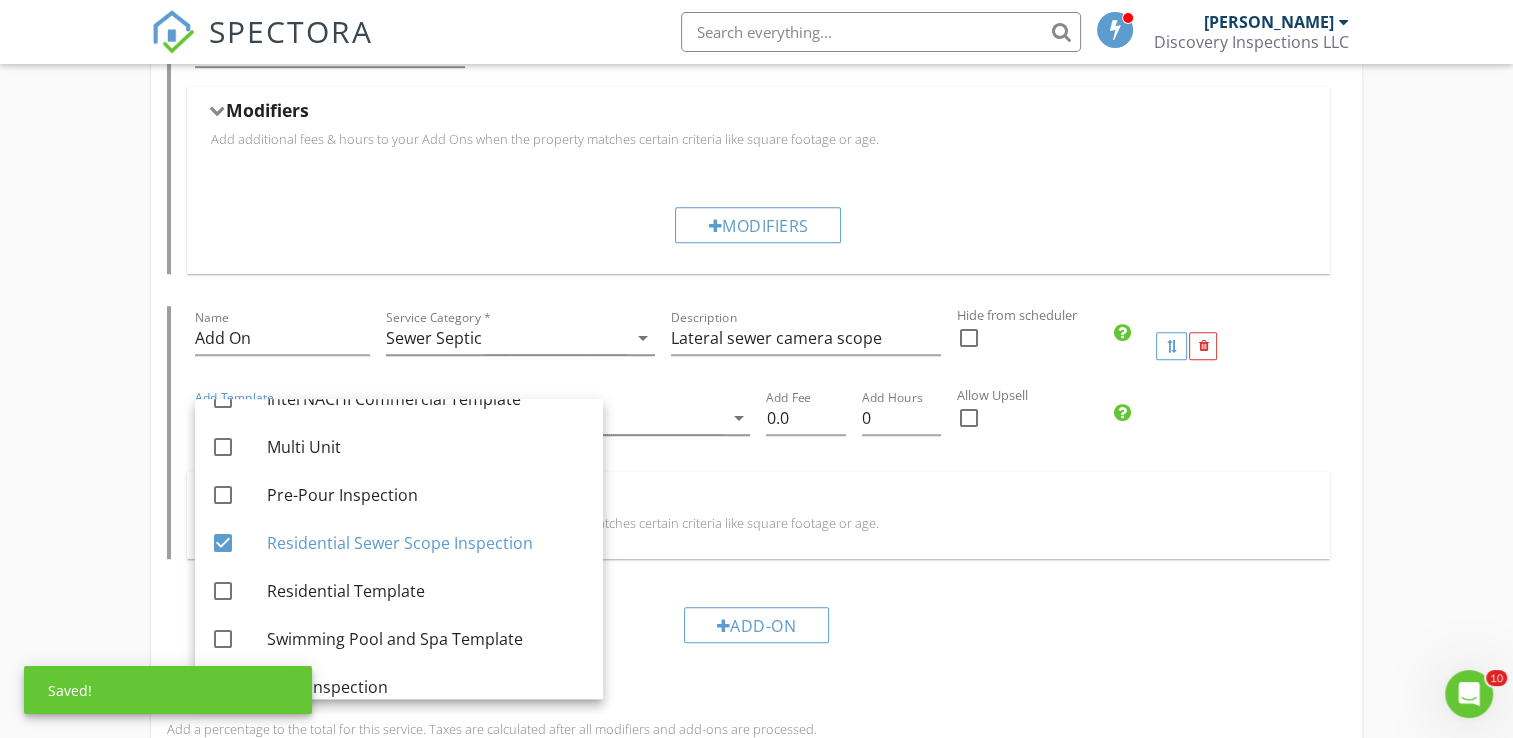 click on "Modifiers
Add additional fees & hours to your Add Ons when the property
matches certain criteria like square footage or age." at bounding box center (758, 515) 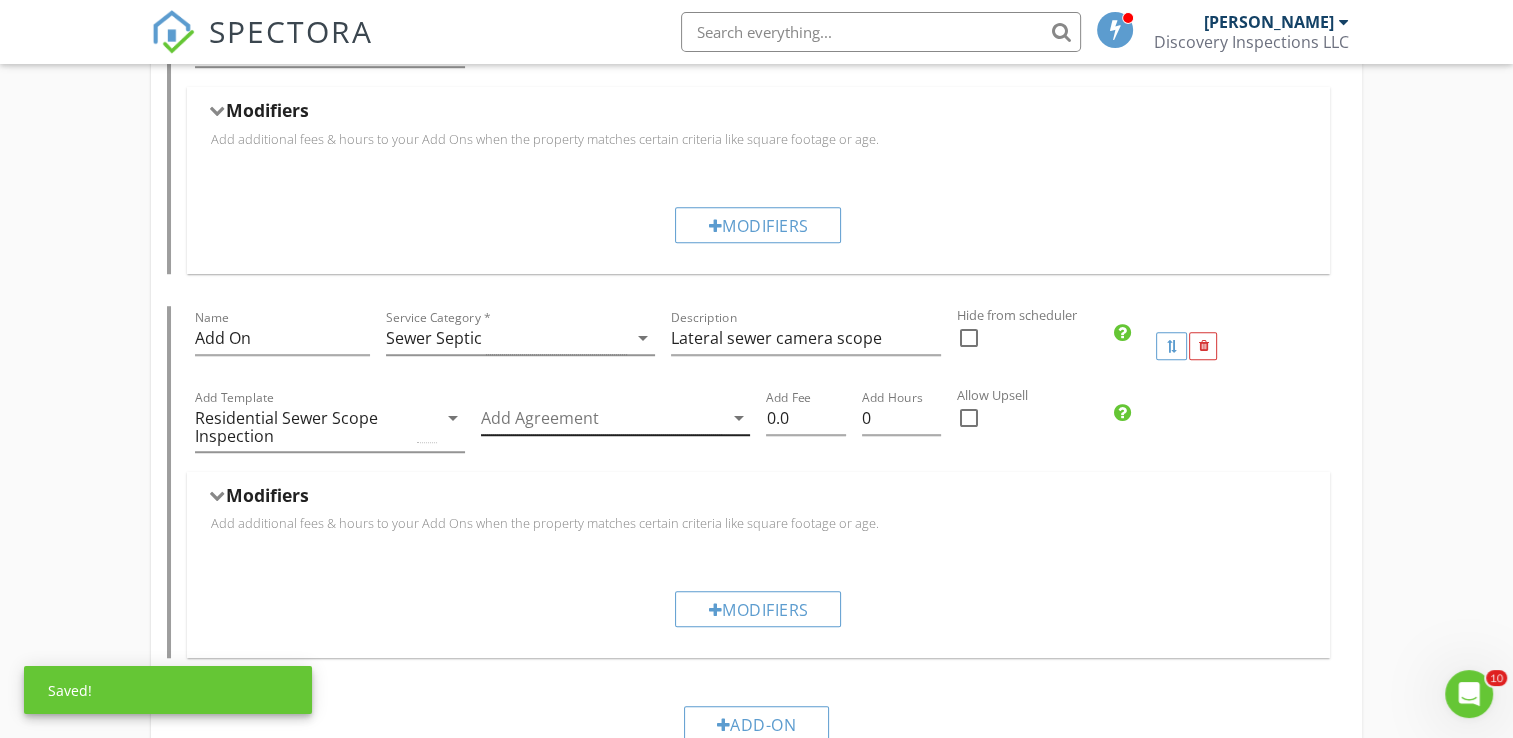click on "arrow_drop_down" at bounding box center [738, 418] 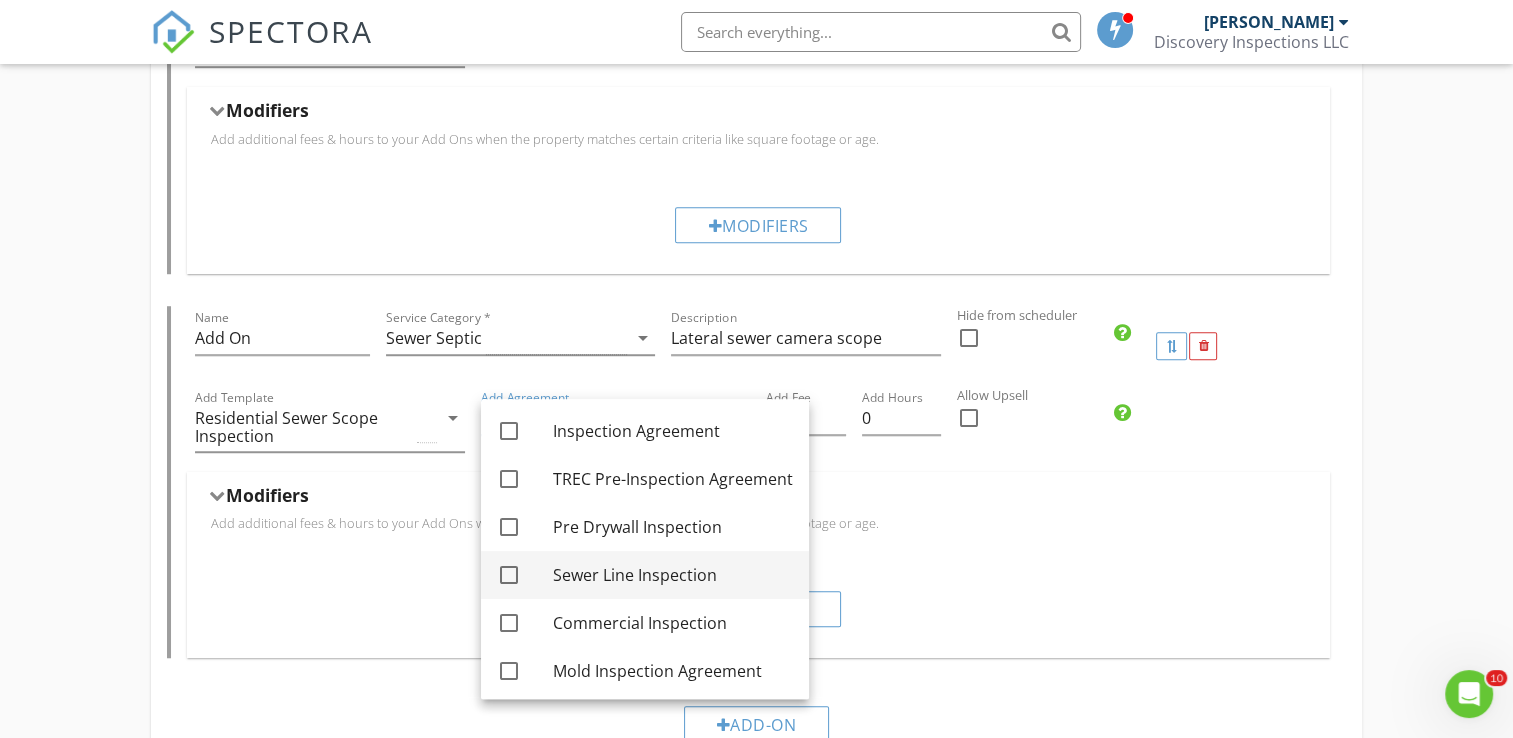 click at bounding box center (509, 575) 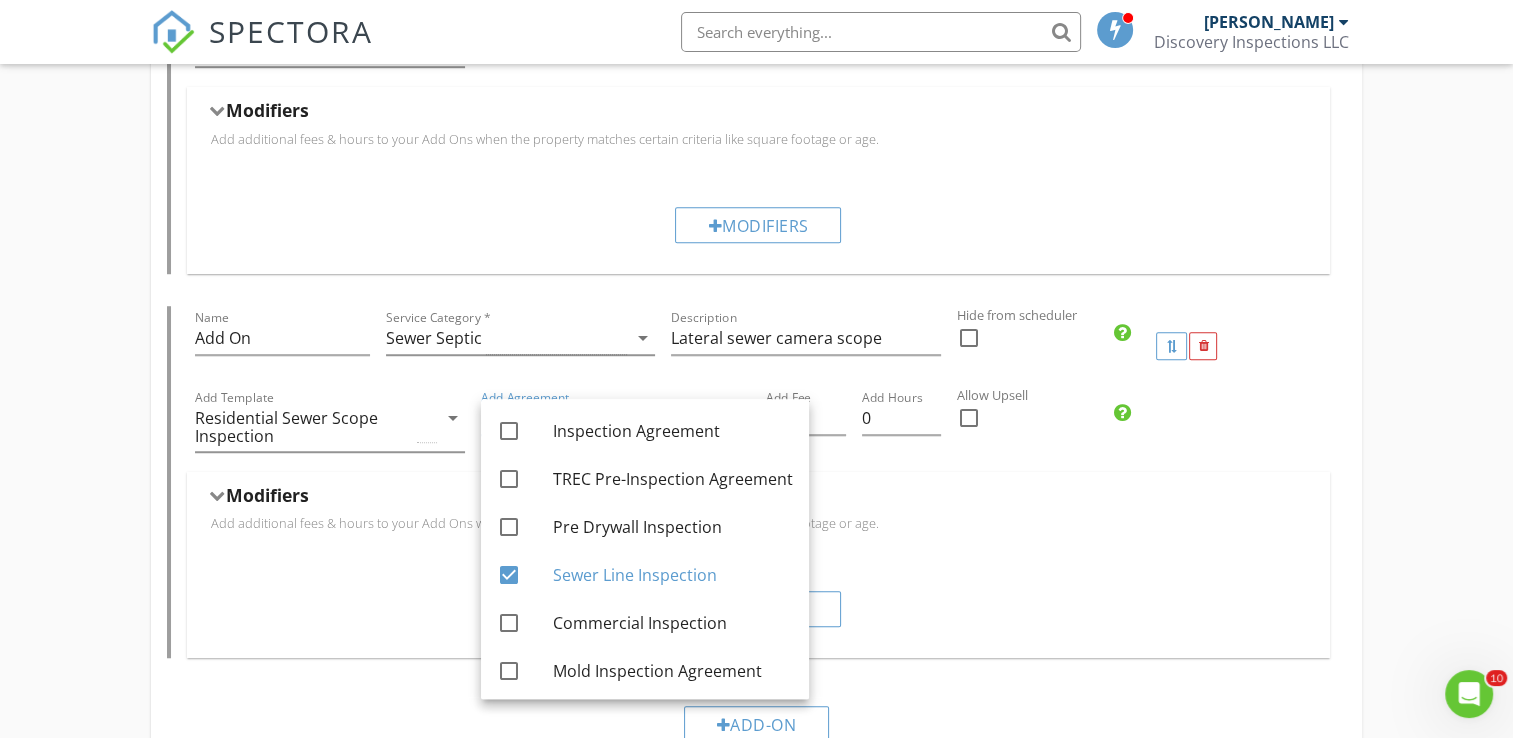 click on "Modifiers" at bounding box center (758, 608) 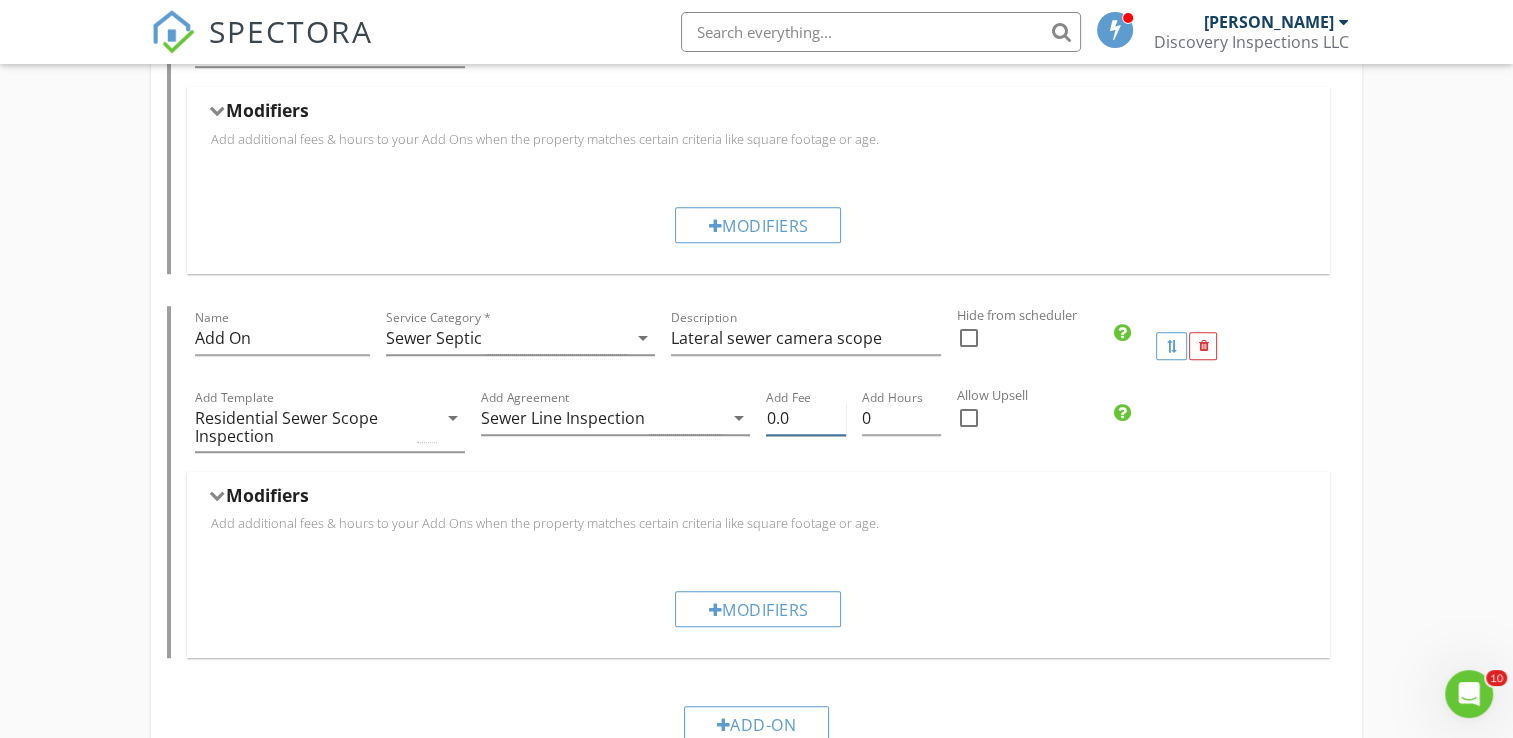 click on "0.0" at bounding box center (805, 418) 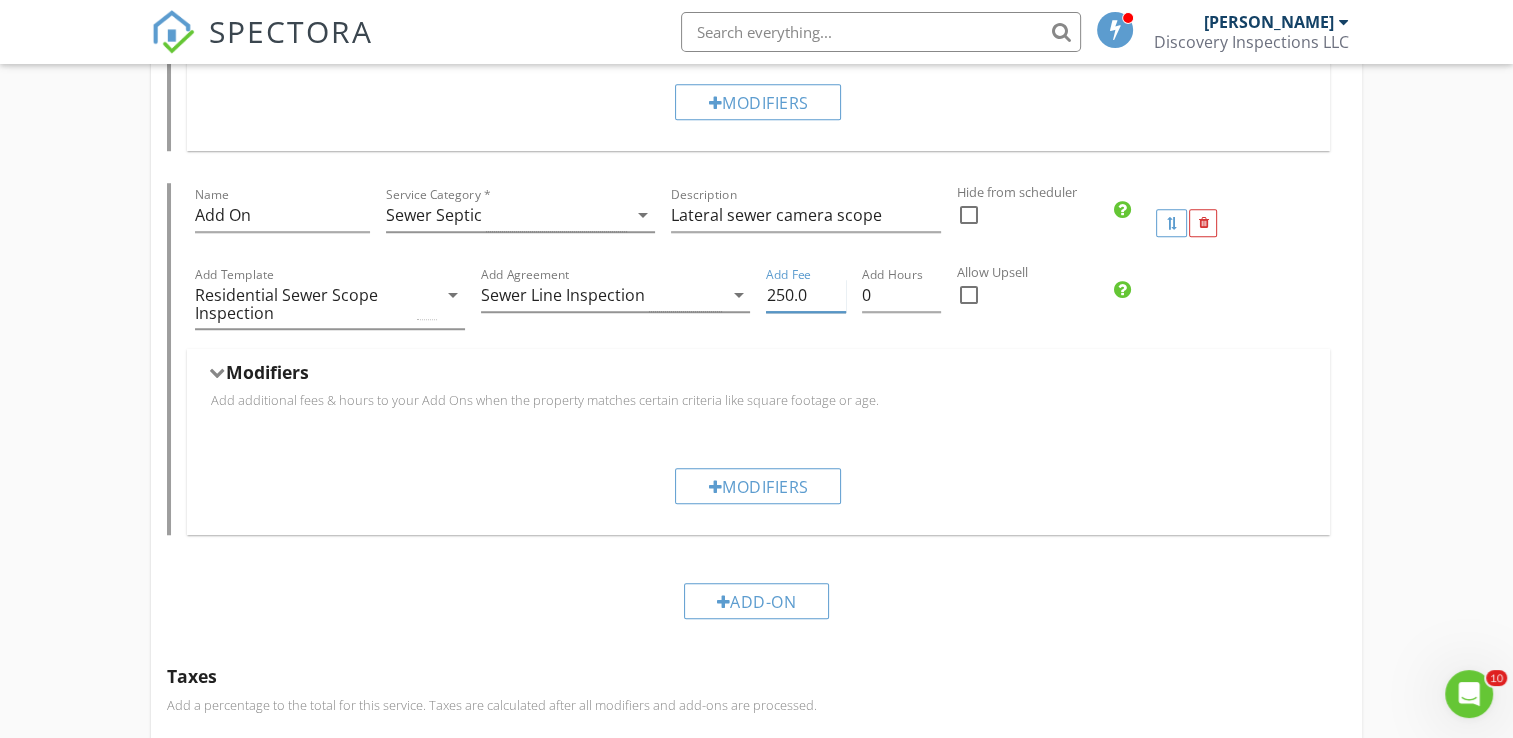 scroll, scrollTop: 1632, scrollLeft: 0, axis: vertical 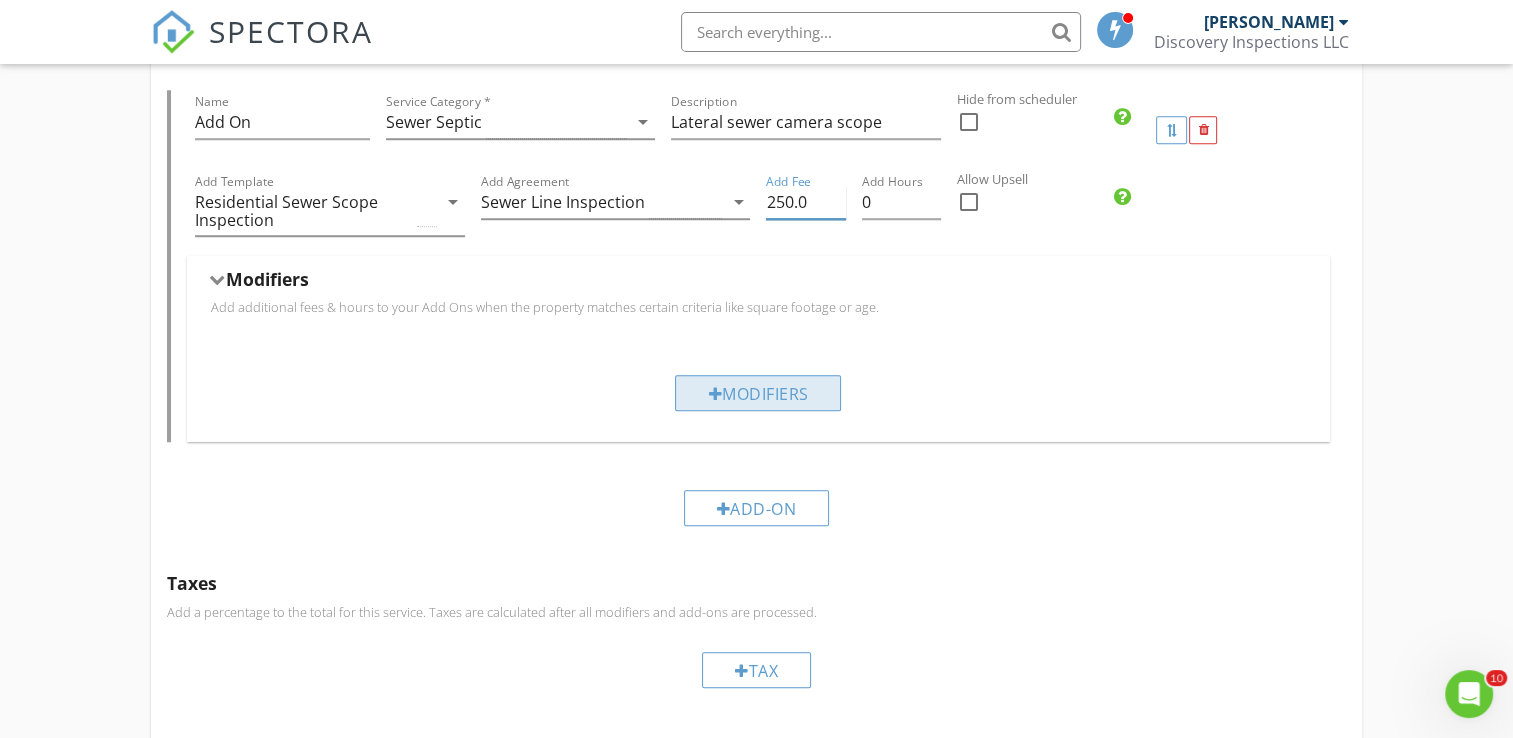 type on "250.0" 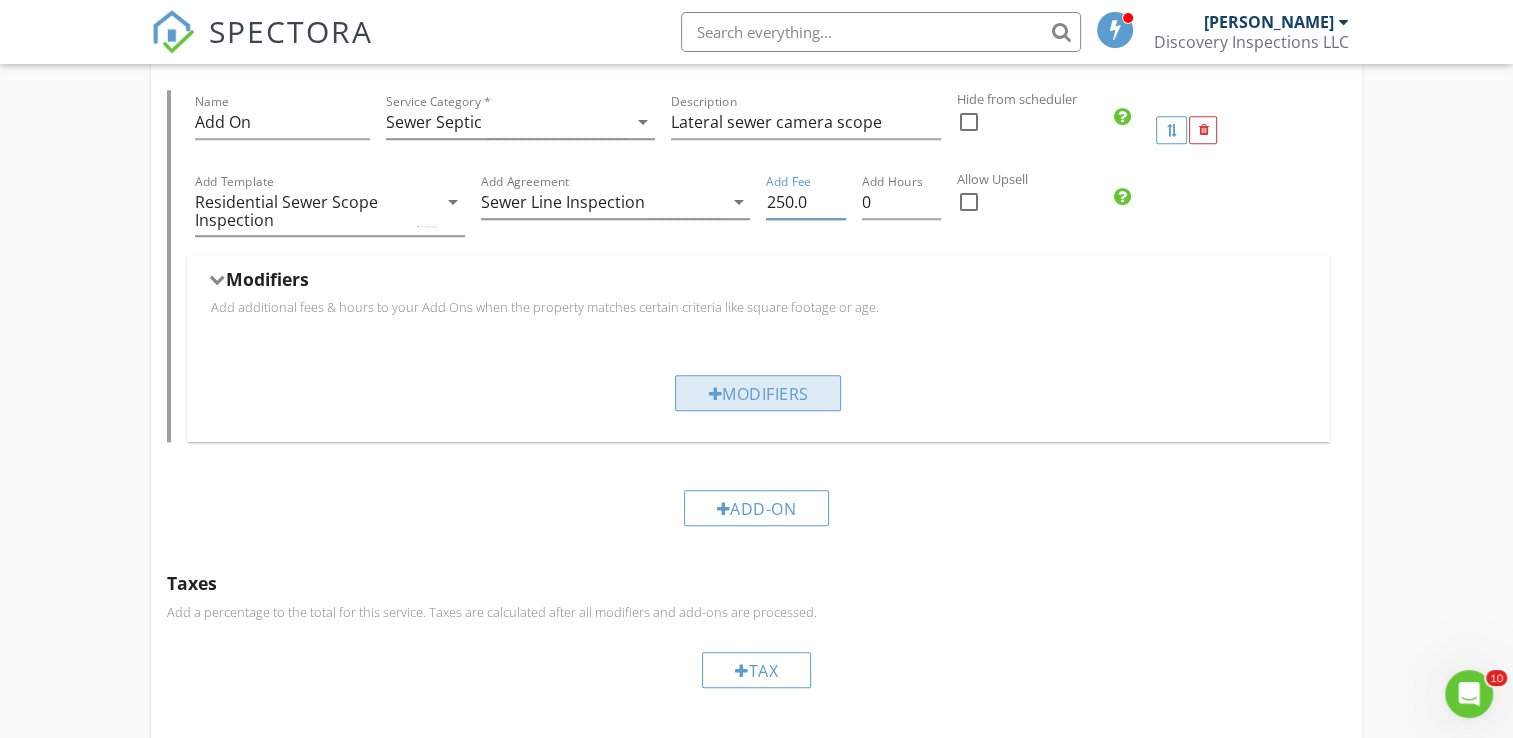 click on "Modifiers" at bounding box center (758, 393) 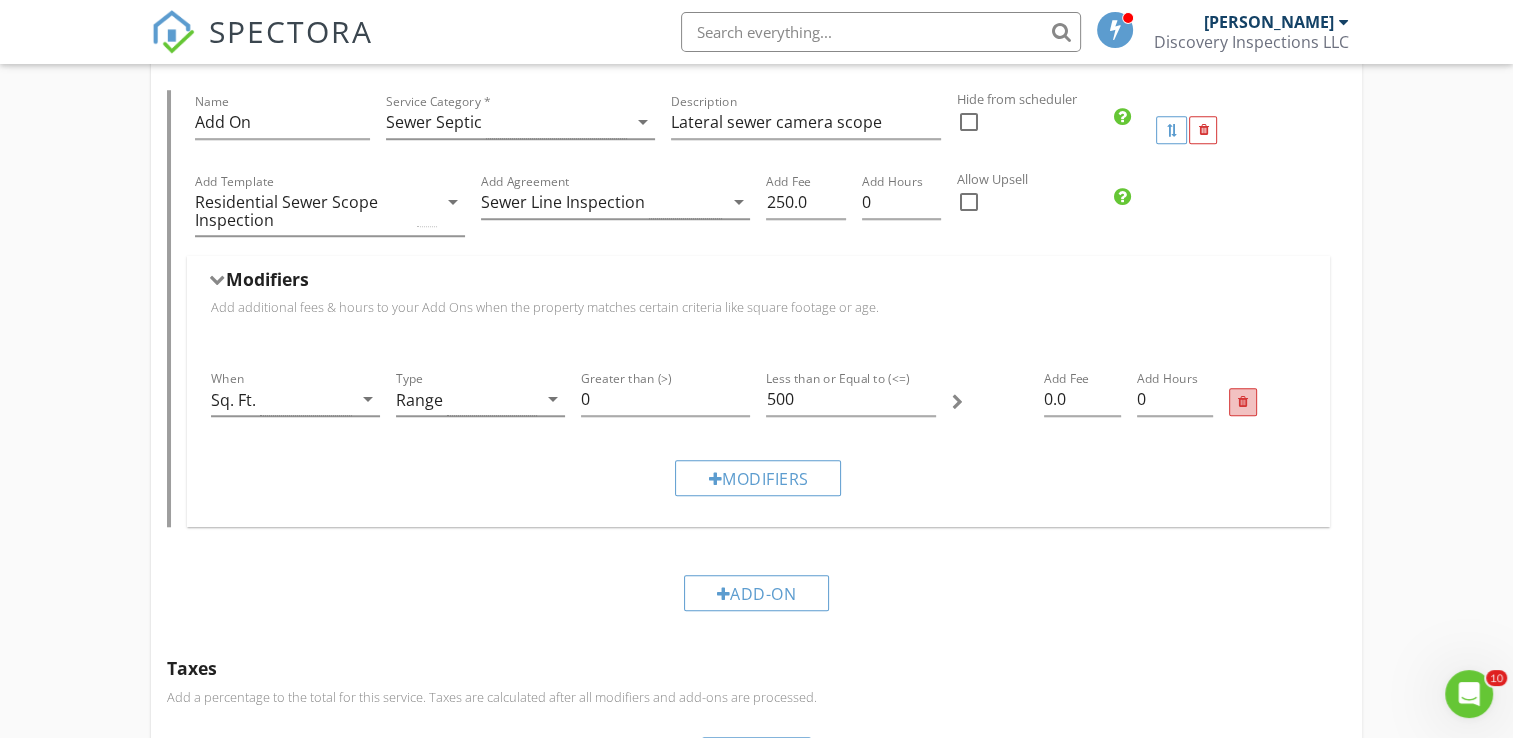 click at bounding box center [1243, 402] 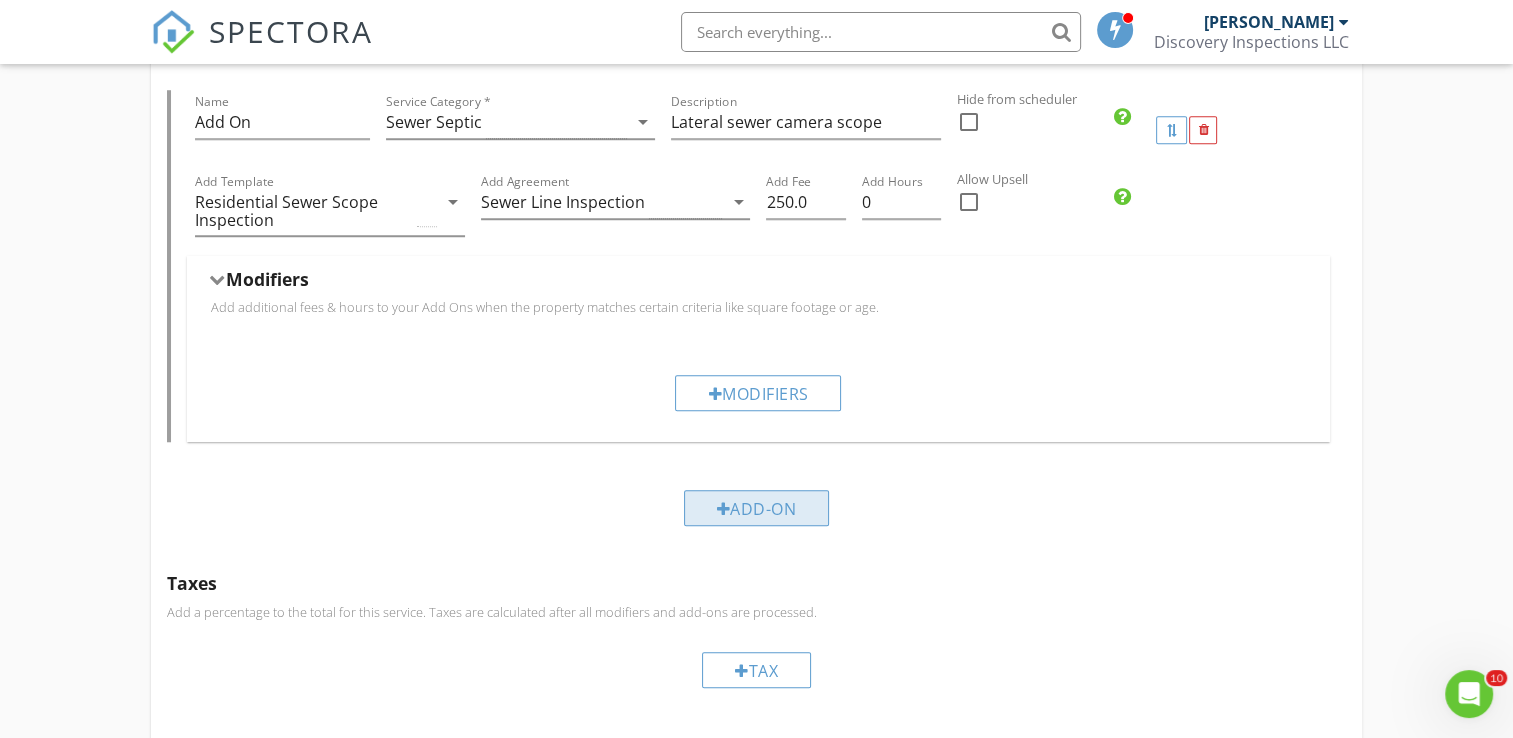 click on "Add-On" at bounding box center (757, 508) 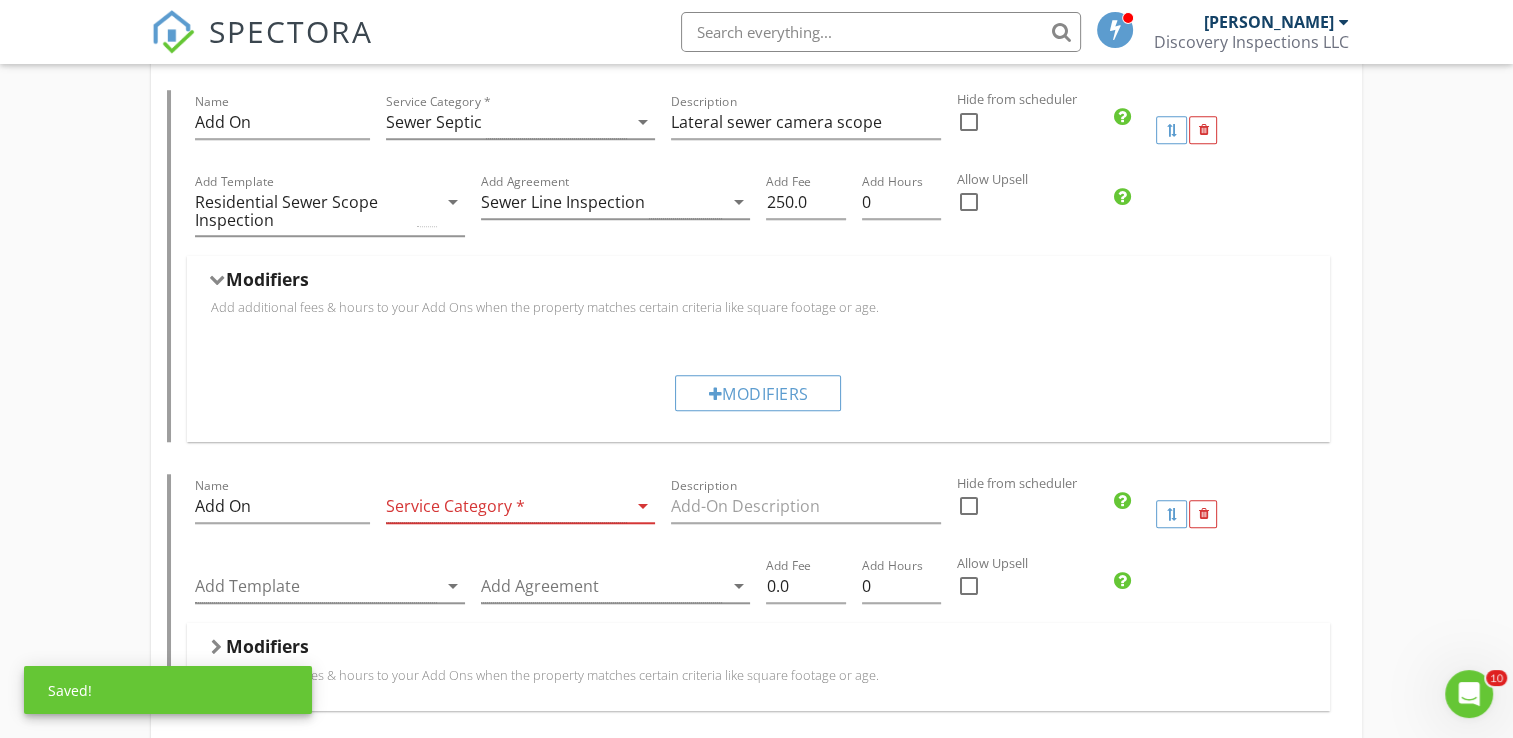 click on "arrow_drop_down" at bounding box center [643, 506] 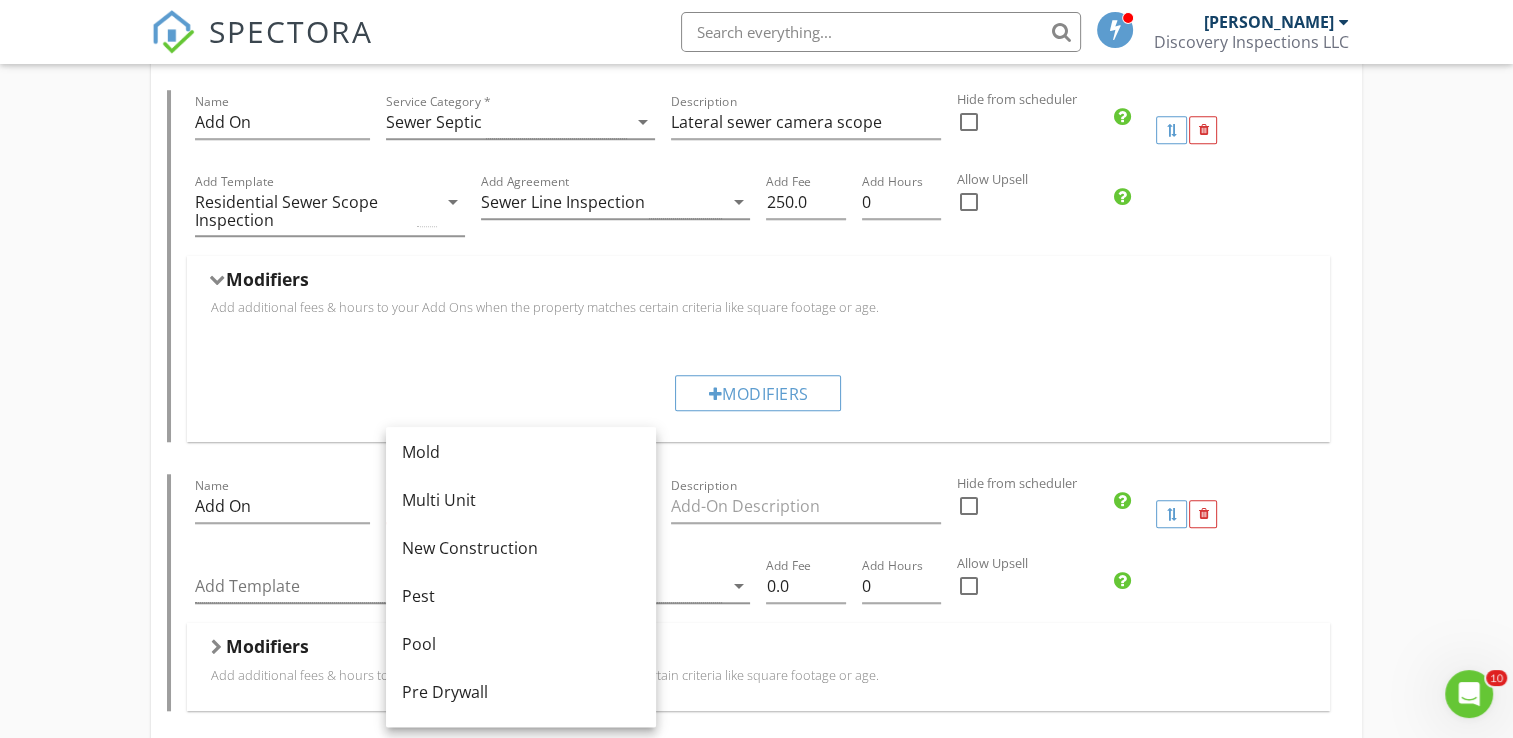 scroll, scrollTop: 575, scrollLeft: 0, axis: vertical 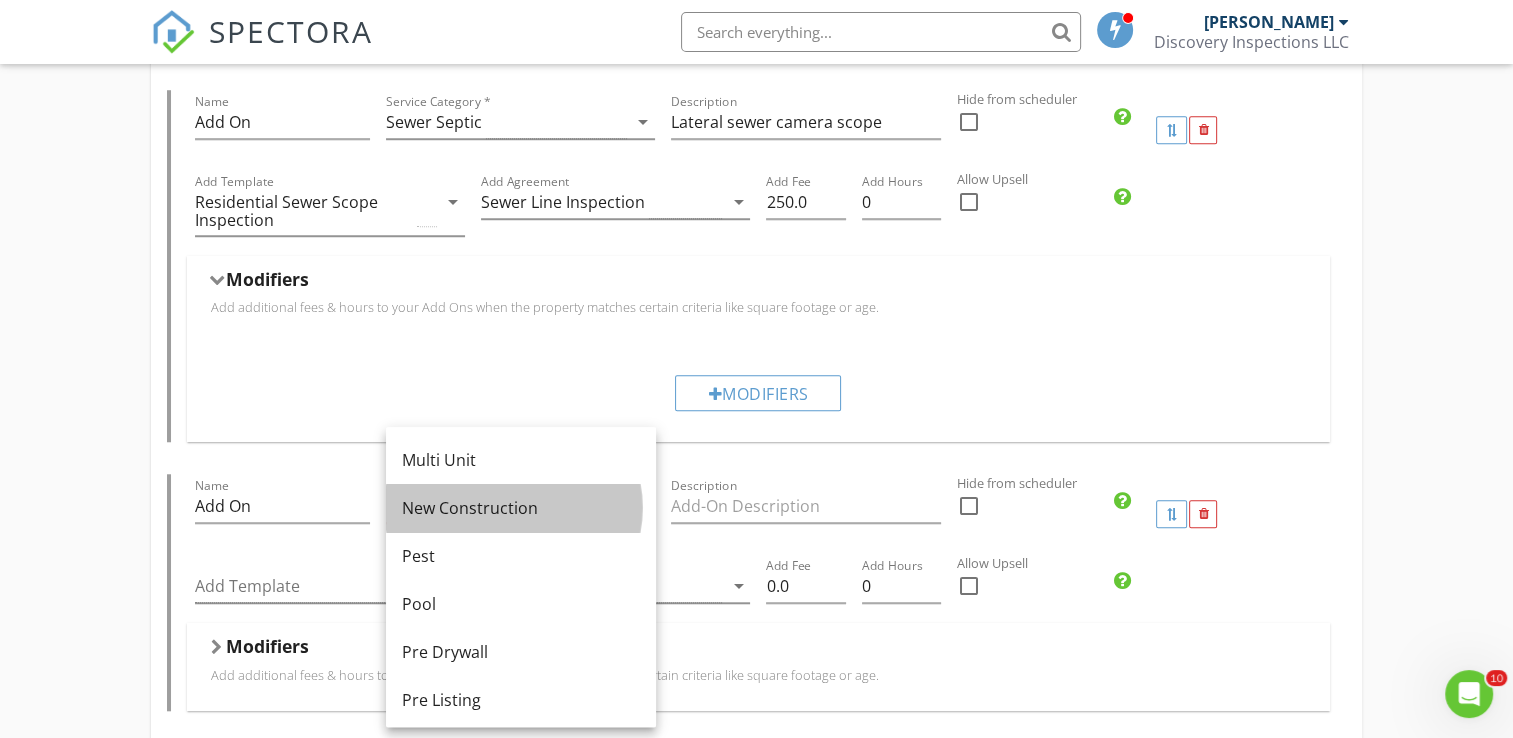 click on "New Construction" at bounding box center [521, 508] 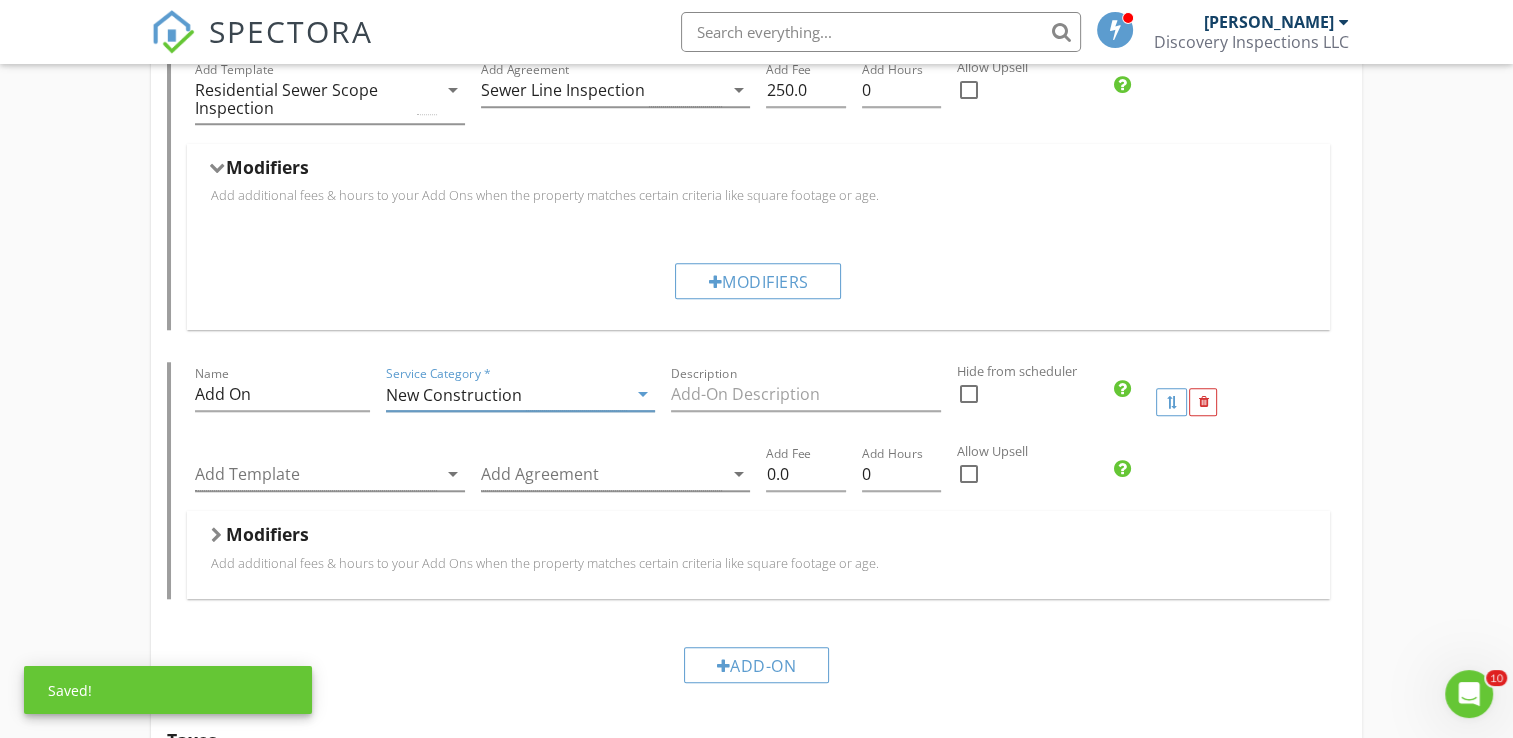 scroll, scrollTop: 1744, scrollLeft: 0, axis: vertical 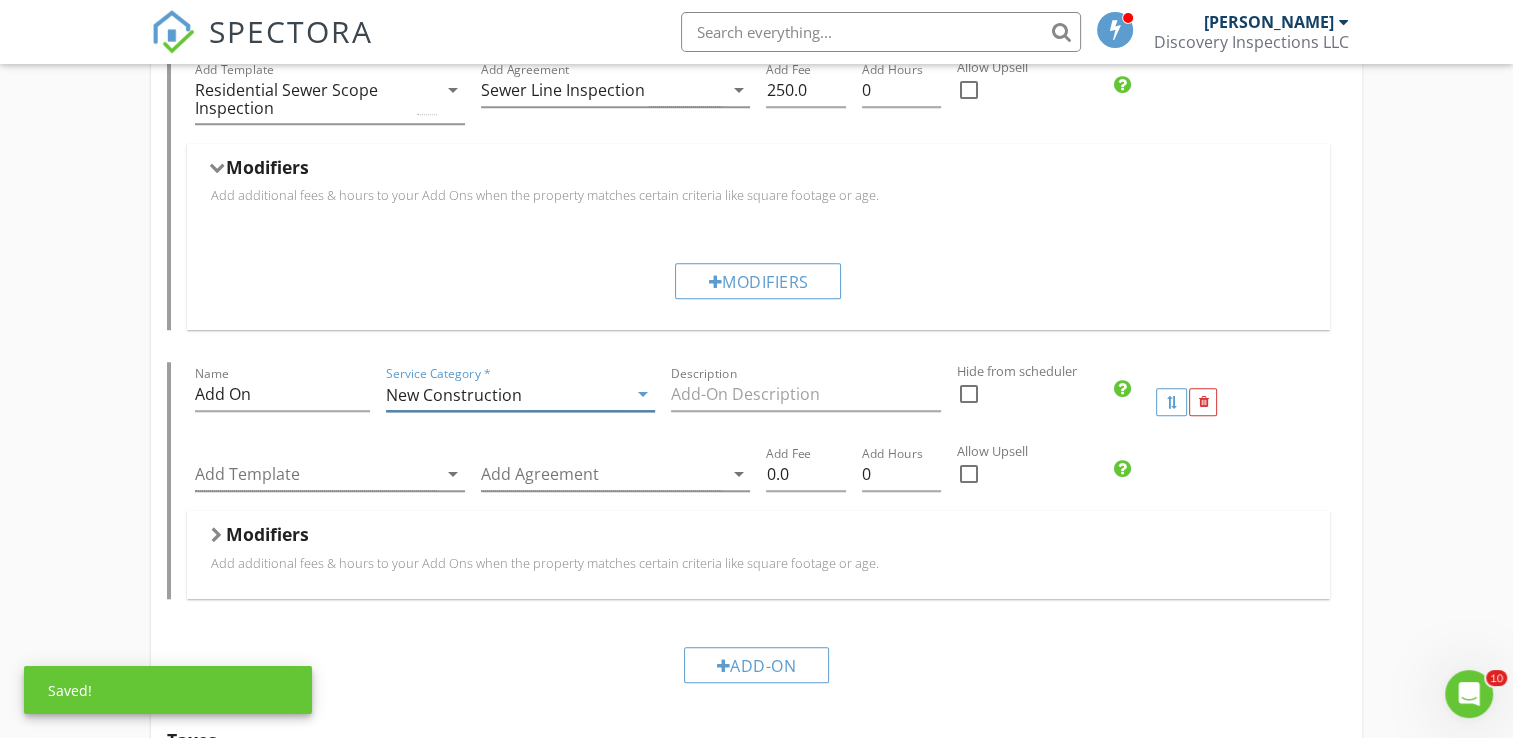 click on "arrow_drop_down" at bounding box center (643, 394) 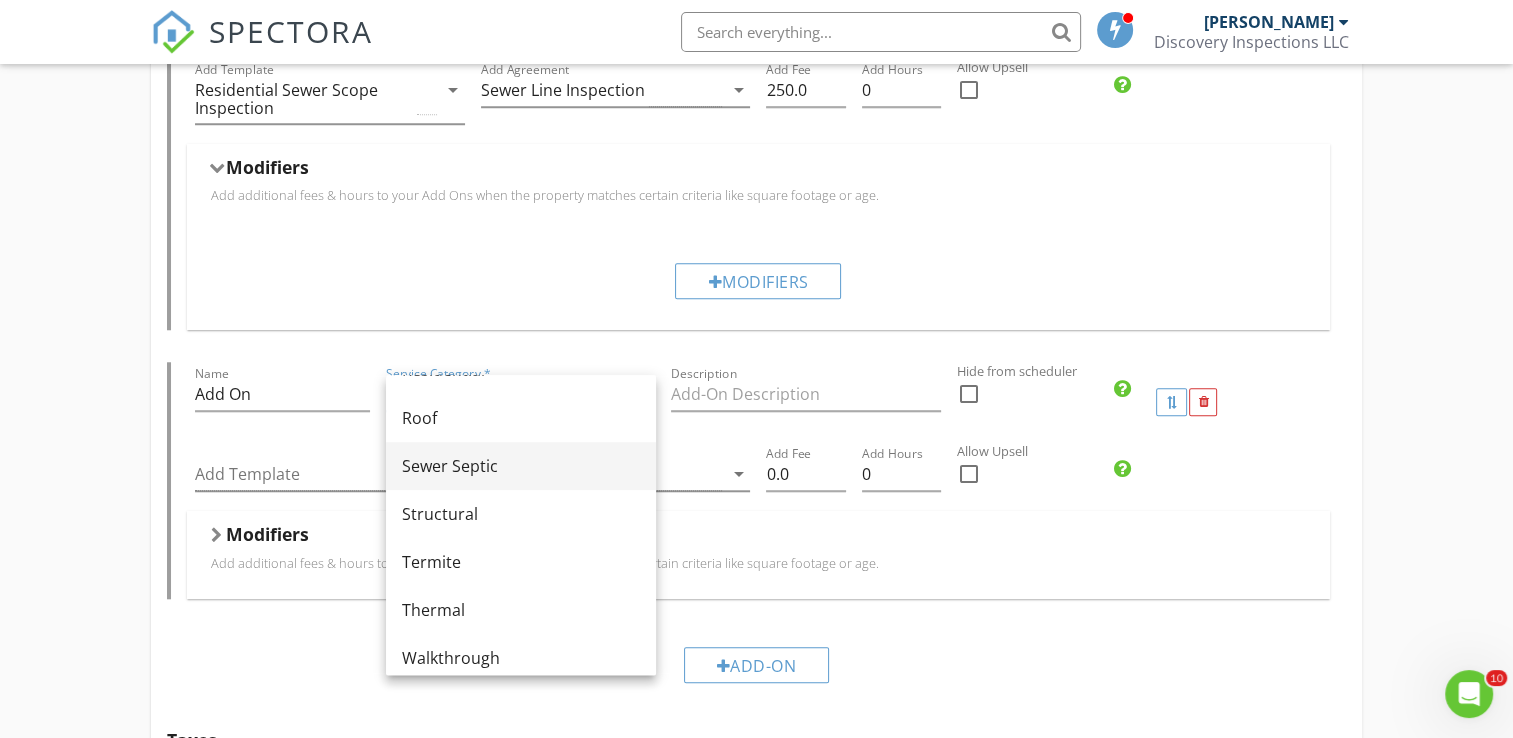 scroll, scrollTop: 1049, scrollLeft: 0, axis: vertical 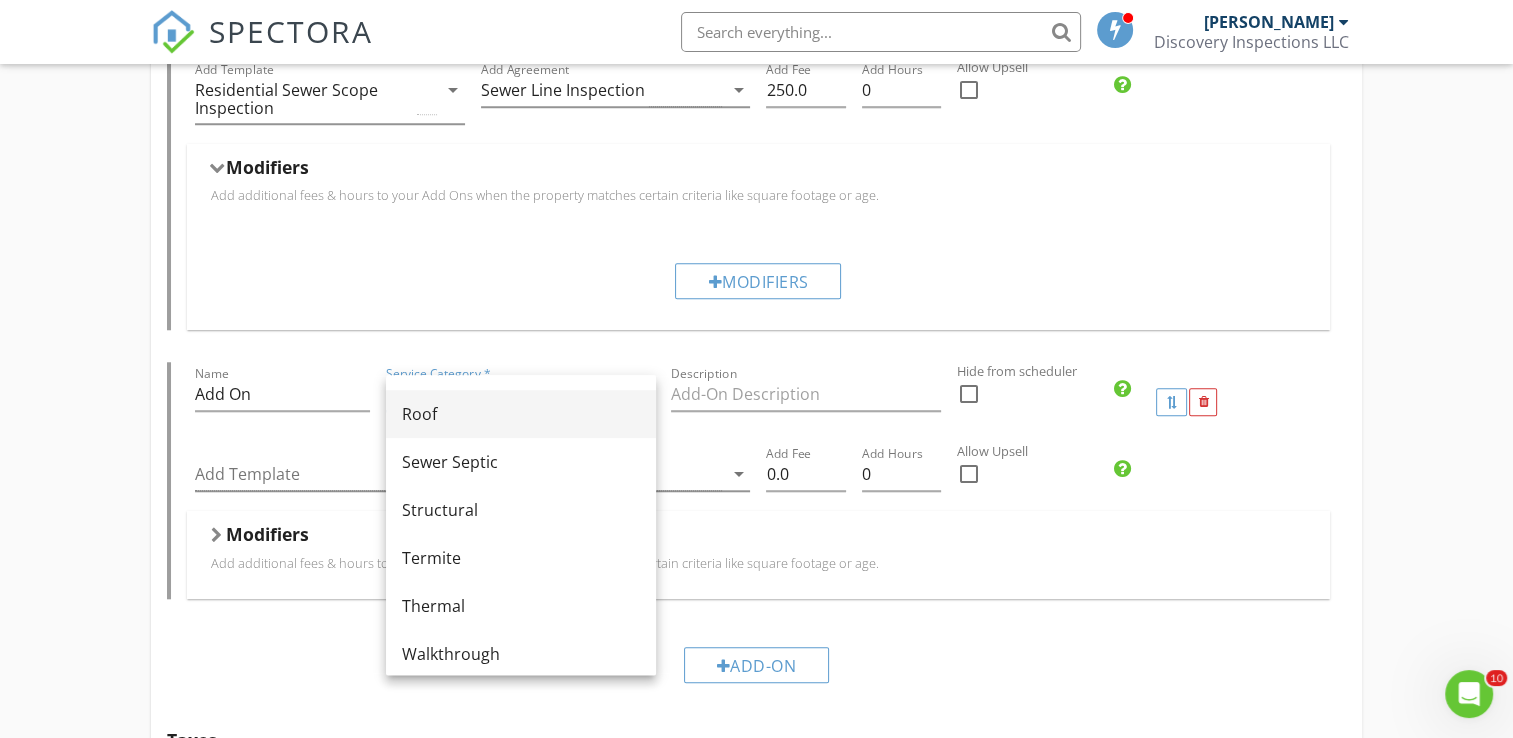 click on "Roof" at bounding box center (521, 414) 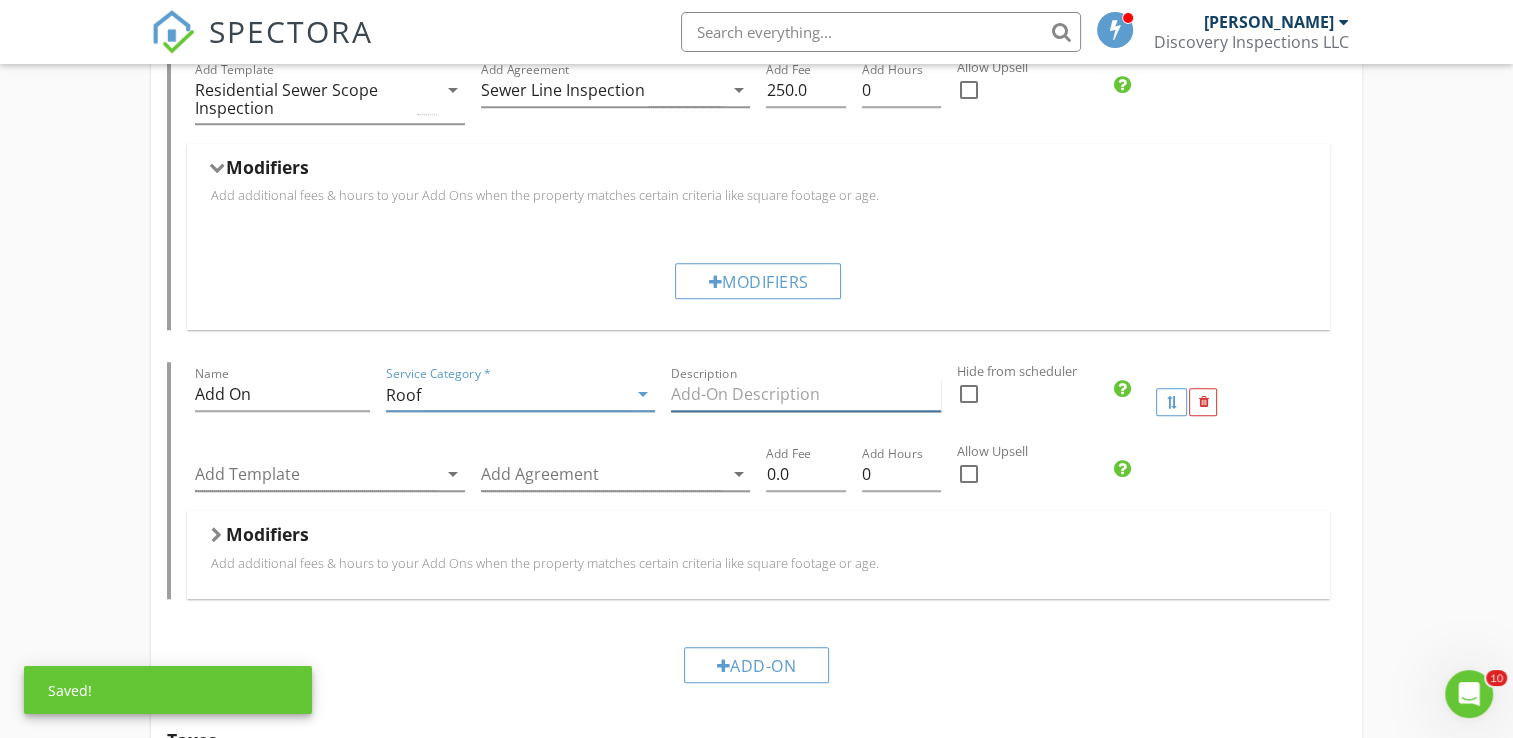 click at bounding box center (806, 394) 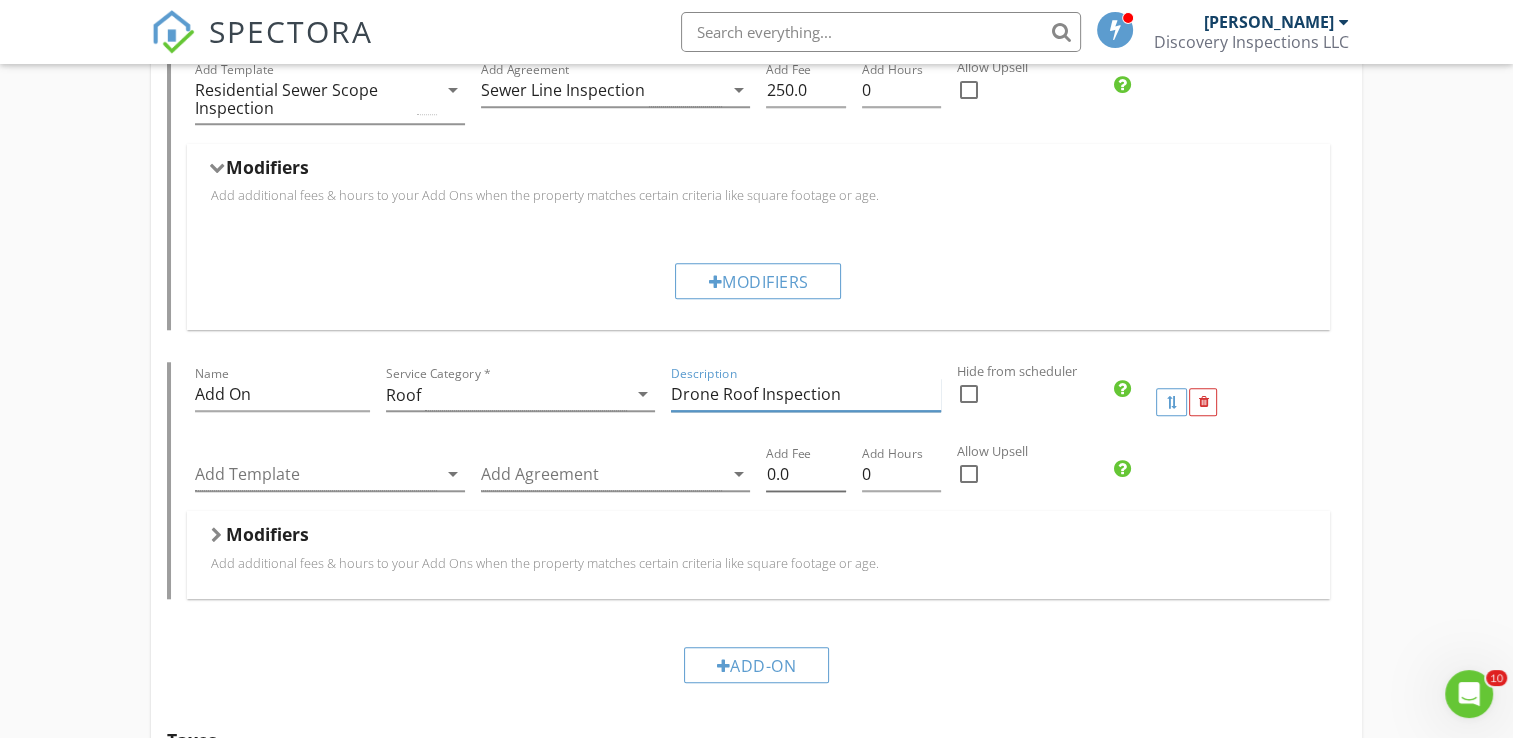 type on "Drone Roof Inspection" 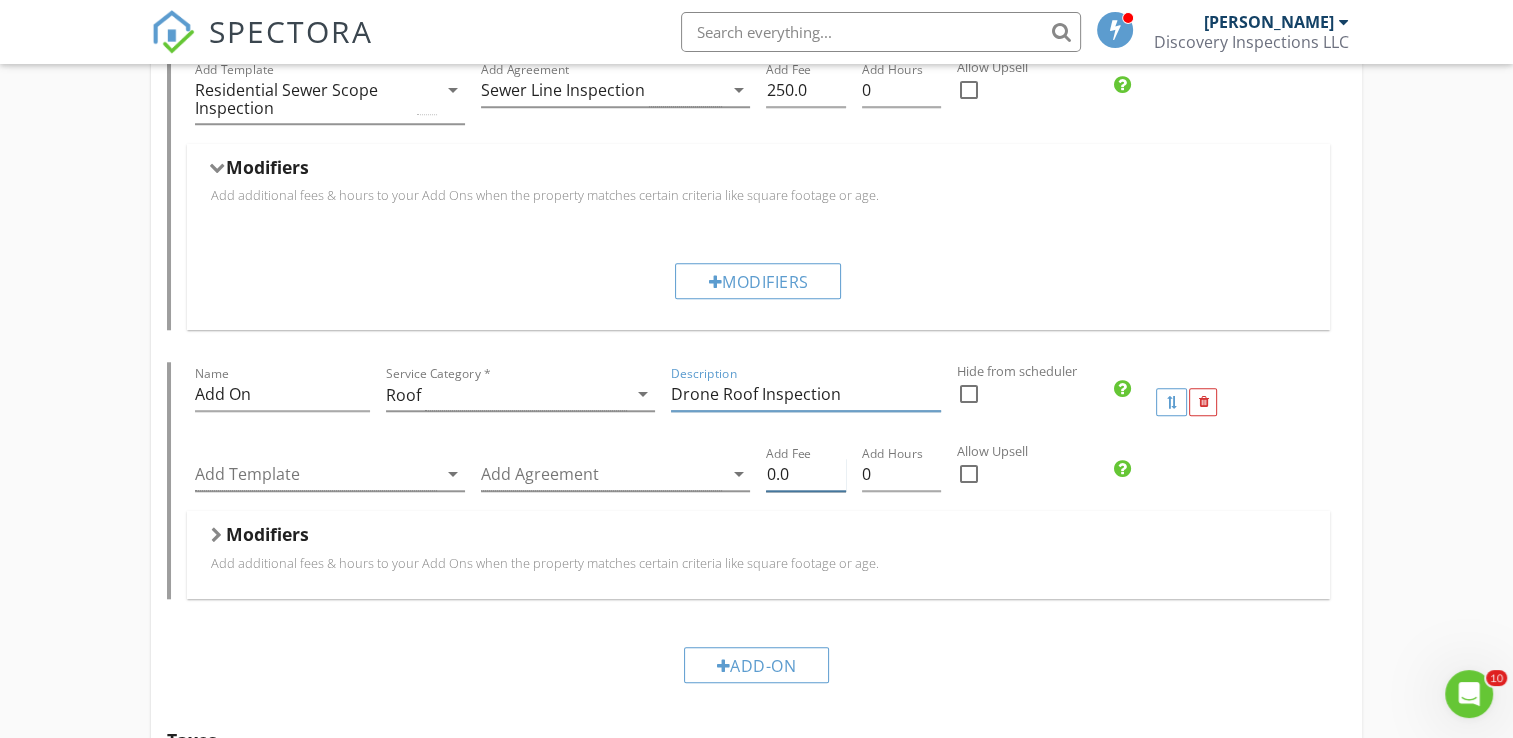 click on "0.0" at bounding box center [805, 474] 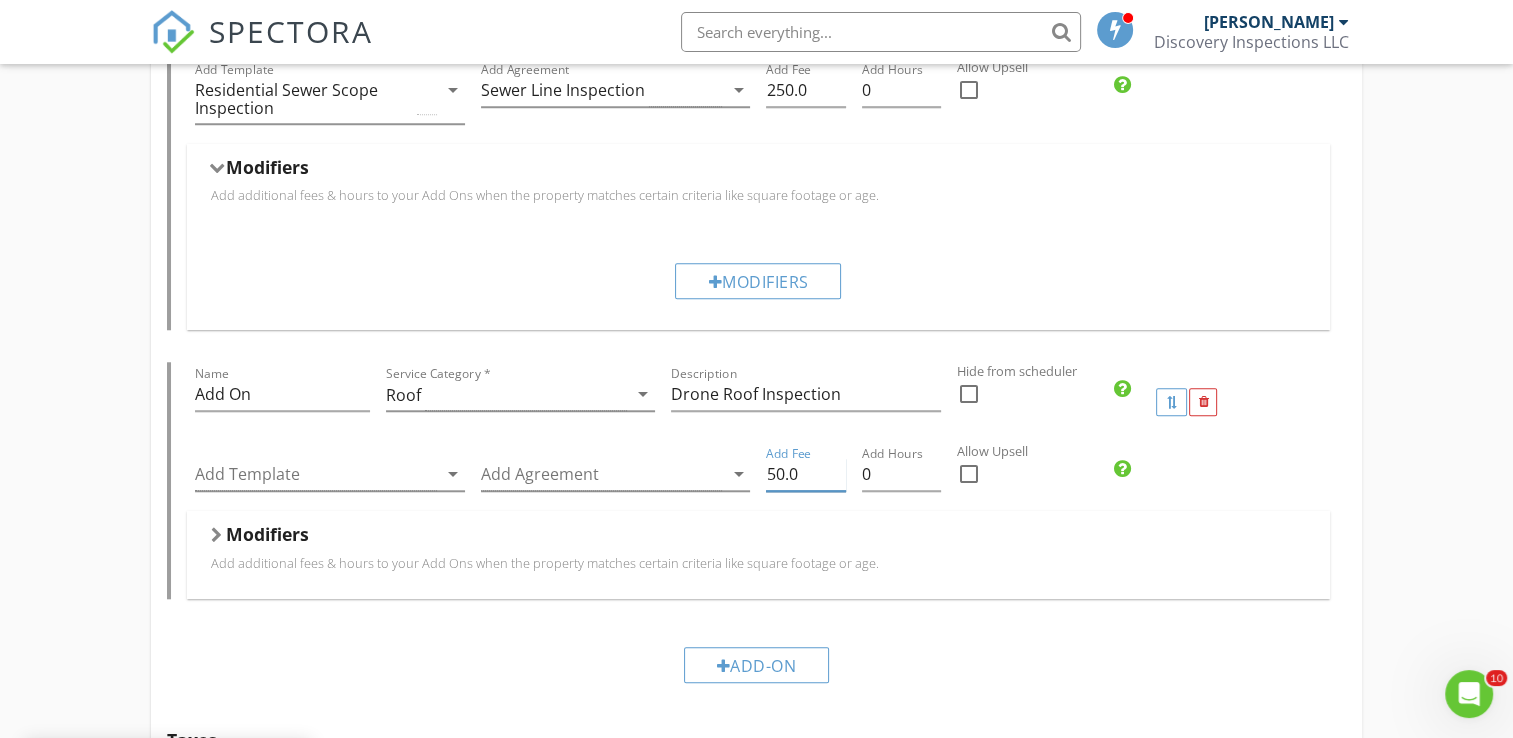 type on "50.0" 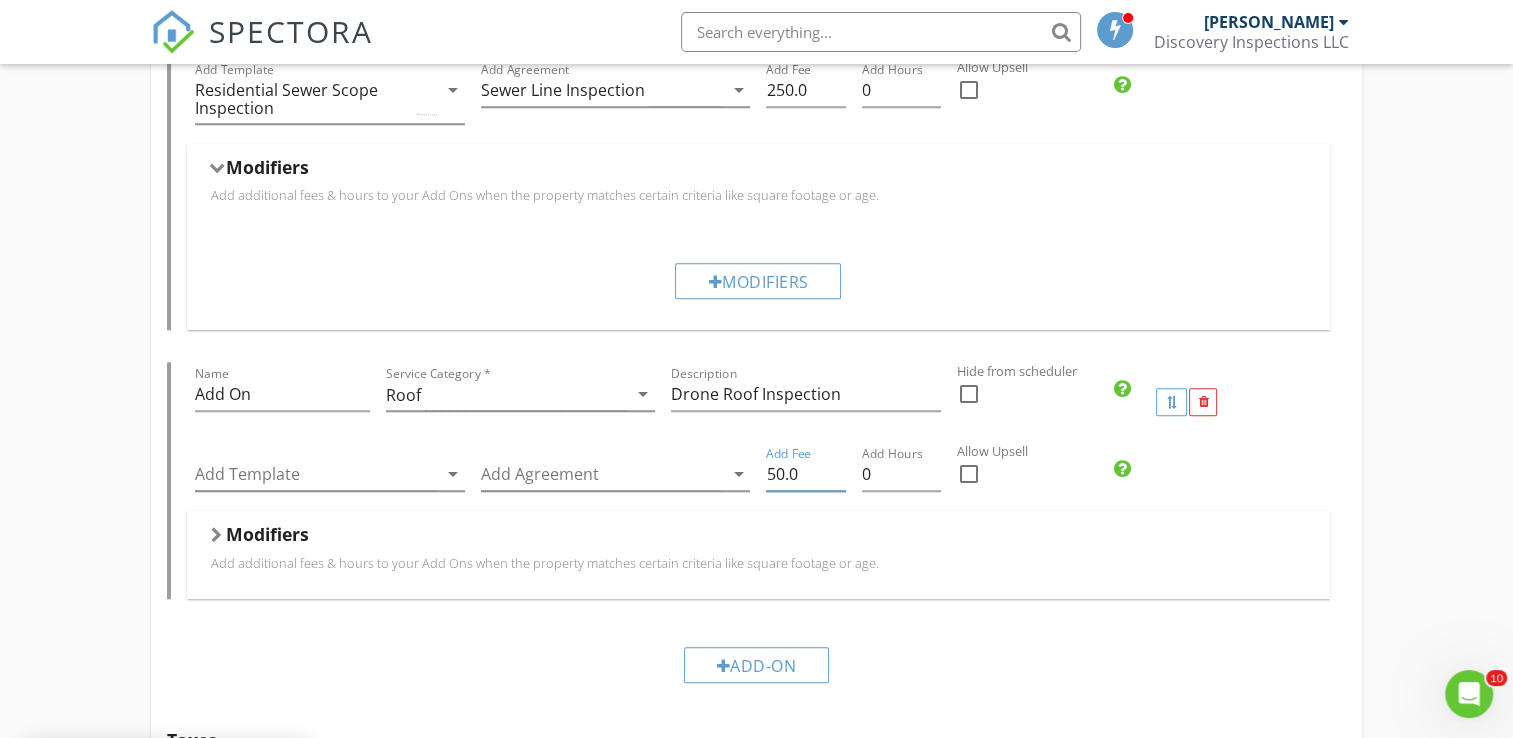 click on "Modifiers" at bounding box center (758, 538) 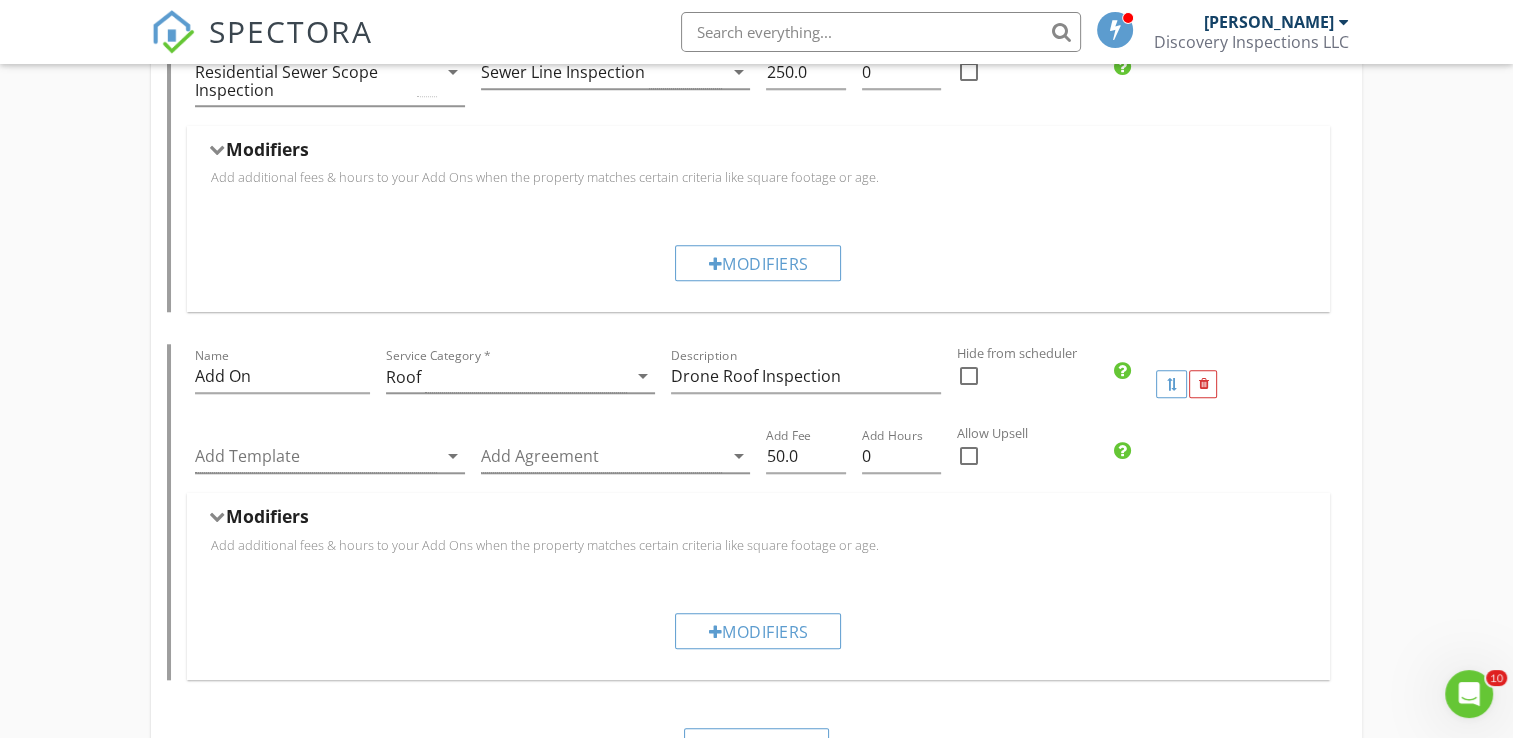 scroll, scrollTop: 1794, scrollLeft: 0, axis: vertical 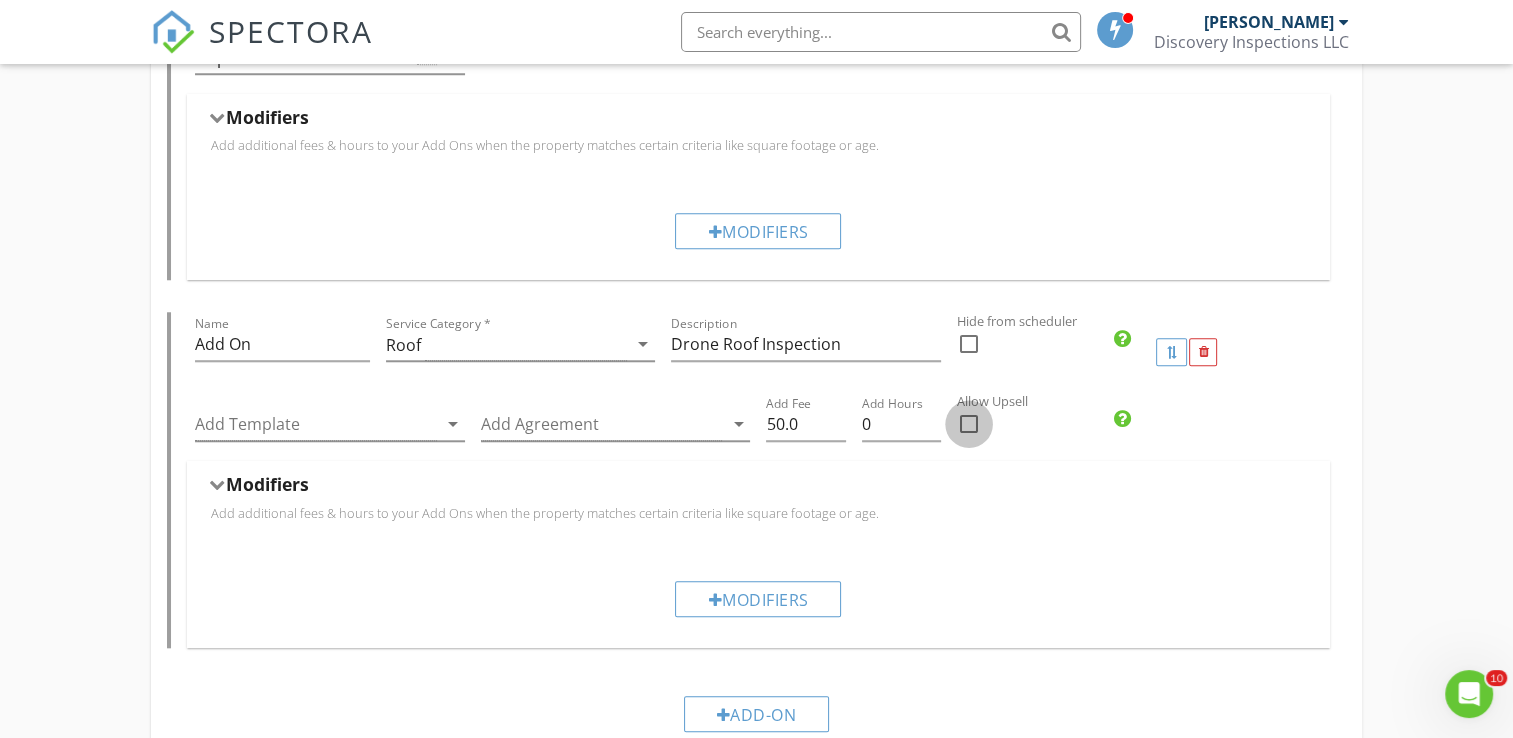 click at bounding box center [969, 424] 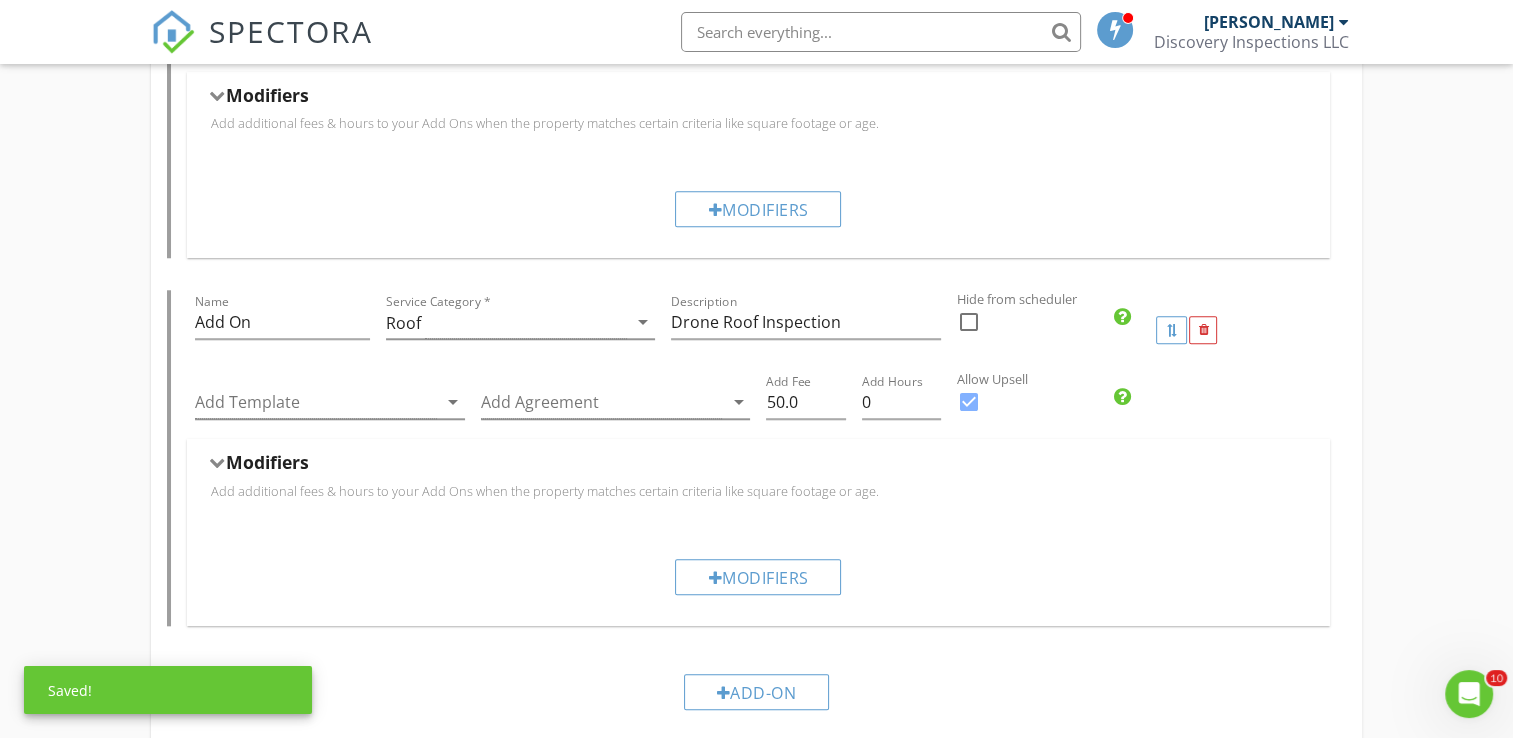 scroll, scrollTop: 1839, scrollLeft: 0, axis: vertical 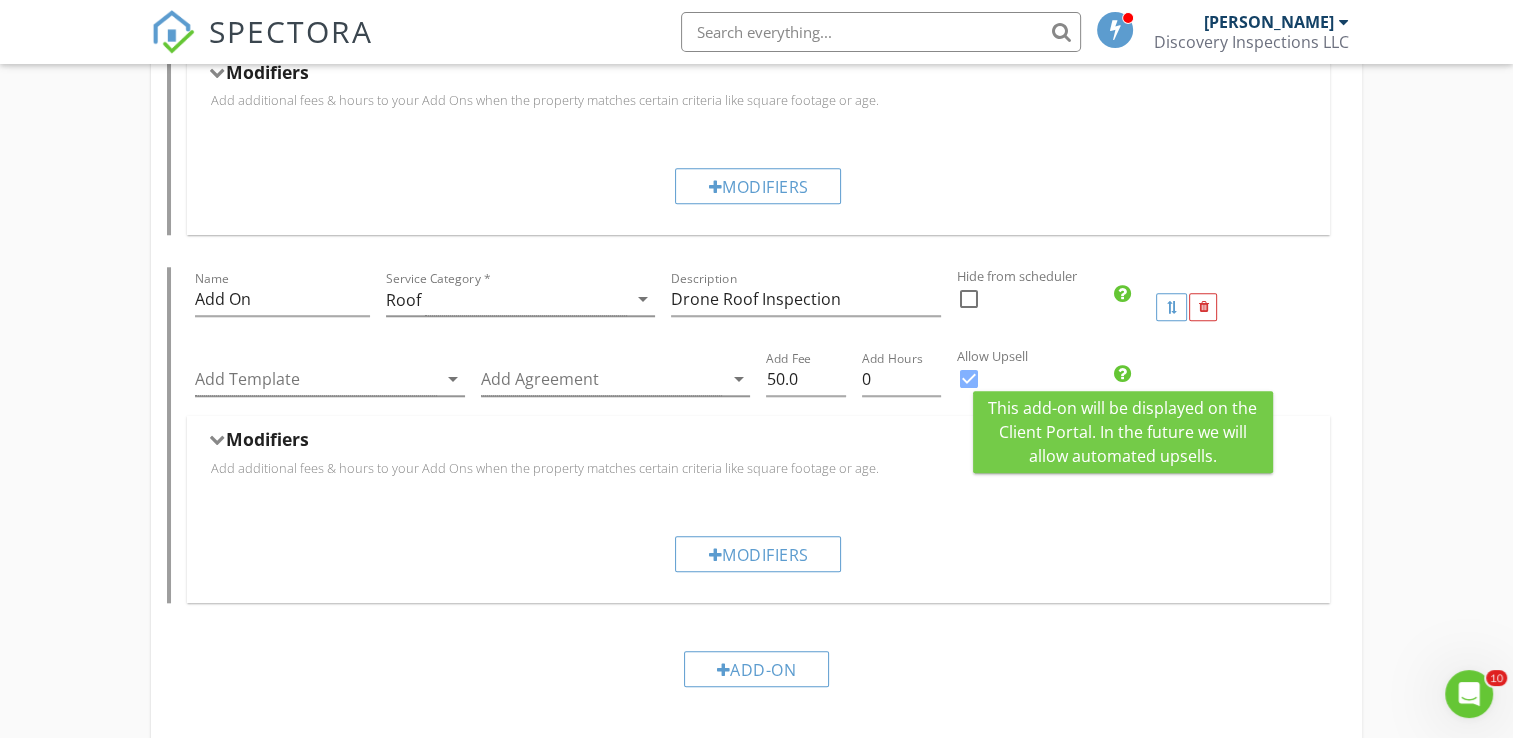 click at bounding box center [1122, 374] 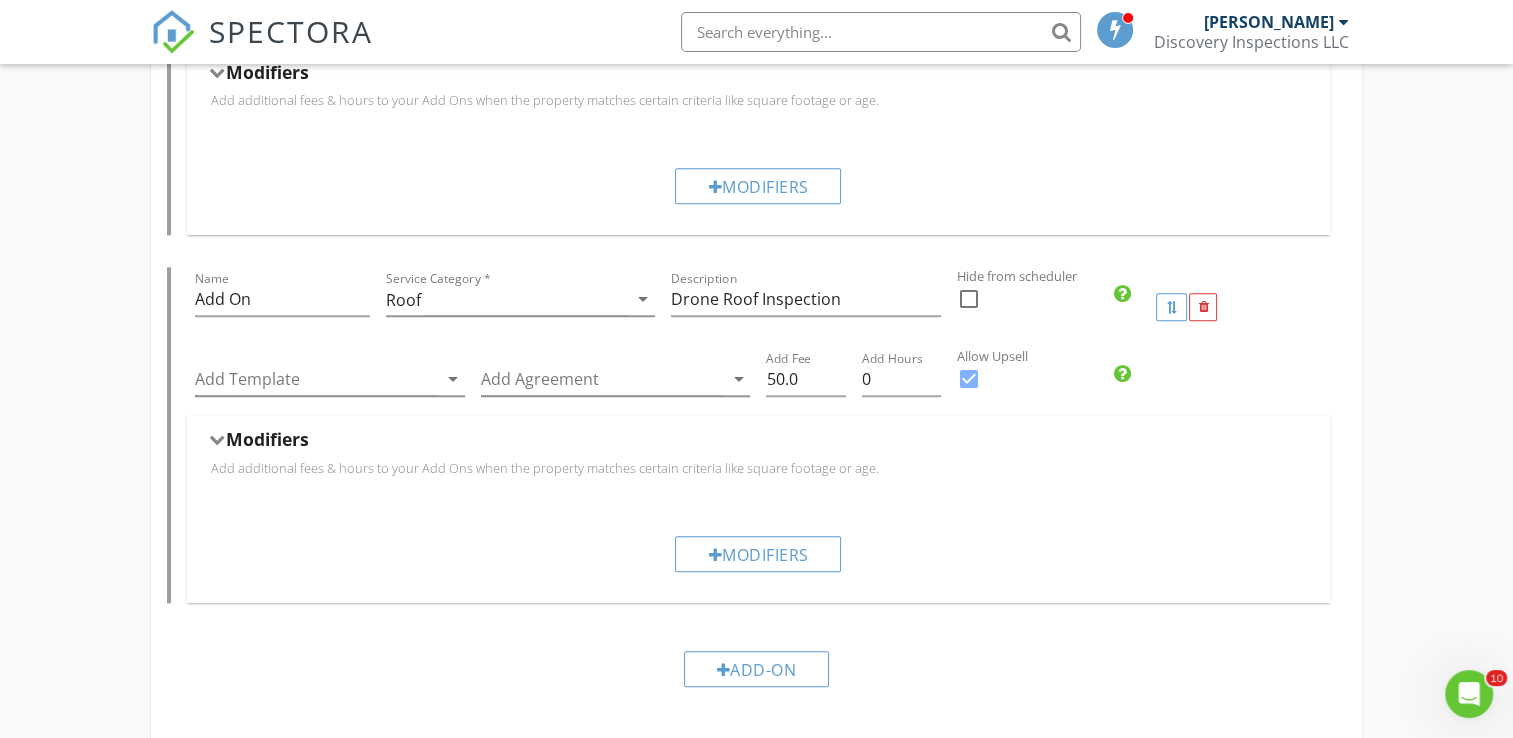 click on "Modifiers
Add additional fees & hours to your Add Ons when the property
matches certain criteria like square footage or age." at bounding box center [758, 459] 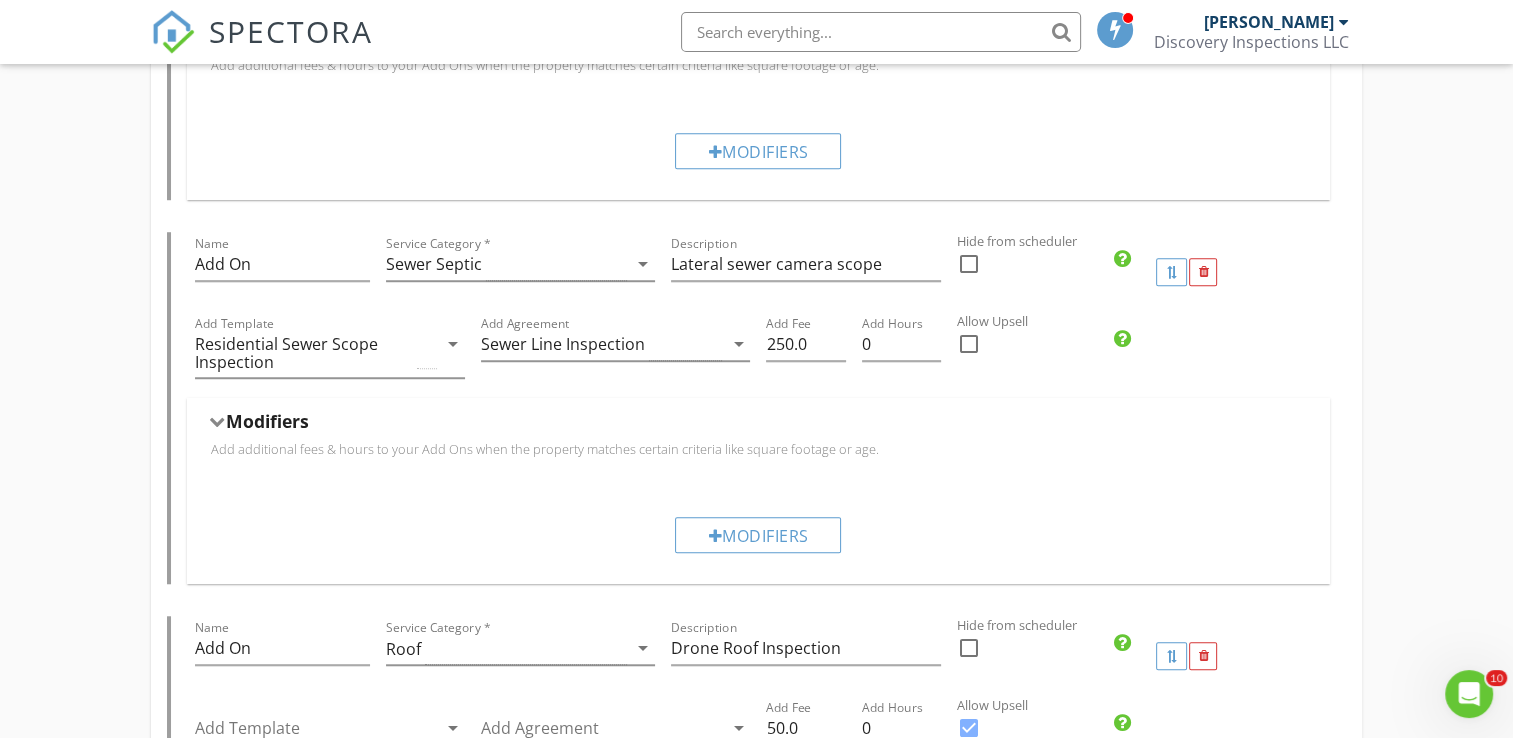 scroll, scrollTop: 1446, scrollLeft: 0, axis: vertical 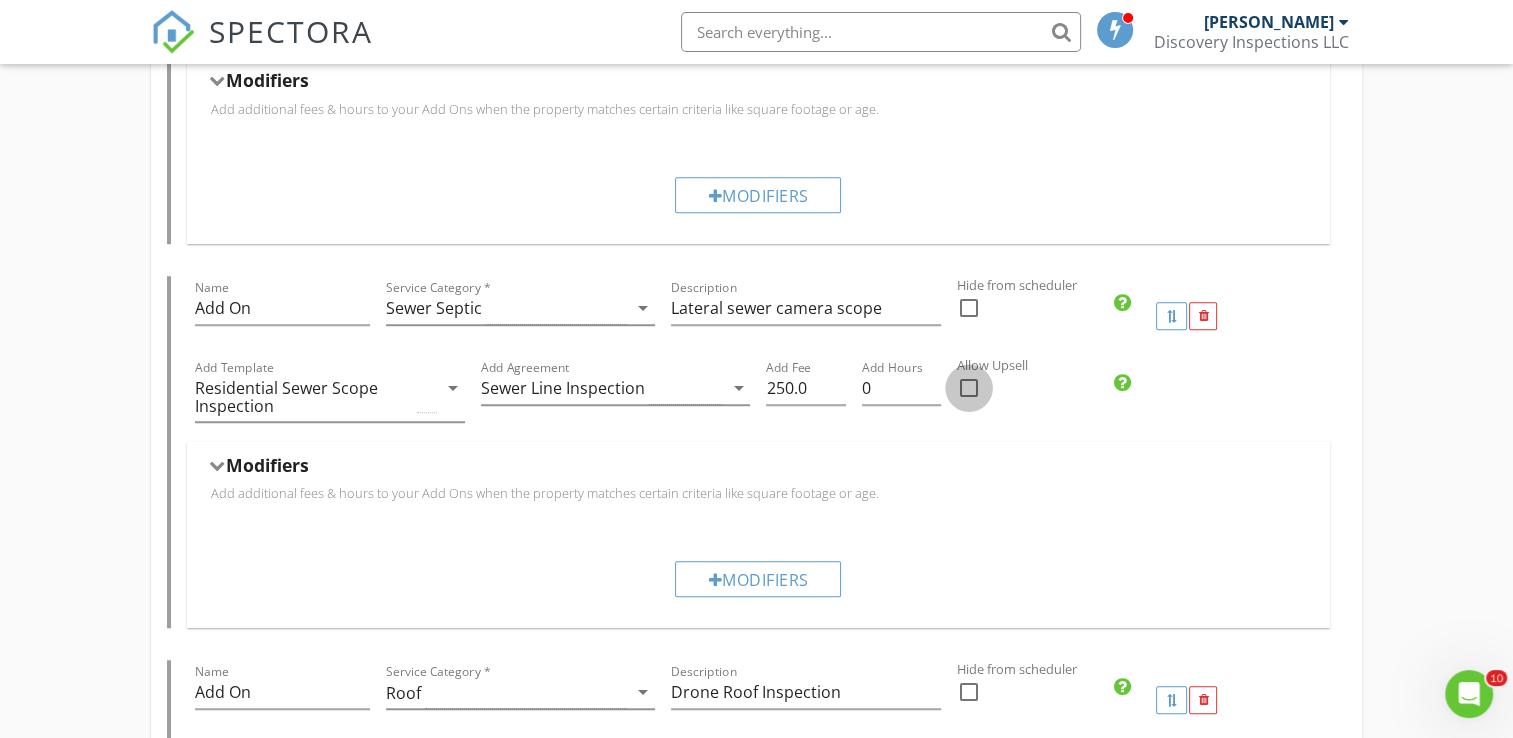 click at bounding box center (969, 388) 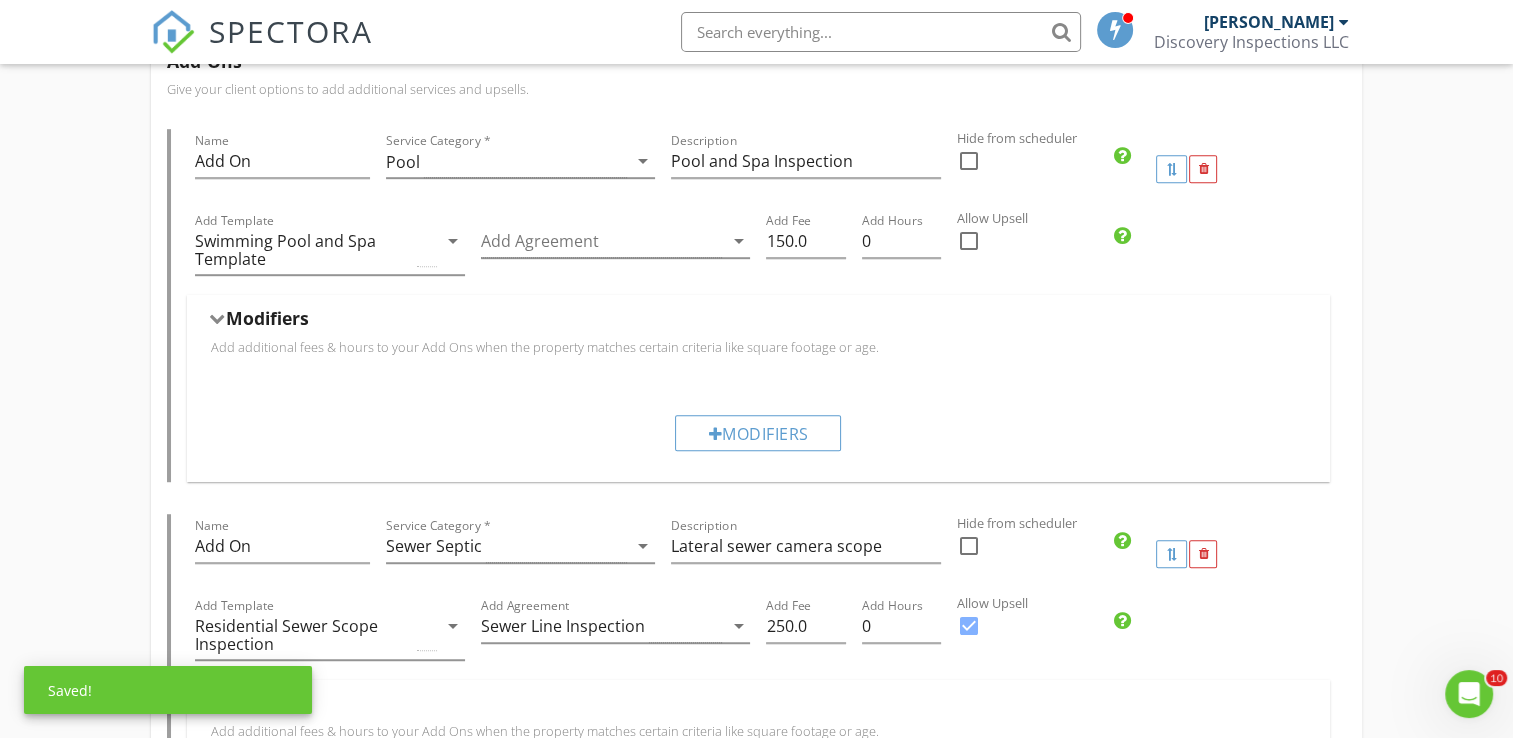 scroll, scrollTop: 1194, scrollLeft: 0, axis: vertical 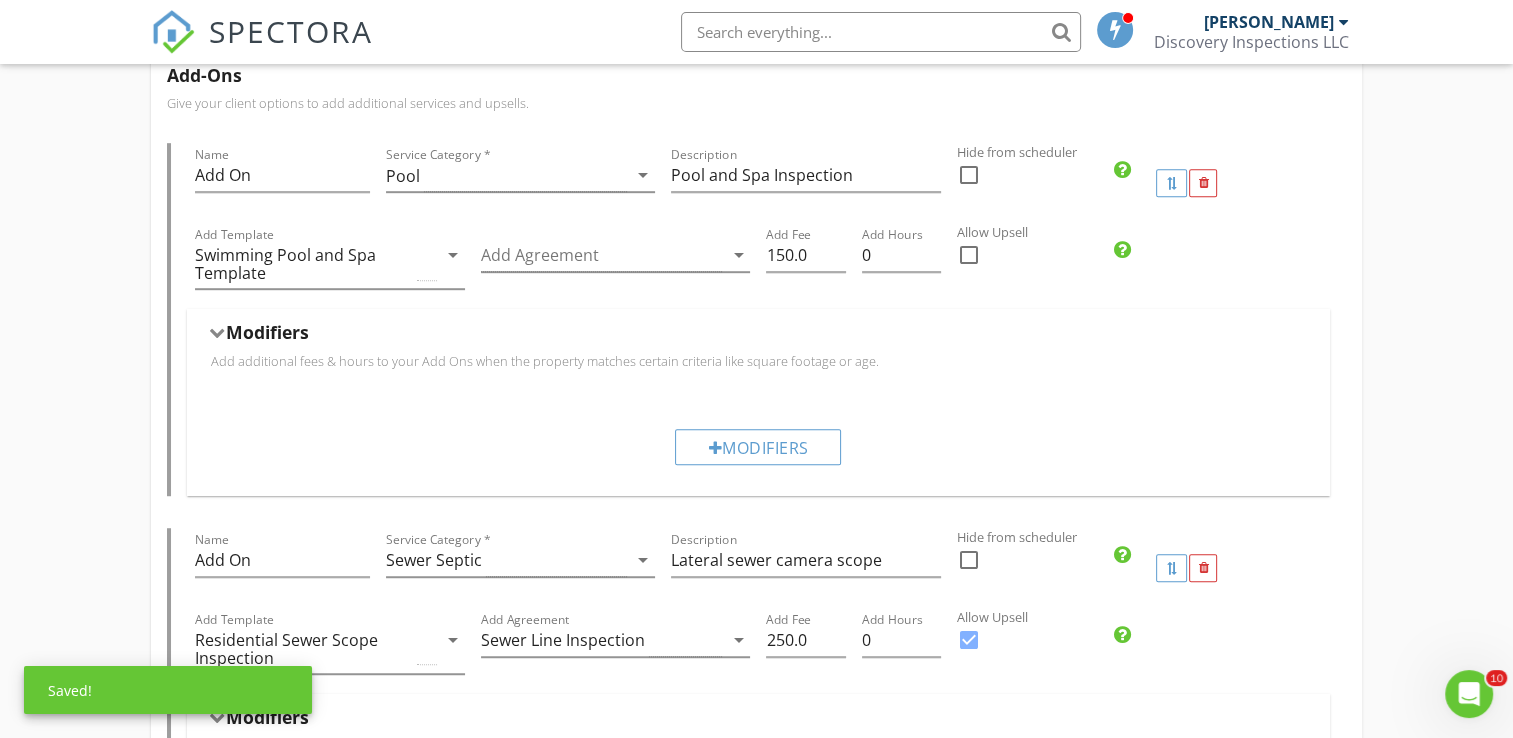 click at bounding box center (969, 255) 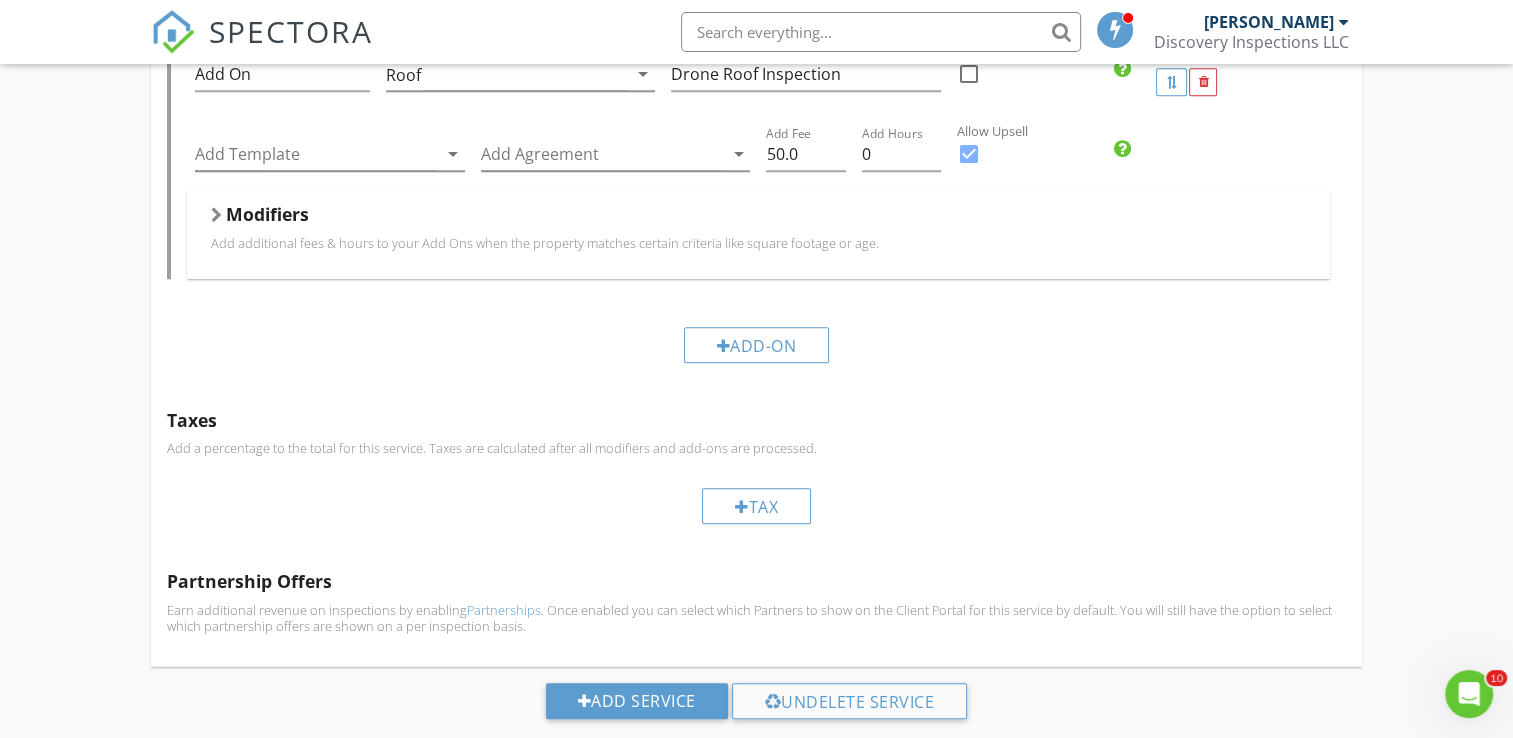 scroll, scrollTop: 2103, scrollLeft: 0, axis: vertical 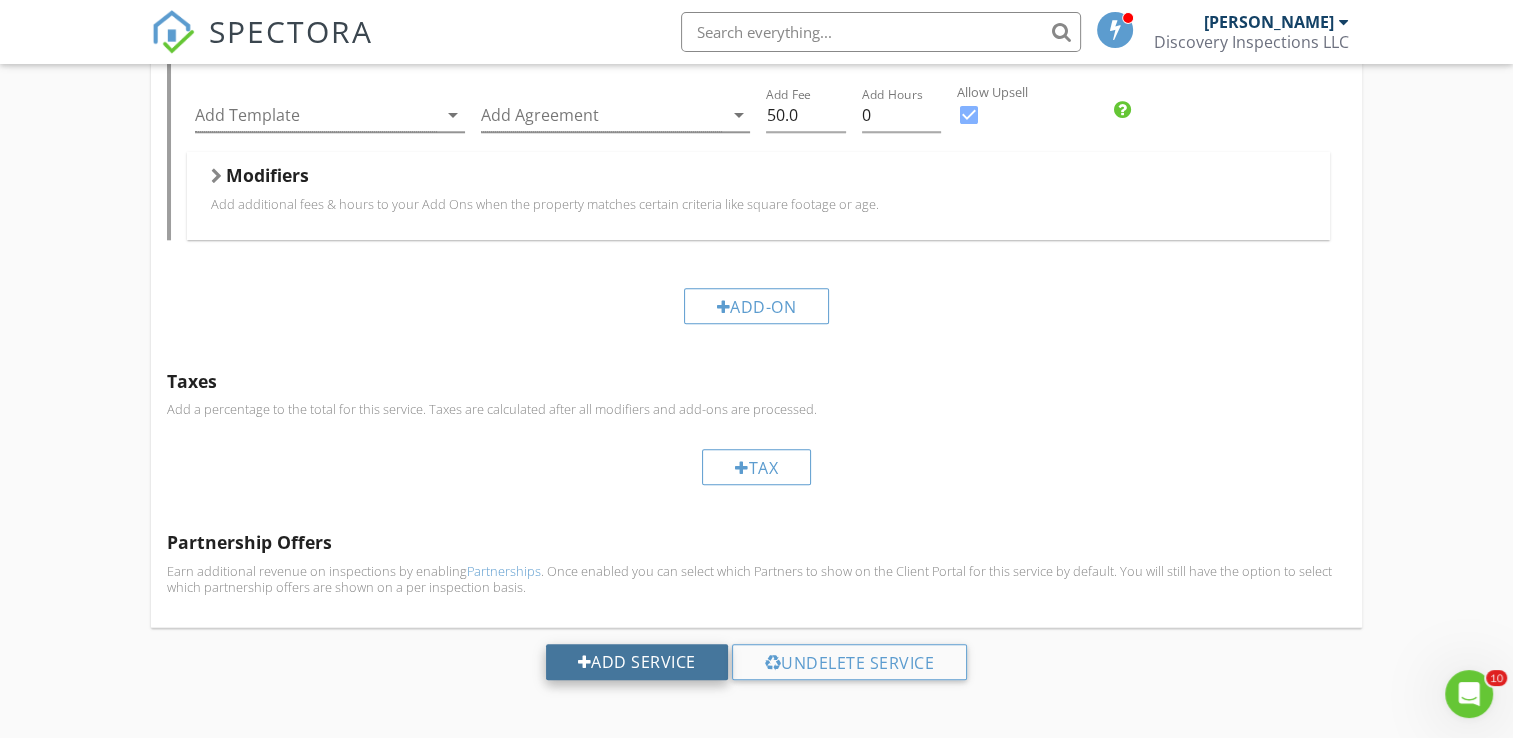 click on "Add Service" at bounding box center [637, 662] 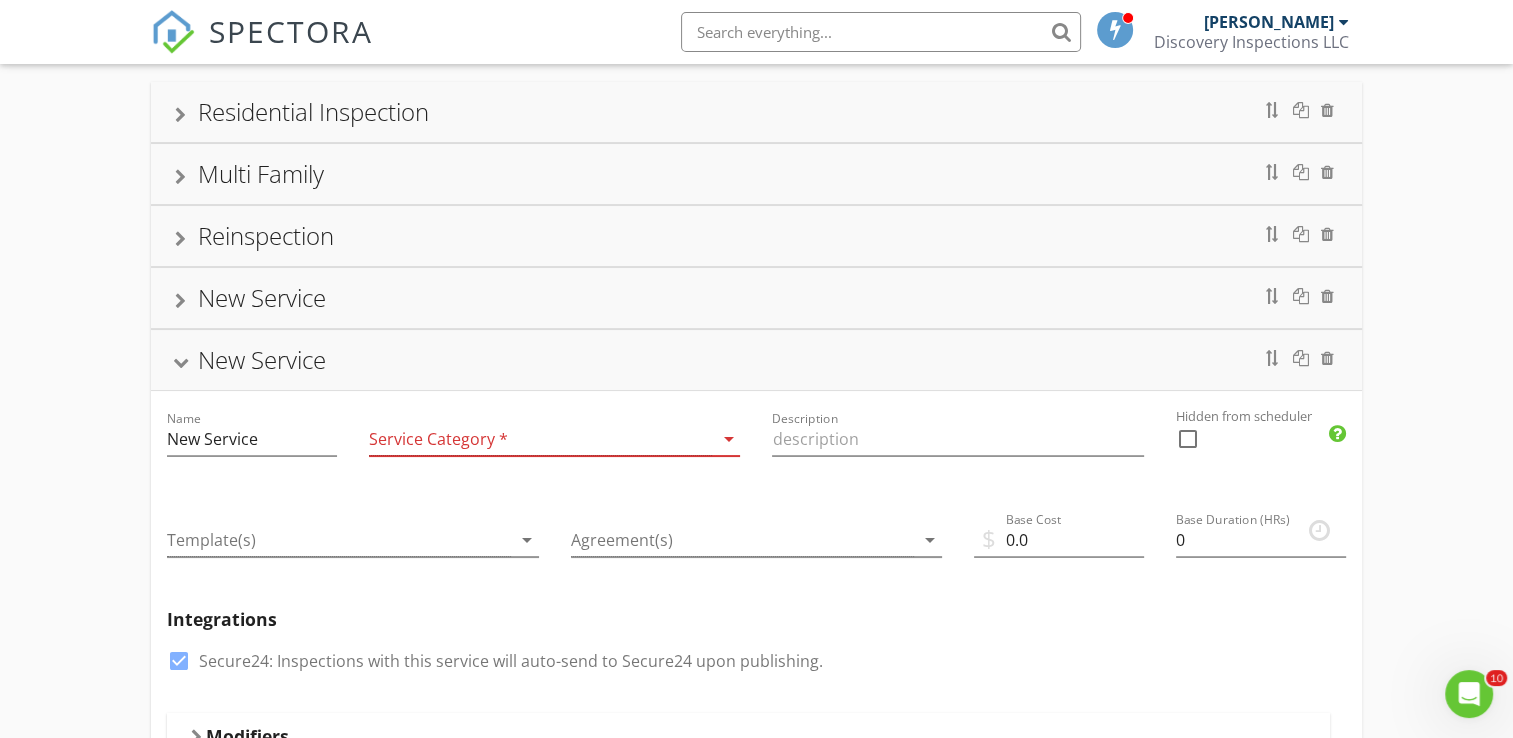 scroll, scrollTop: 135, scrollLeft: 0, axis: vertical 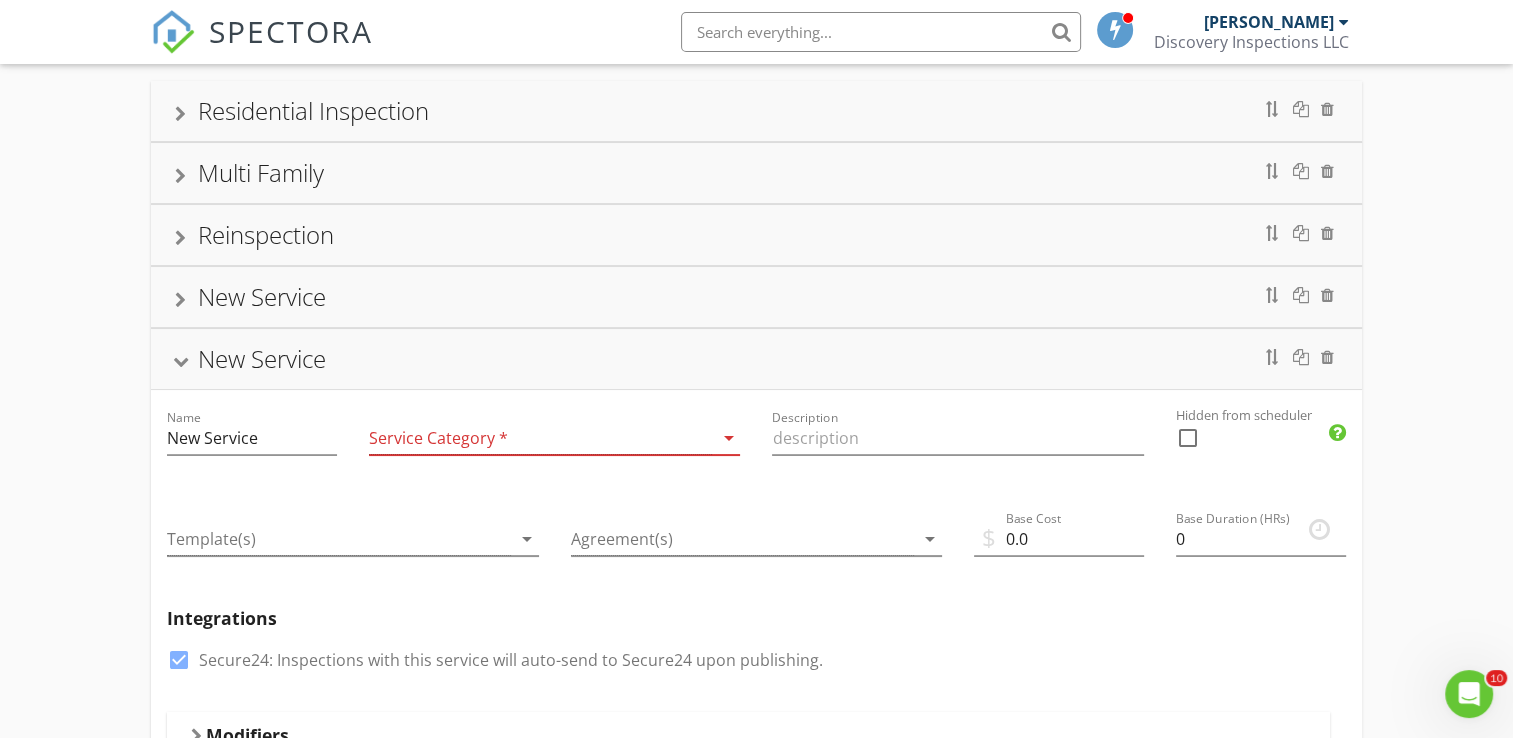 click on "Residential Inspection" at bounding box center (313, 110) 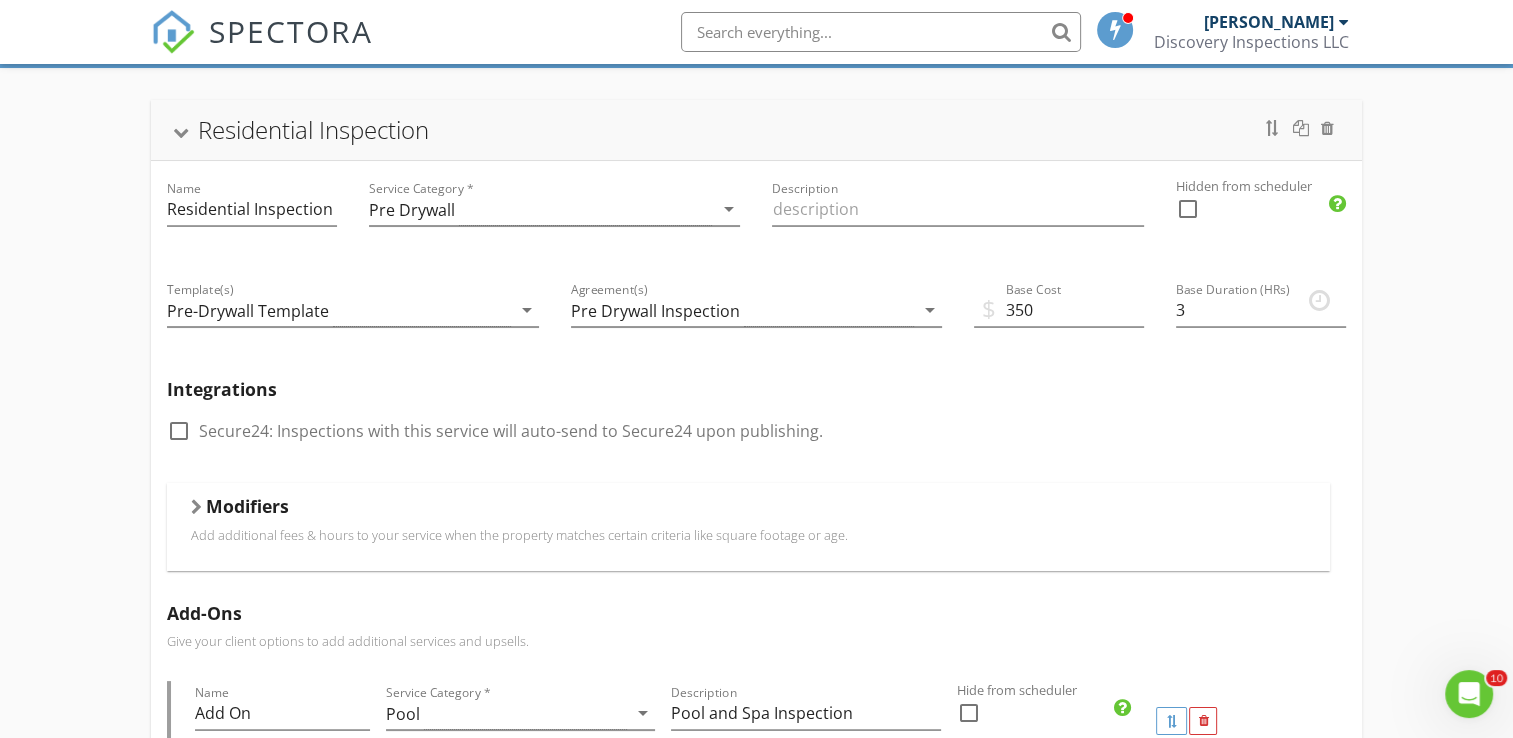 scroll, scrollTop: 135, scrollLeft: 0, axis: vertical 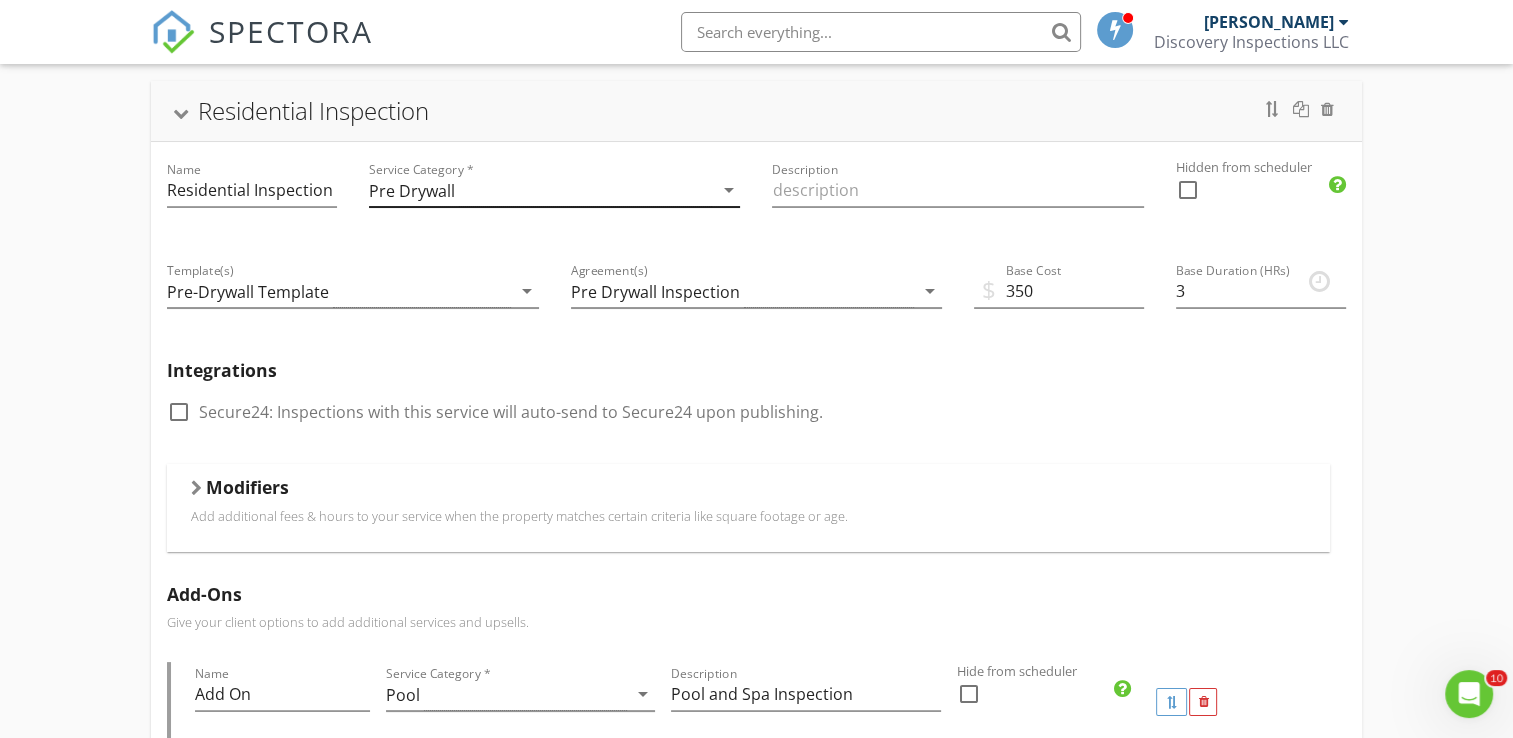click on "arrow_drop_down" at bounding box center (728, 190) 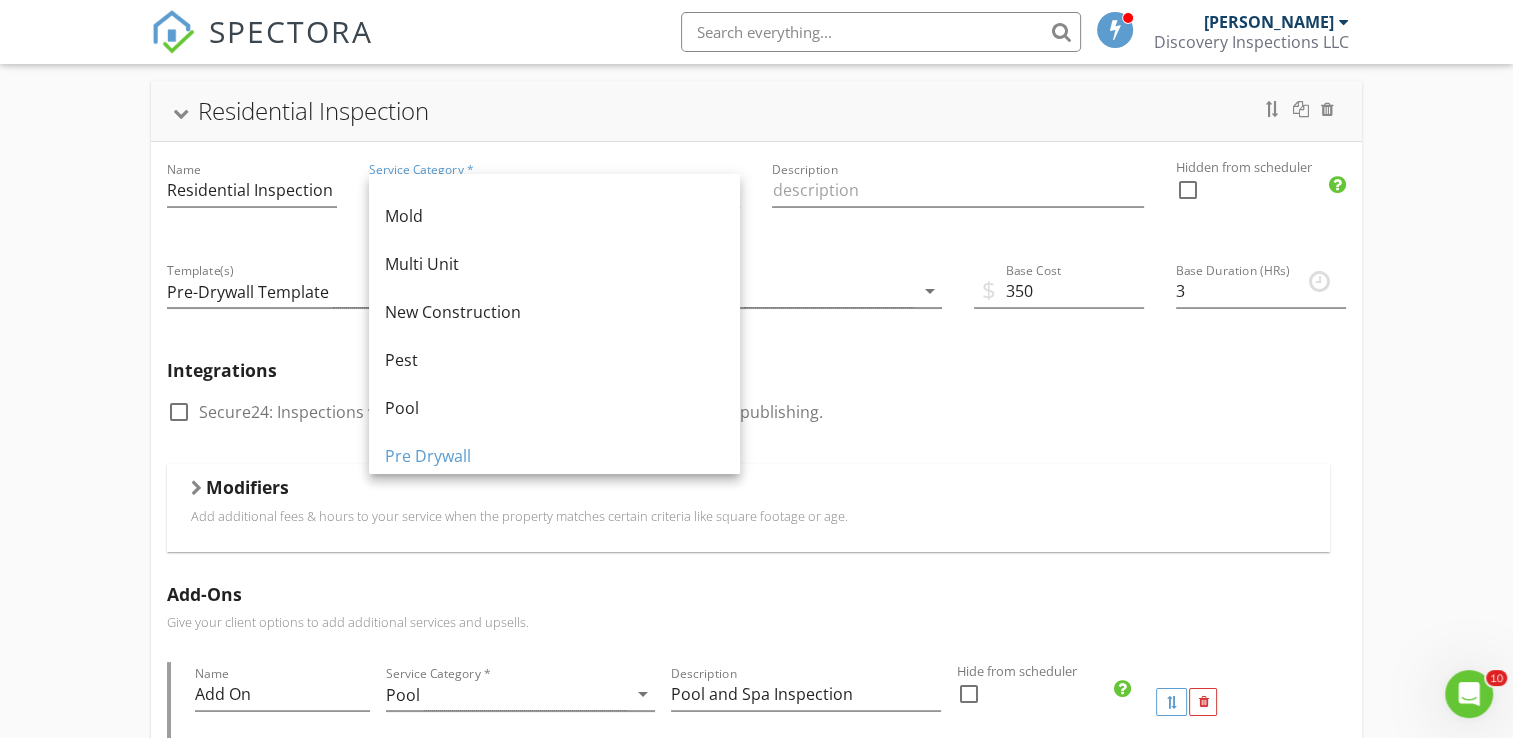scroll, scrollTop: 519, scrollLeft: 0, axis: vertical 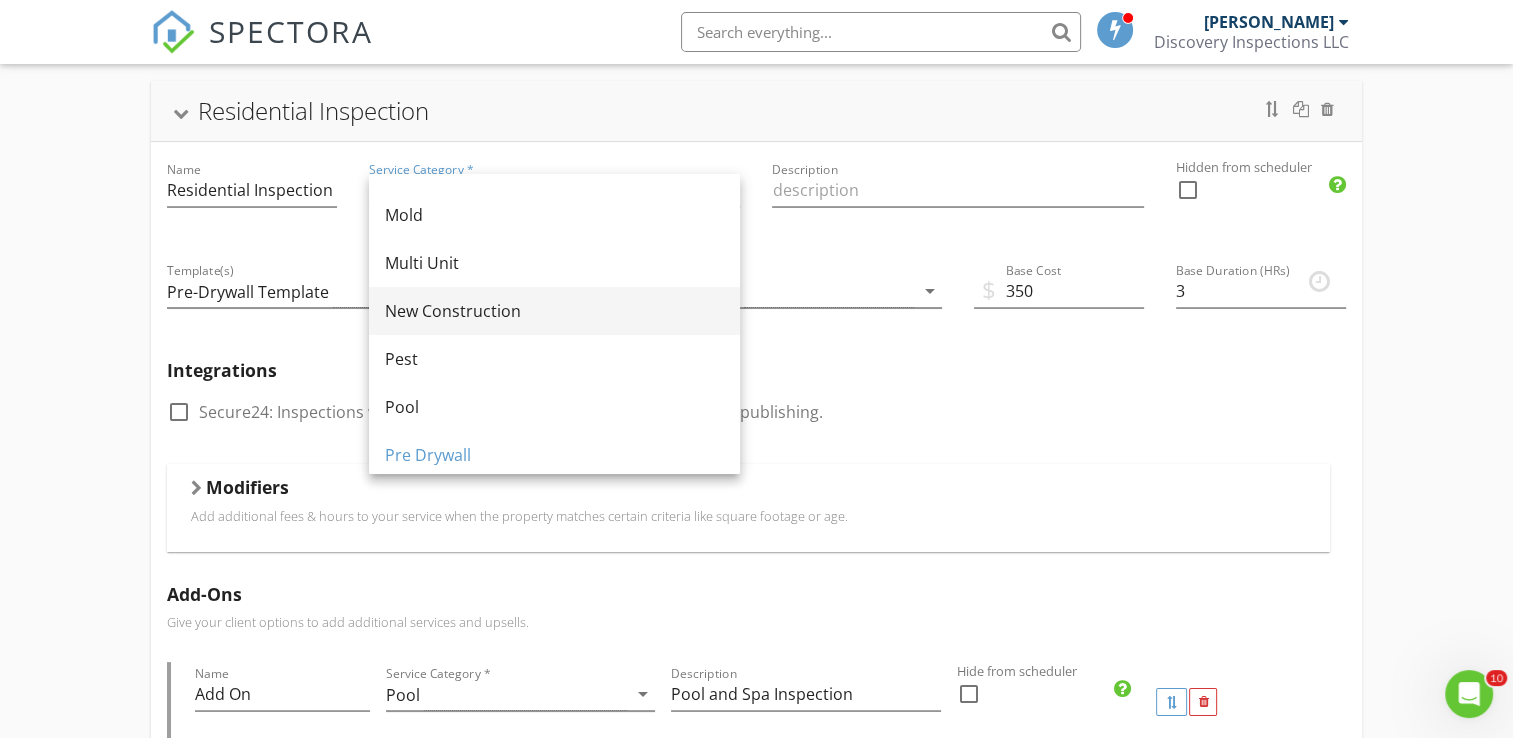 click on "New Construction" at bounding box center (554, 311) 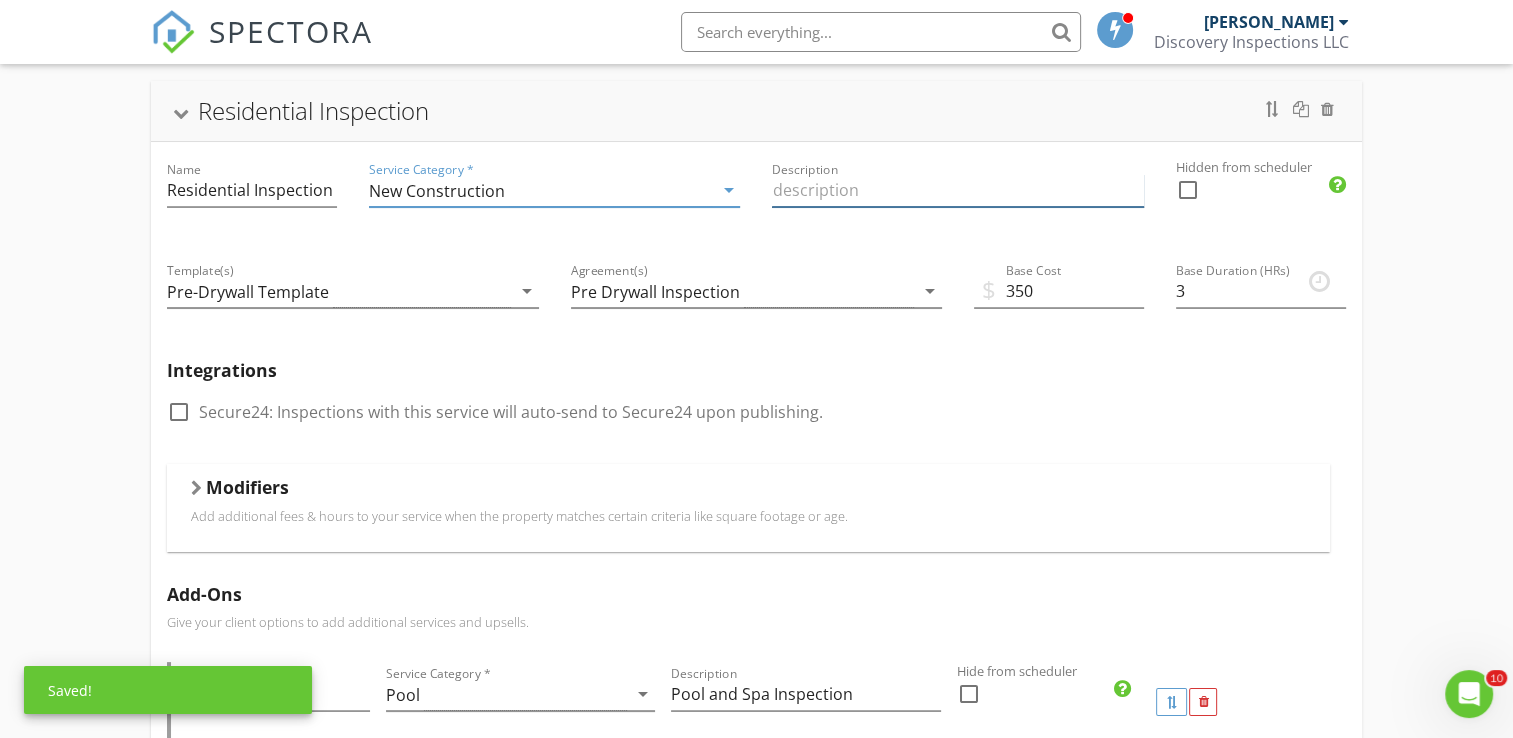 click at bounding box center (957, 190) 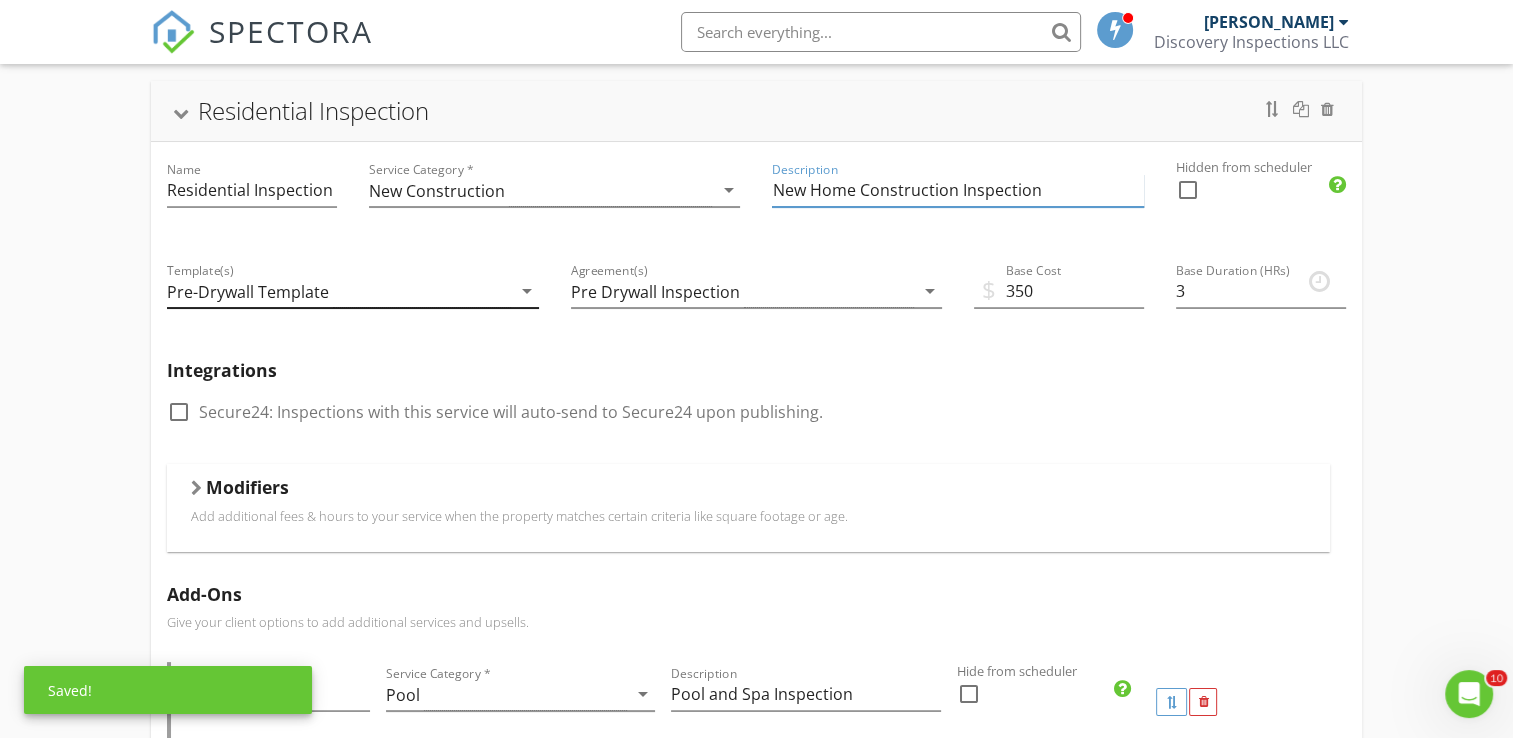 type on "New Home Construction Inspection" 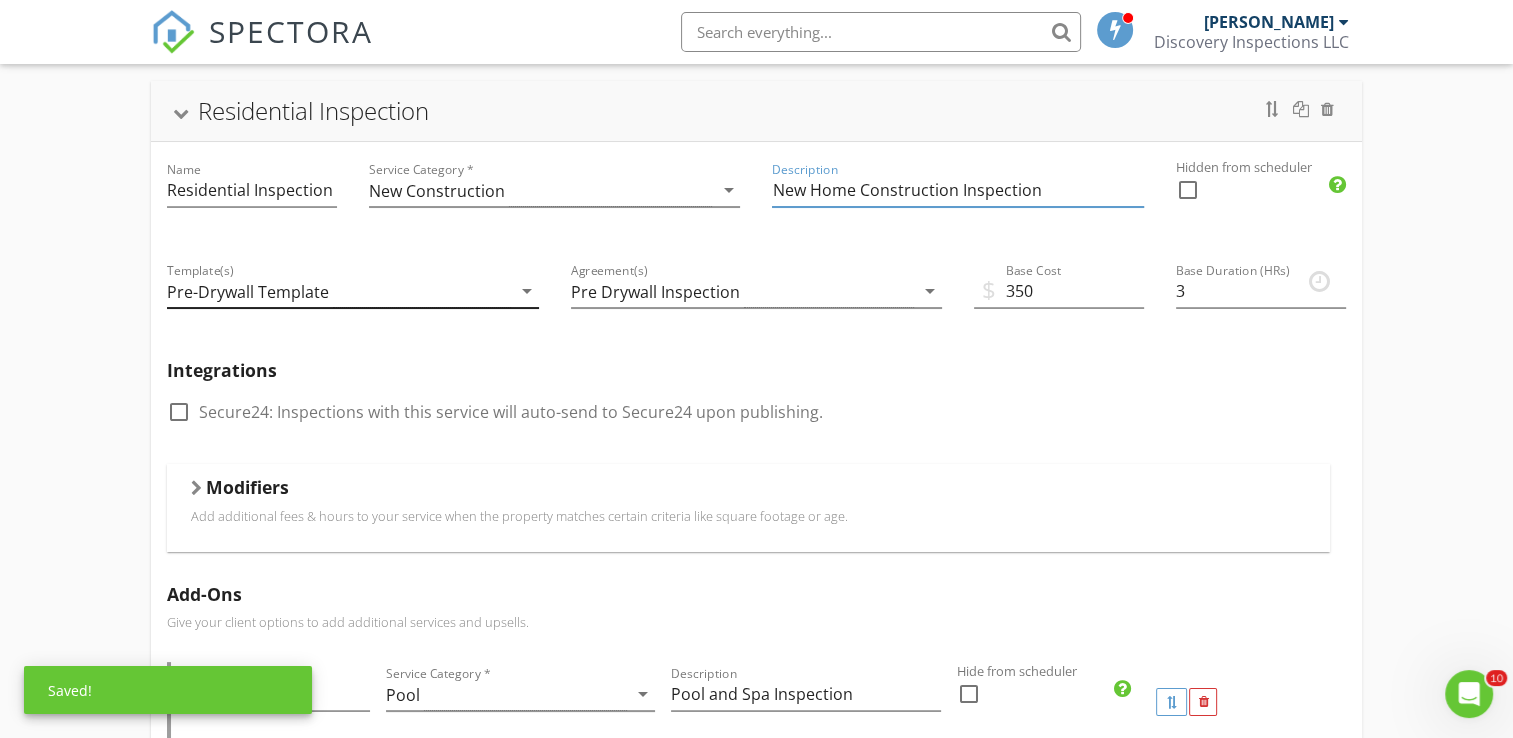 click on "Pre-Drywall Template" at bounding box center [338, 291] 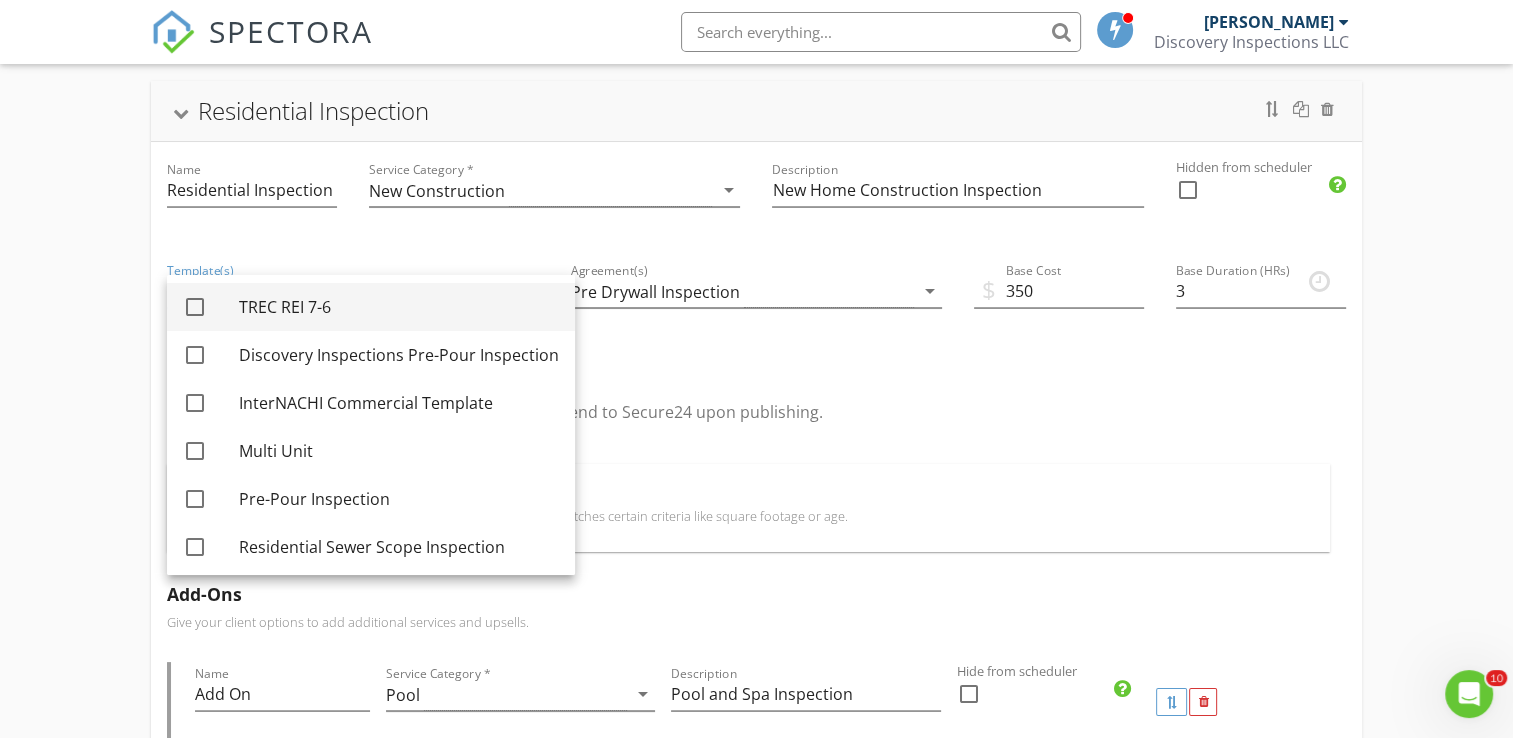 click at bounding box center (195, 307) 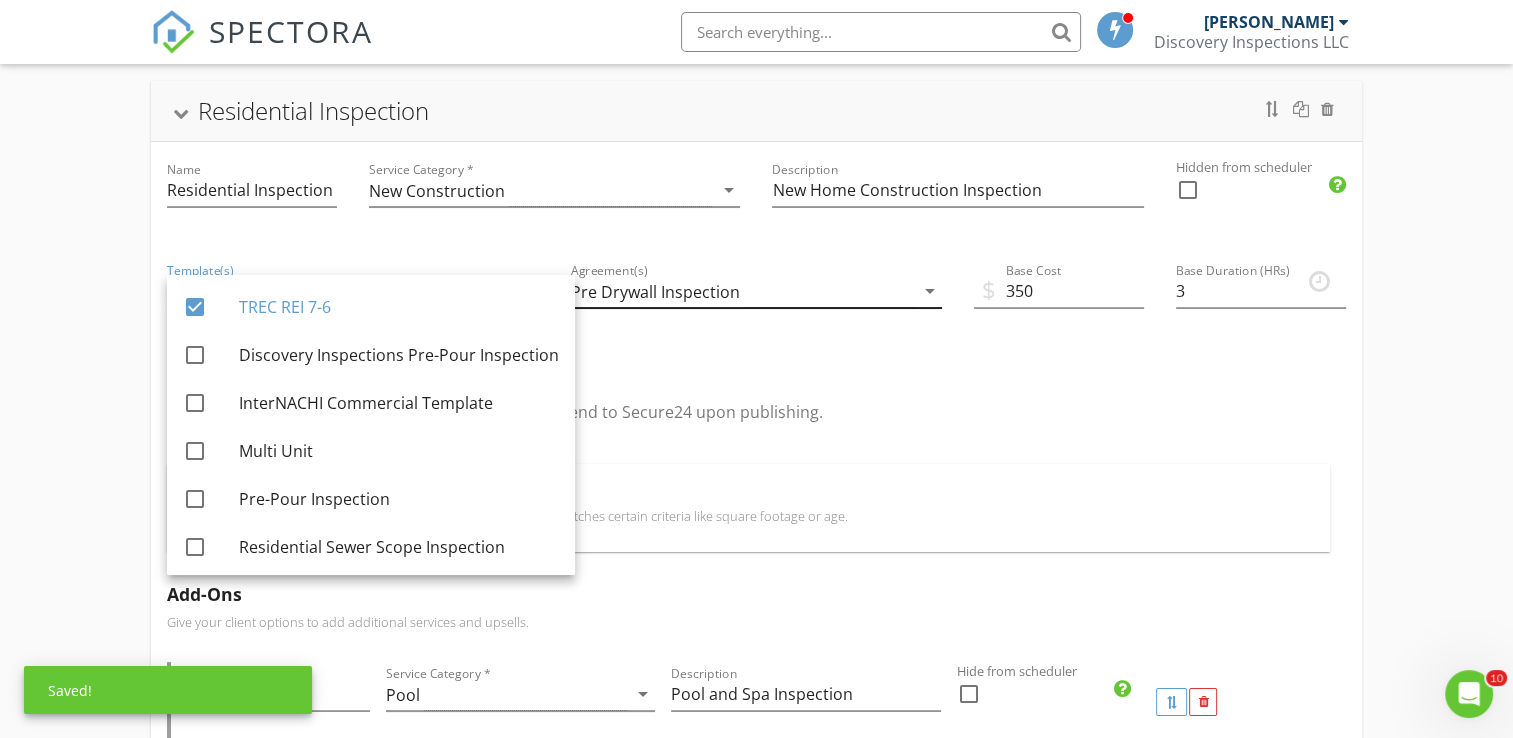 click on "Pre Drywall Inspection" at bounding box center (742, 291) 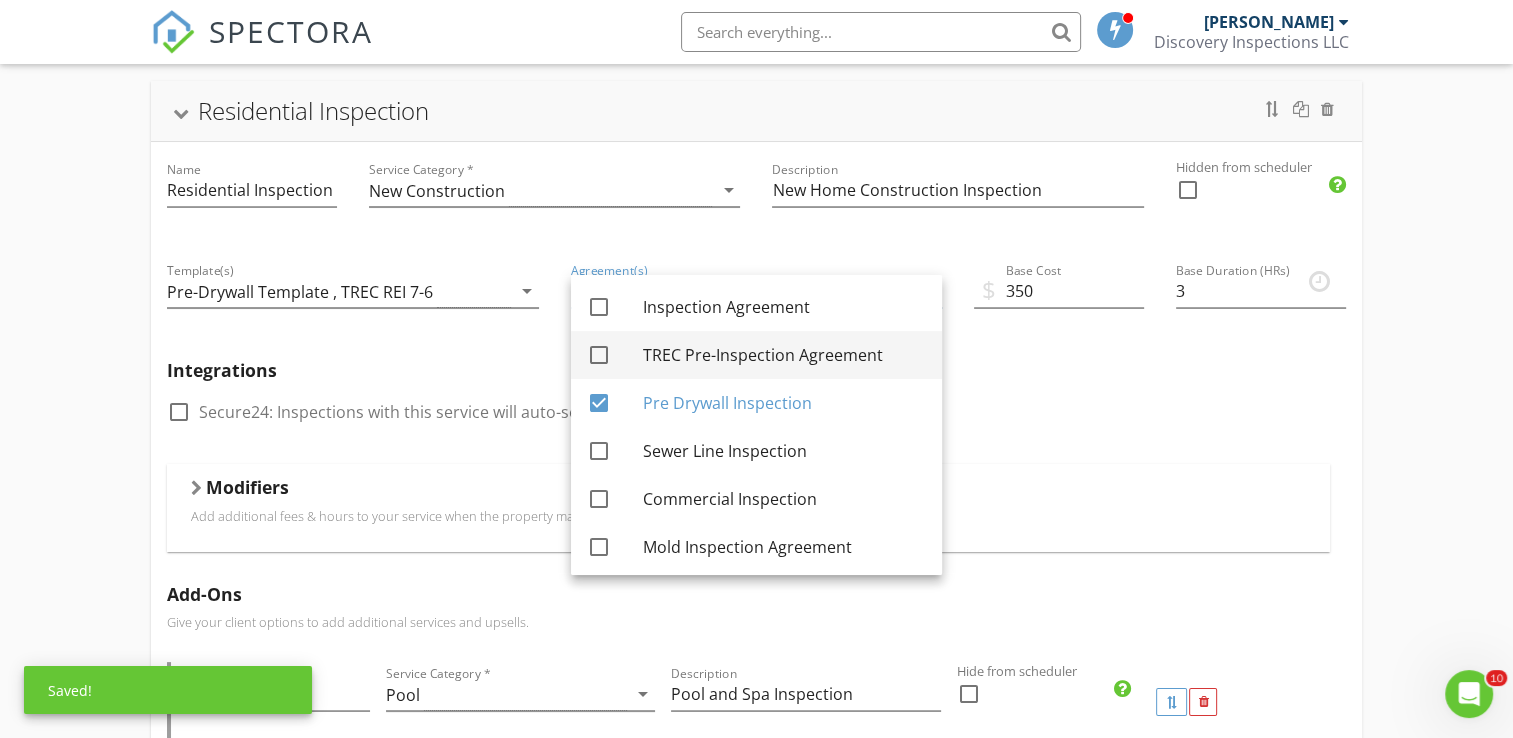 click at bounding box center (599, 355) 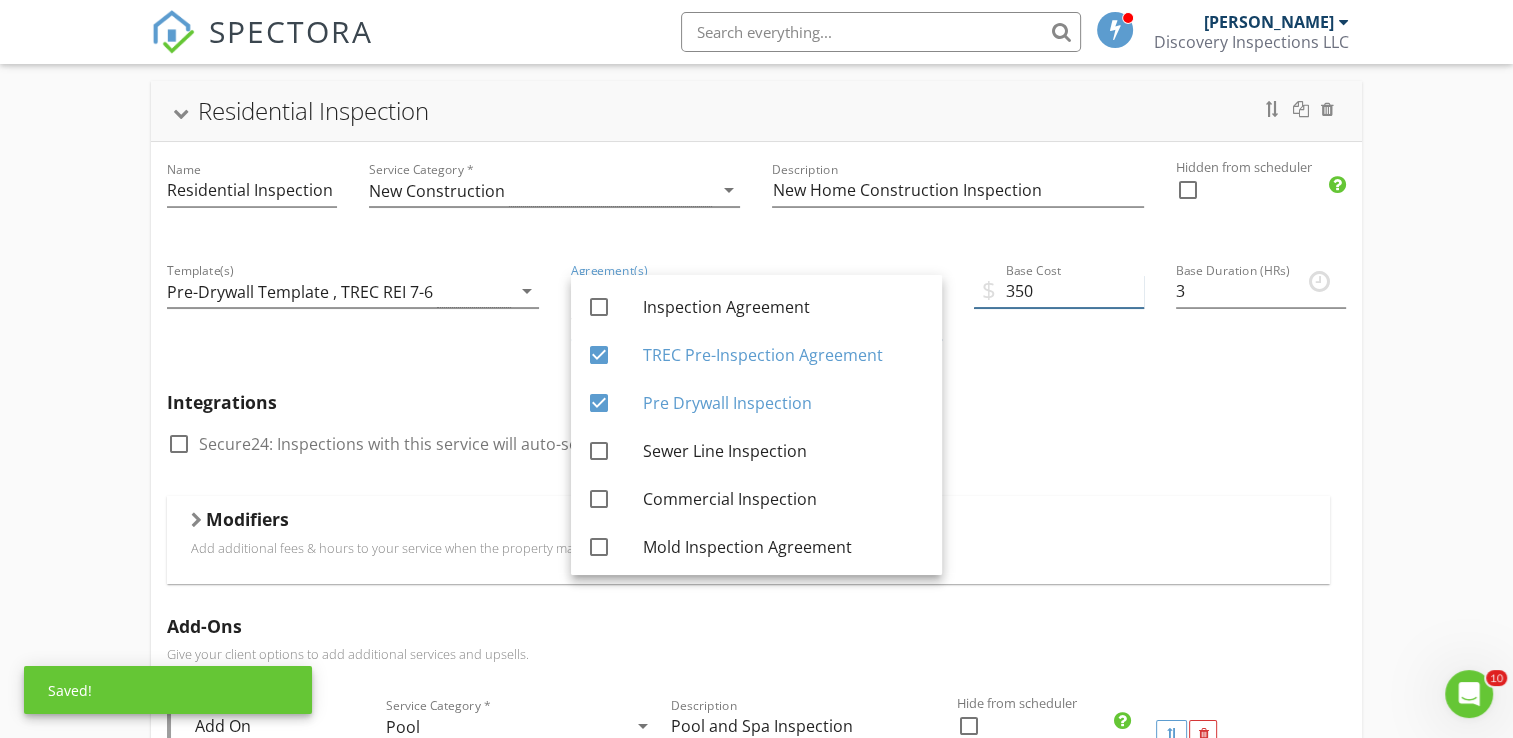 click on "350" at bounding box center [1059, 291] 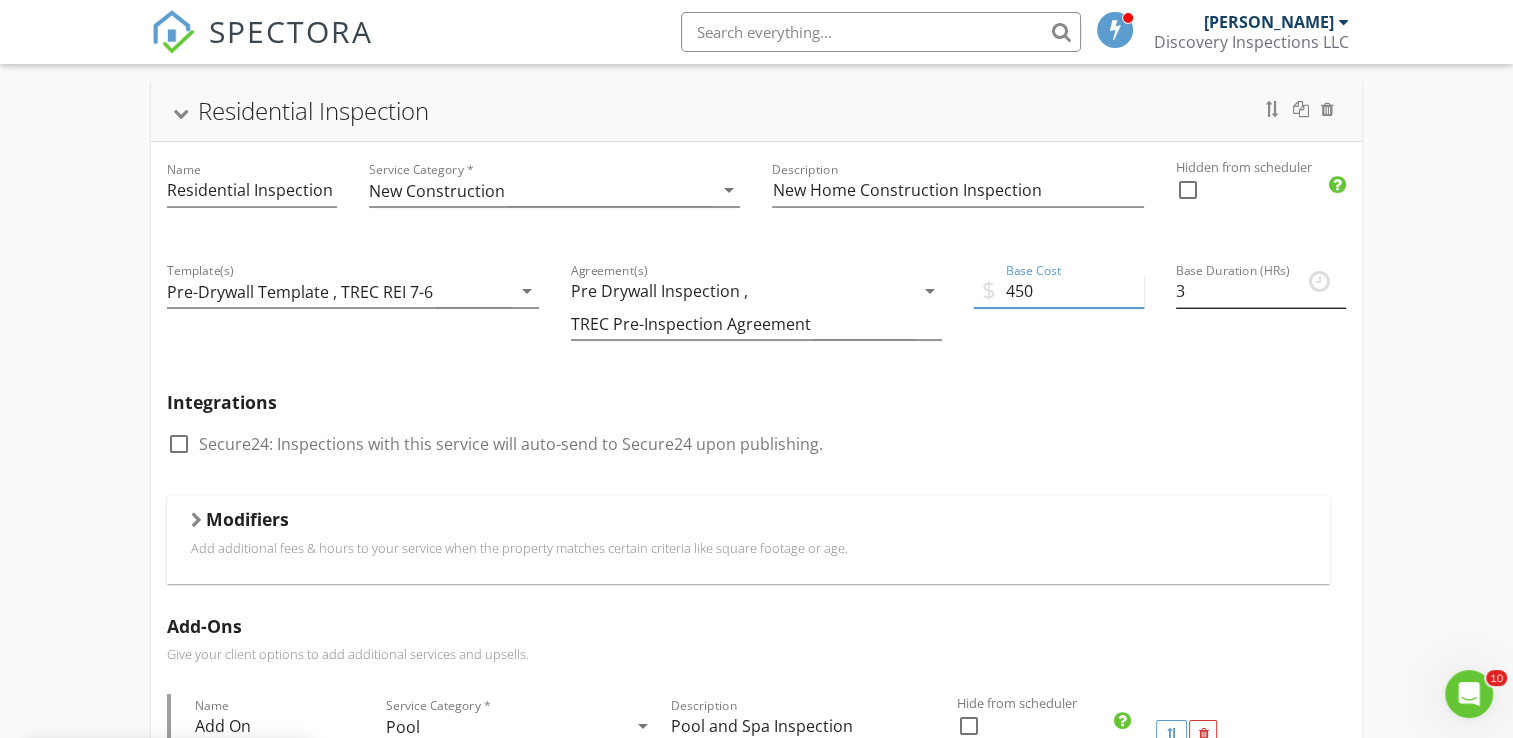 type on "450" 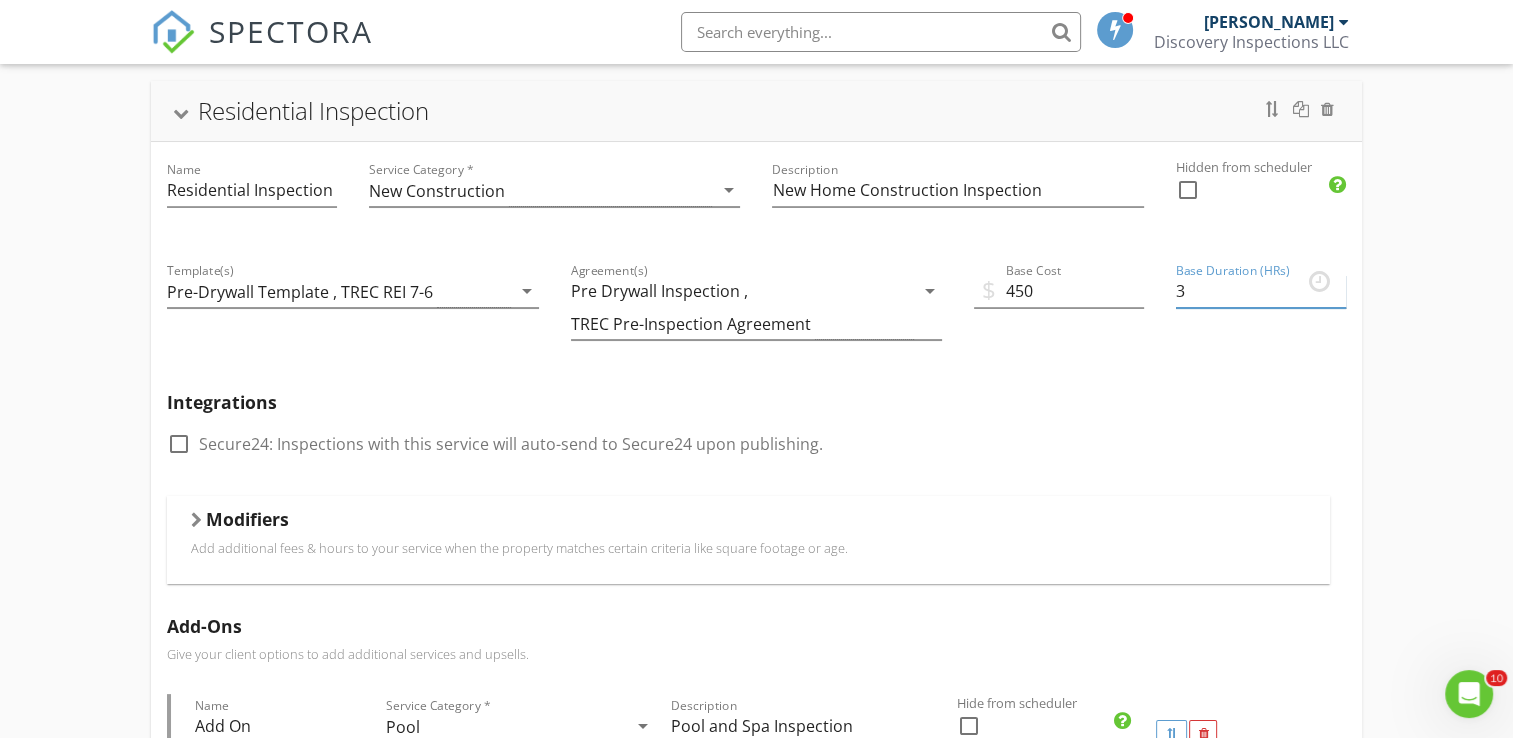 click on "3" at bounding box center (1261, 291) 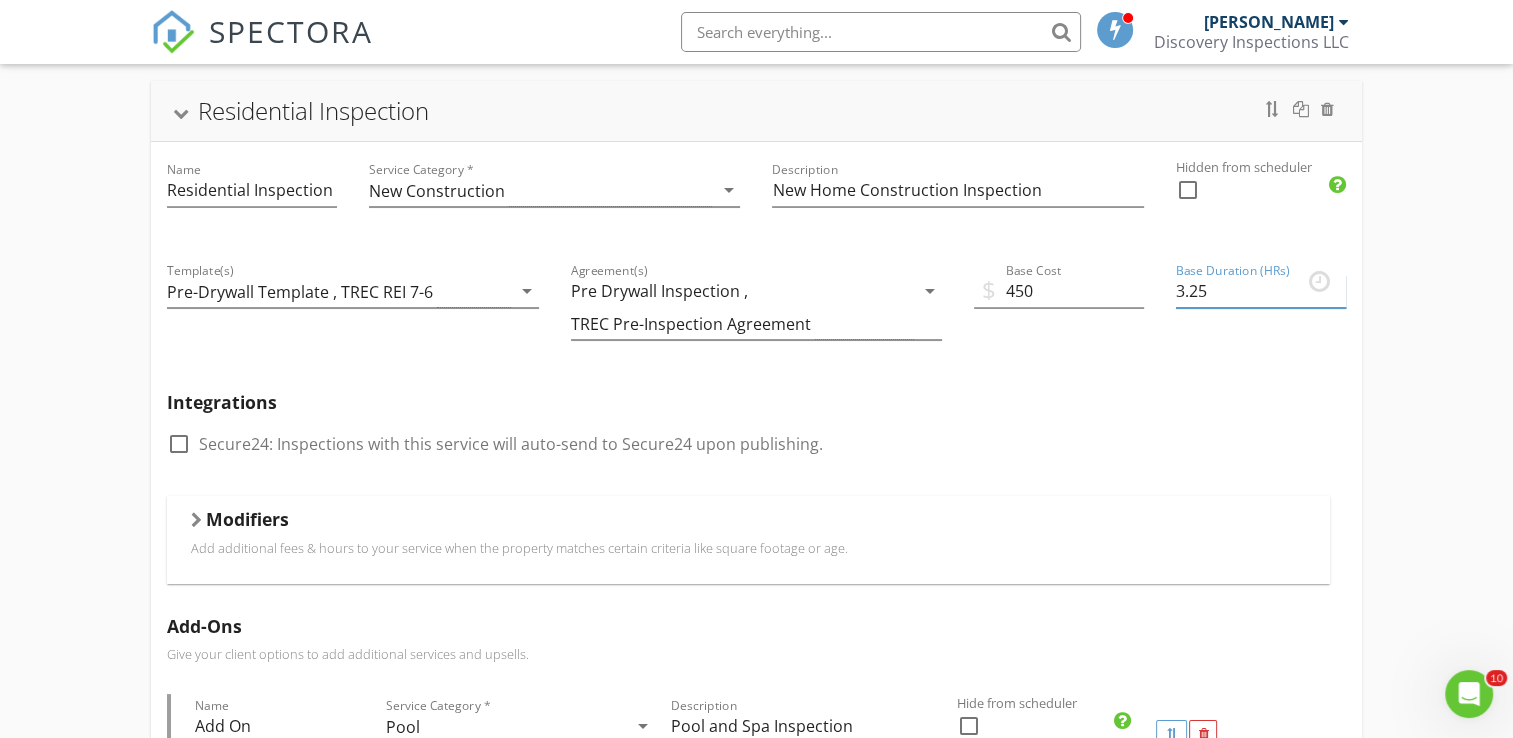 click on "3.25" at bounding box center (1261, 291) 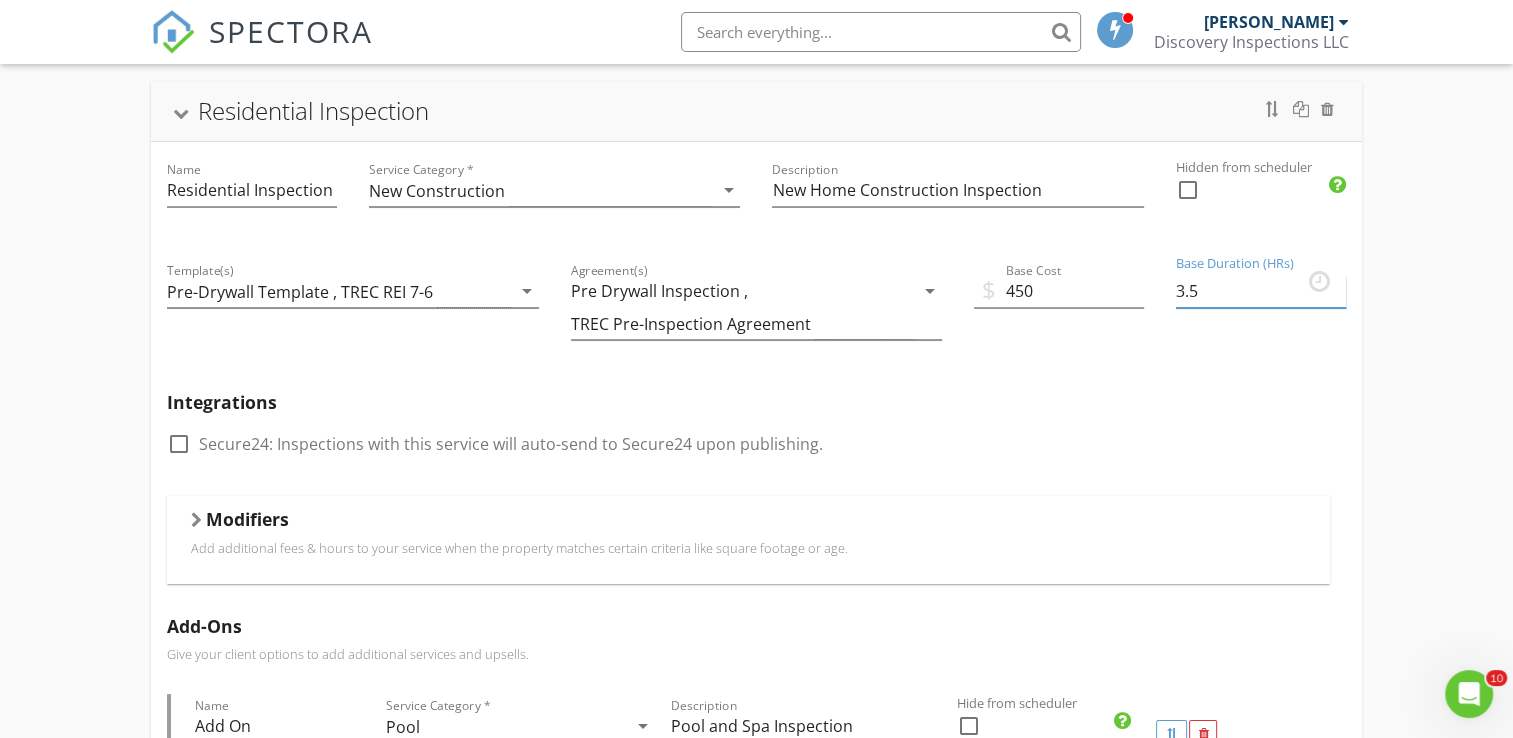 click on "3.5" at bounding box center [1261, 291] 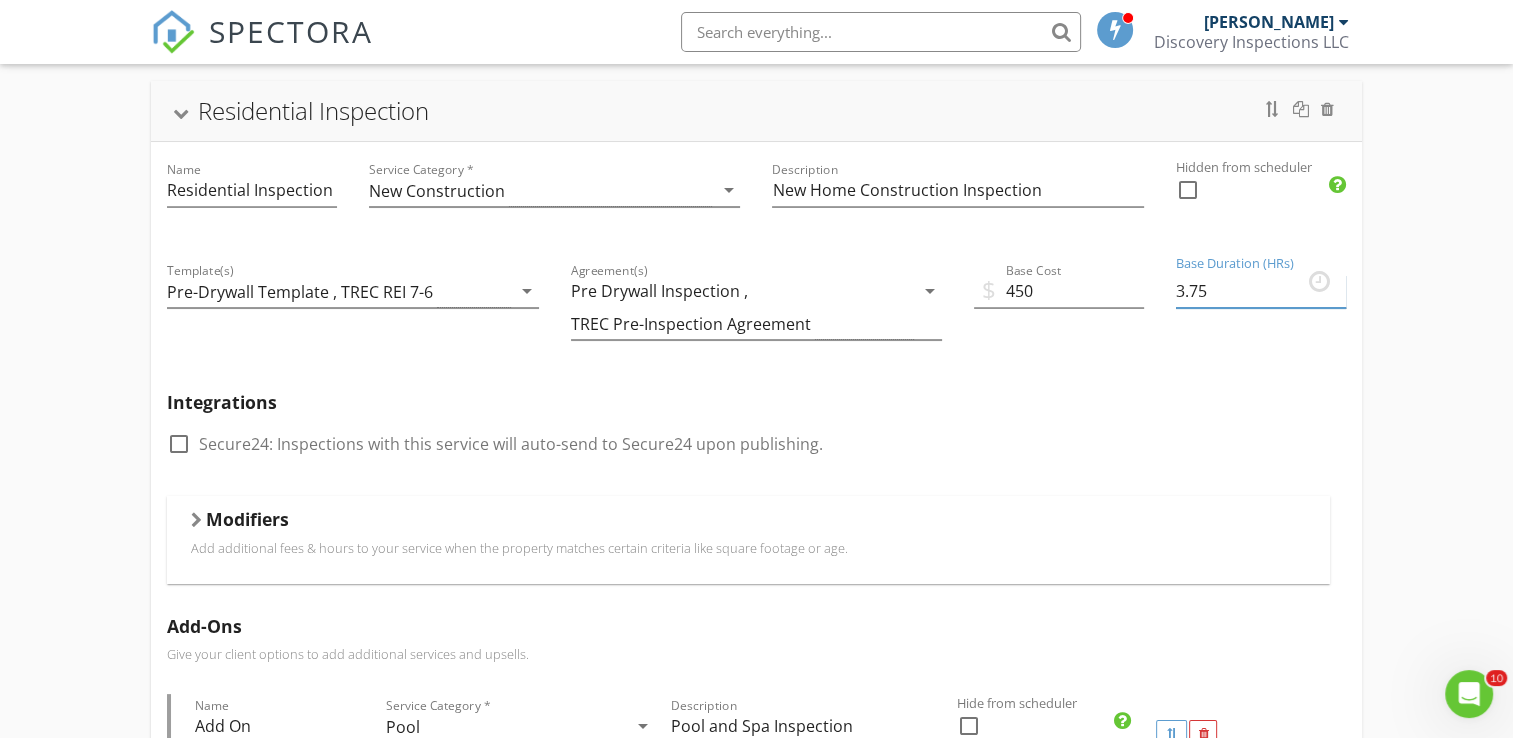 click on "3.75" at bounding box center [1261, 291] 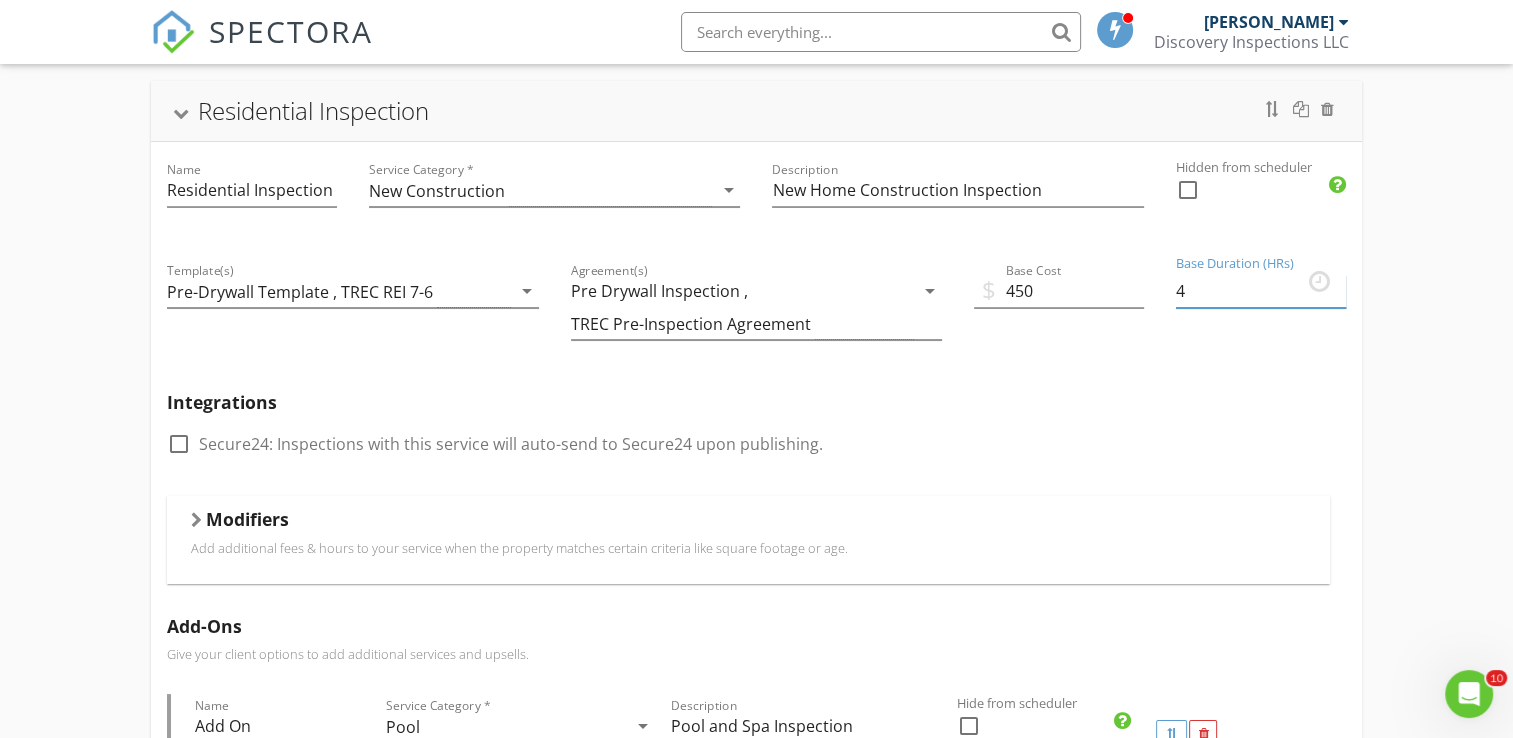 type on "4" 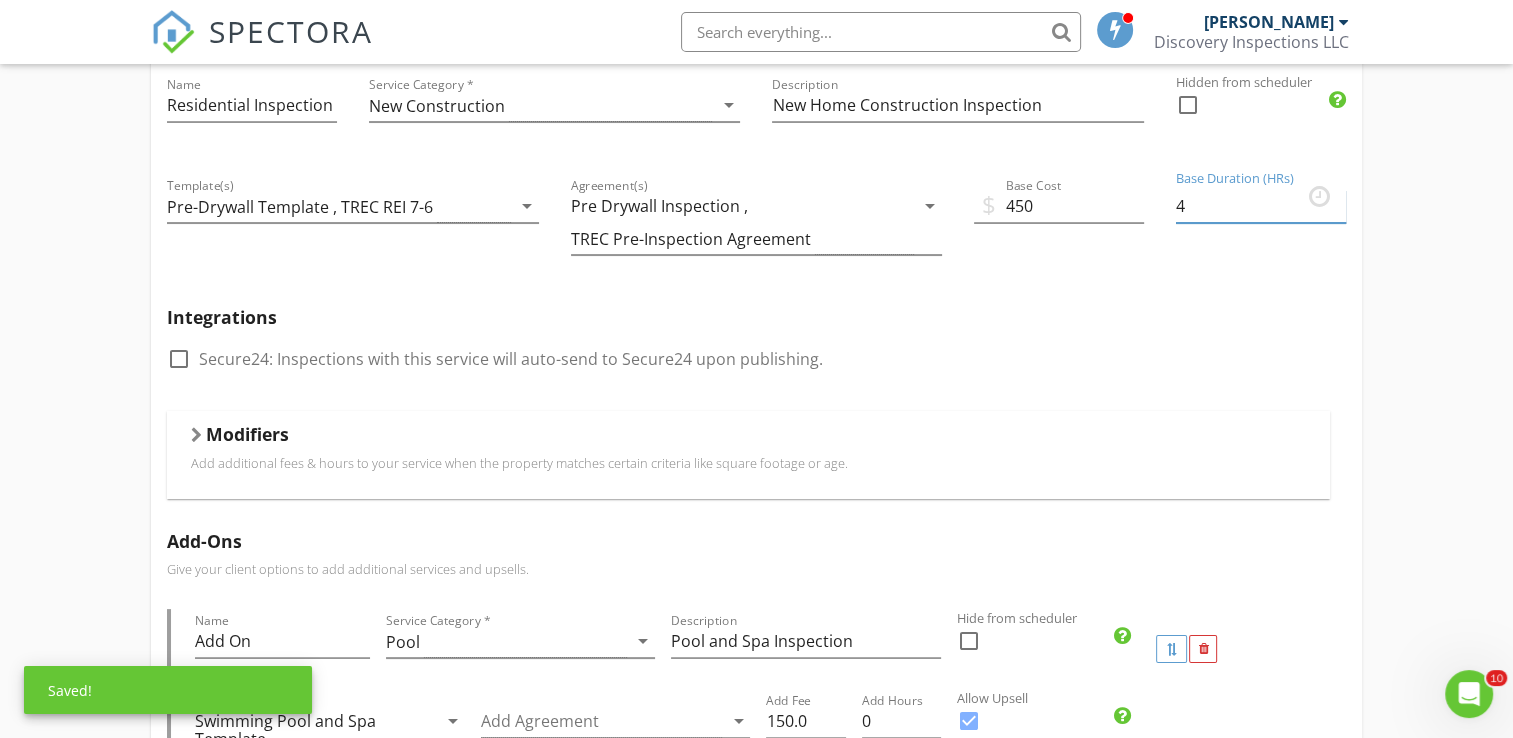 scroll, scrollTop: 238, scrollLeft: 0, axis: vertical 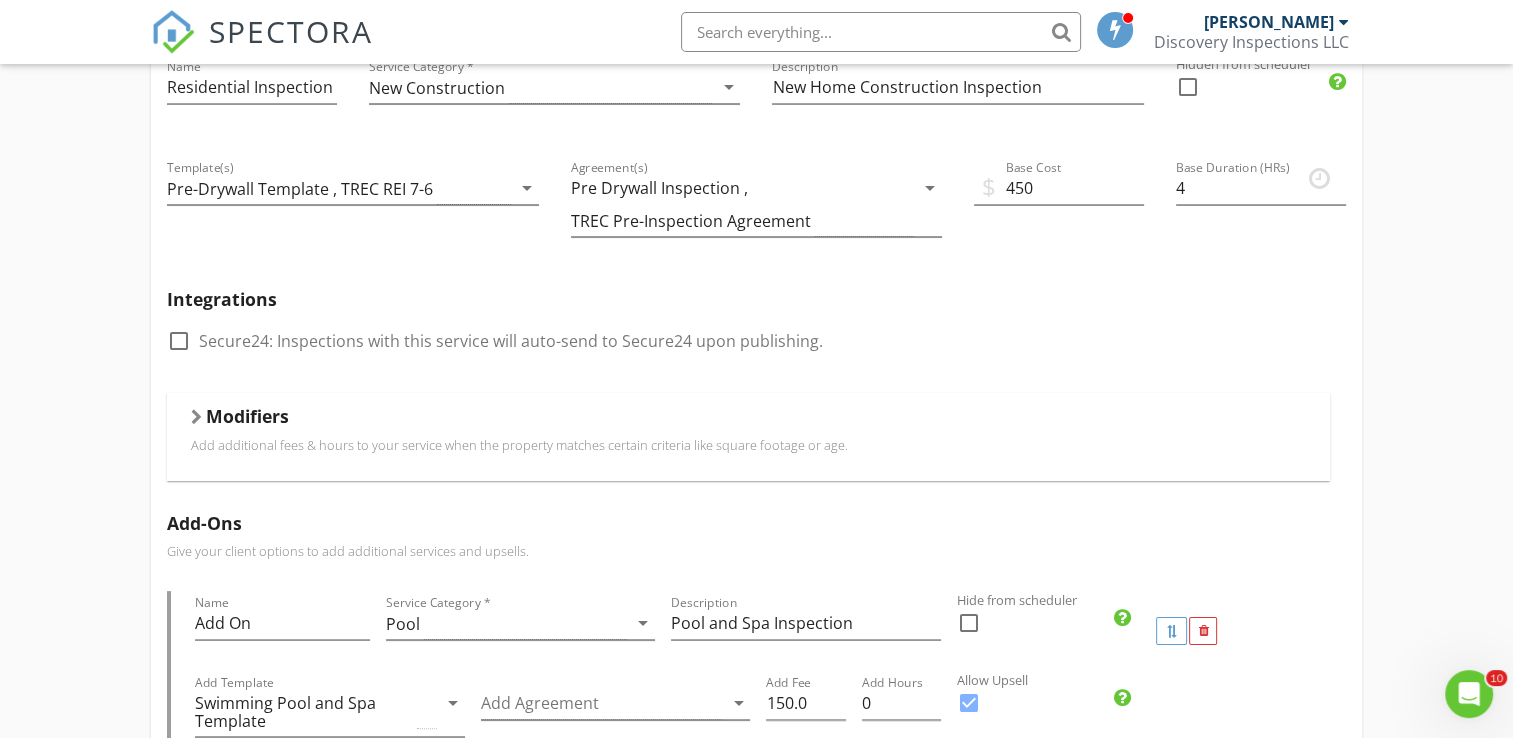 click on "Modifiers" at bounding box center [247, 416] 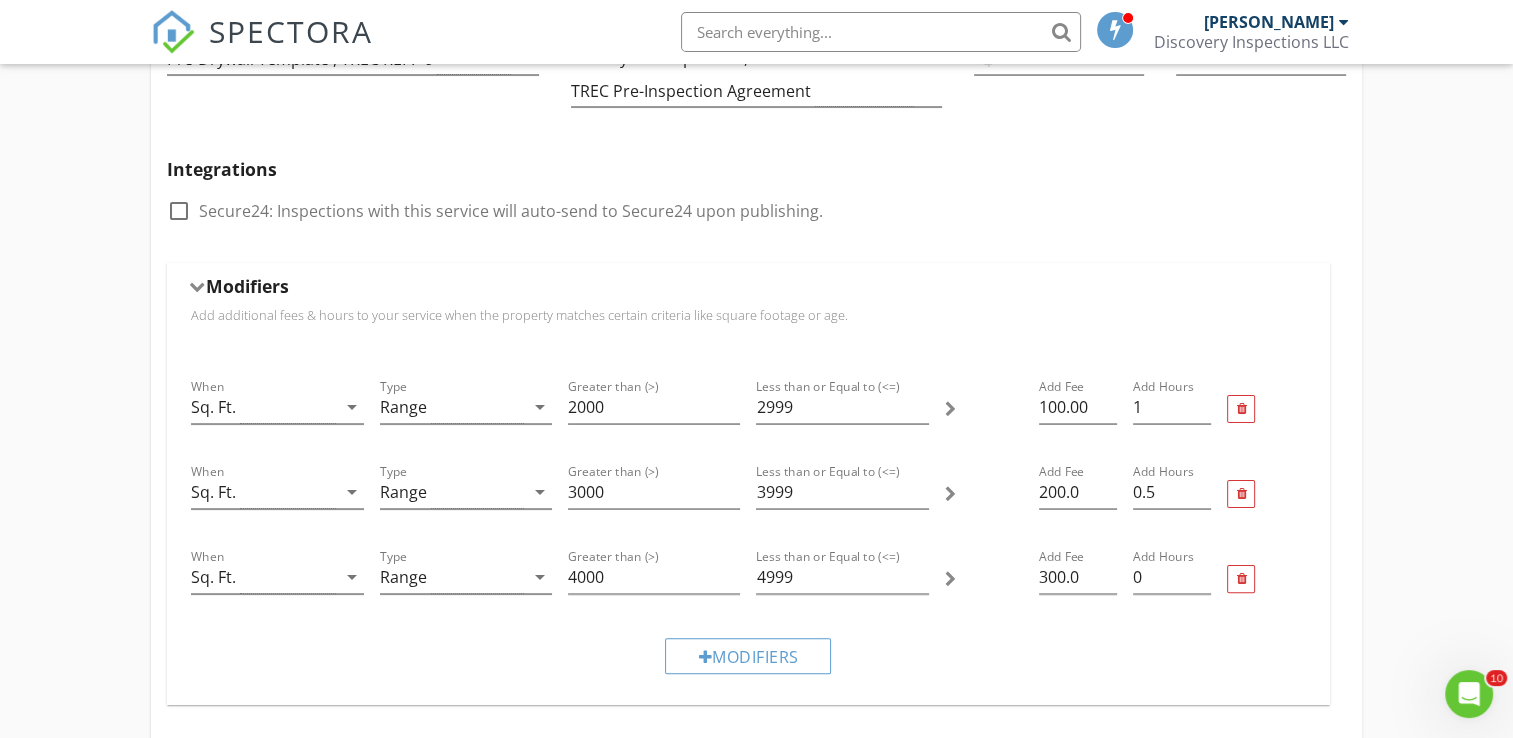 scroll, scrollTop: 379, scrollLeft: 0, axis: vertical 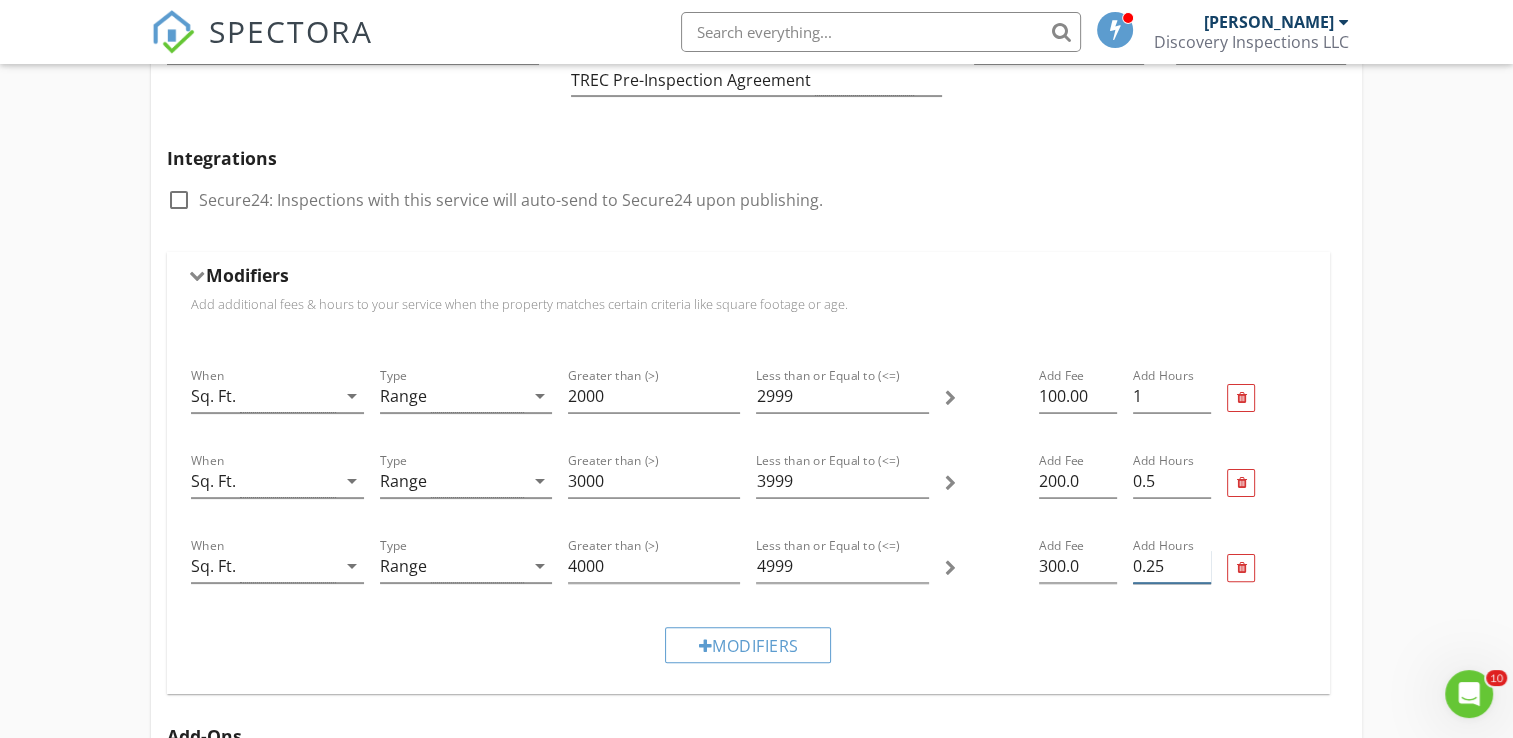 type on "0.25" 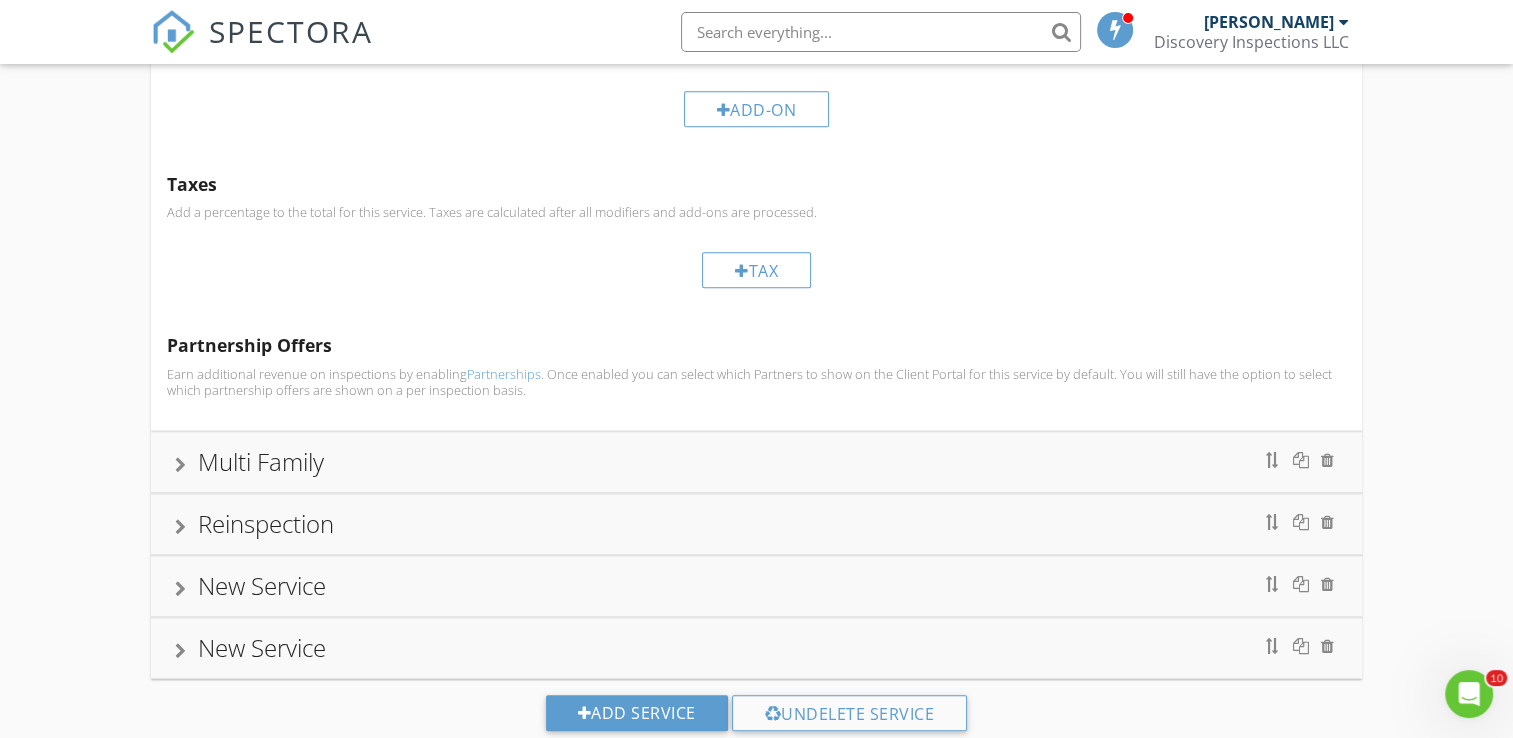 scroll, scrollTop: 1999, scrollLeft: 0, axis: vertical 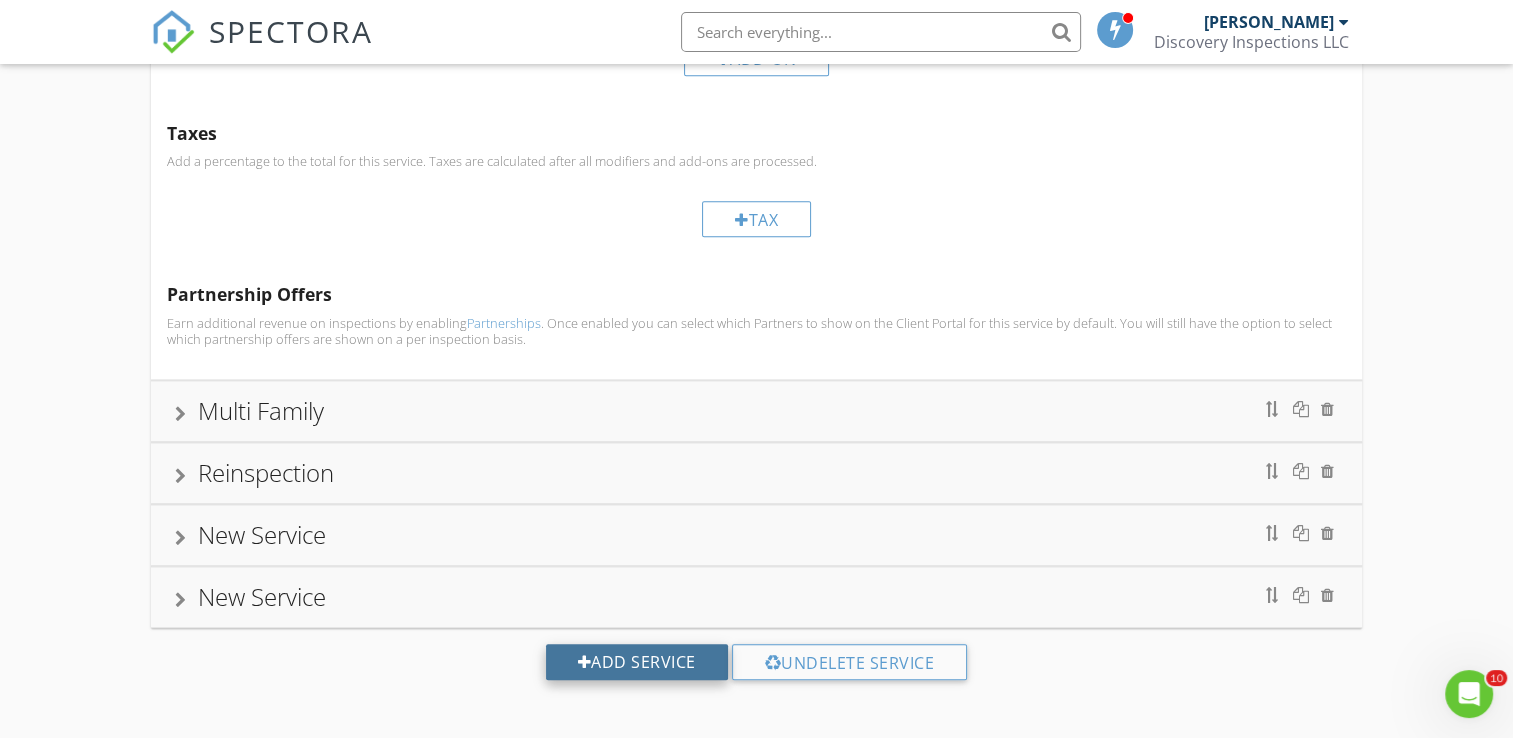 click on "Add Service" at bounding box center (637, 662) 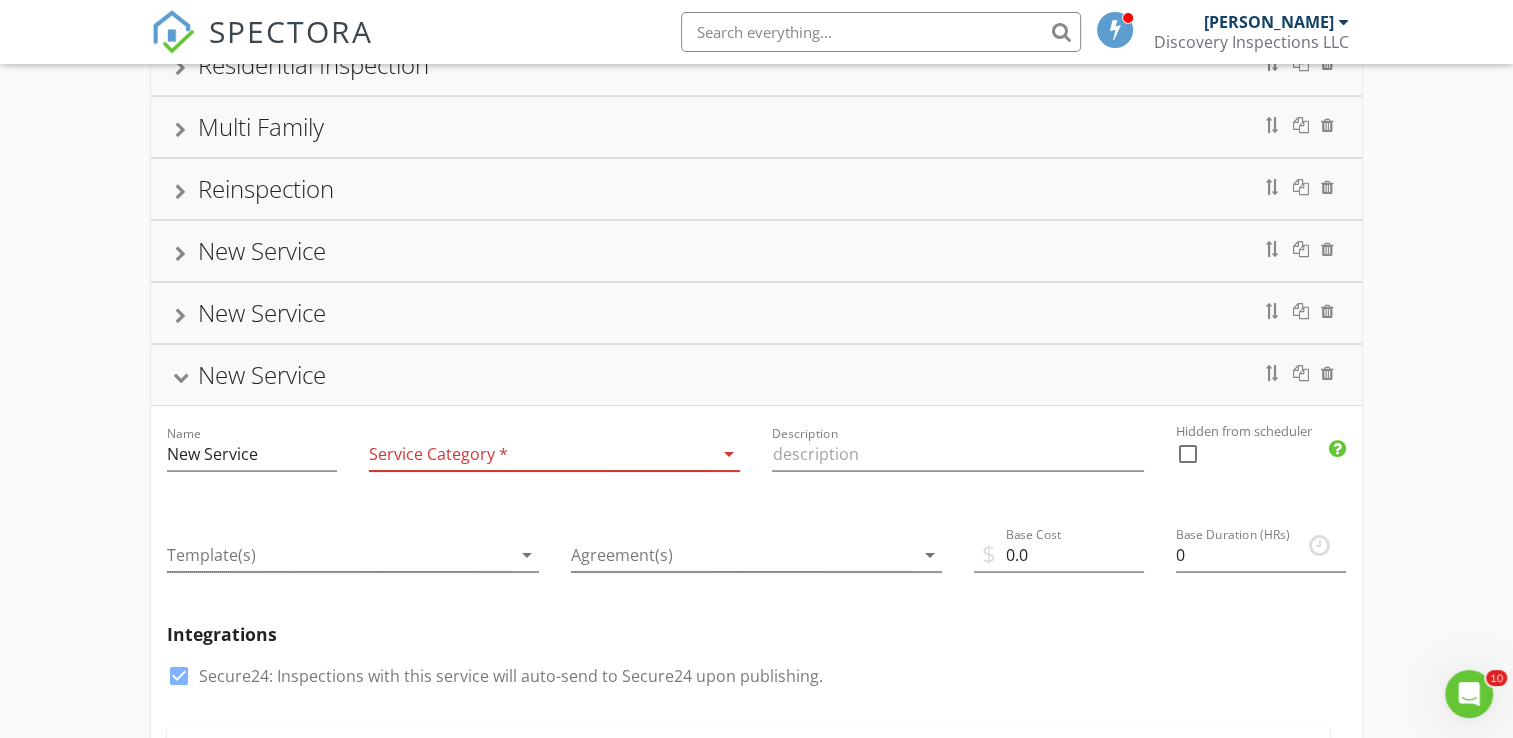 scroll, scrollTop: 183, scrollLeft: 0, axis: vertical 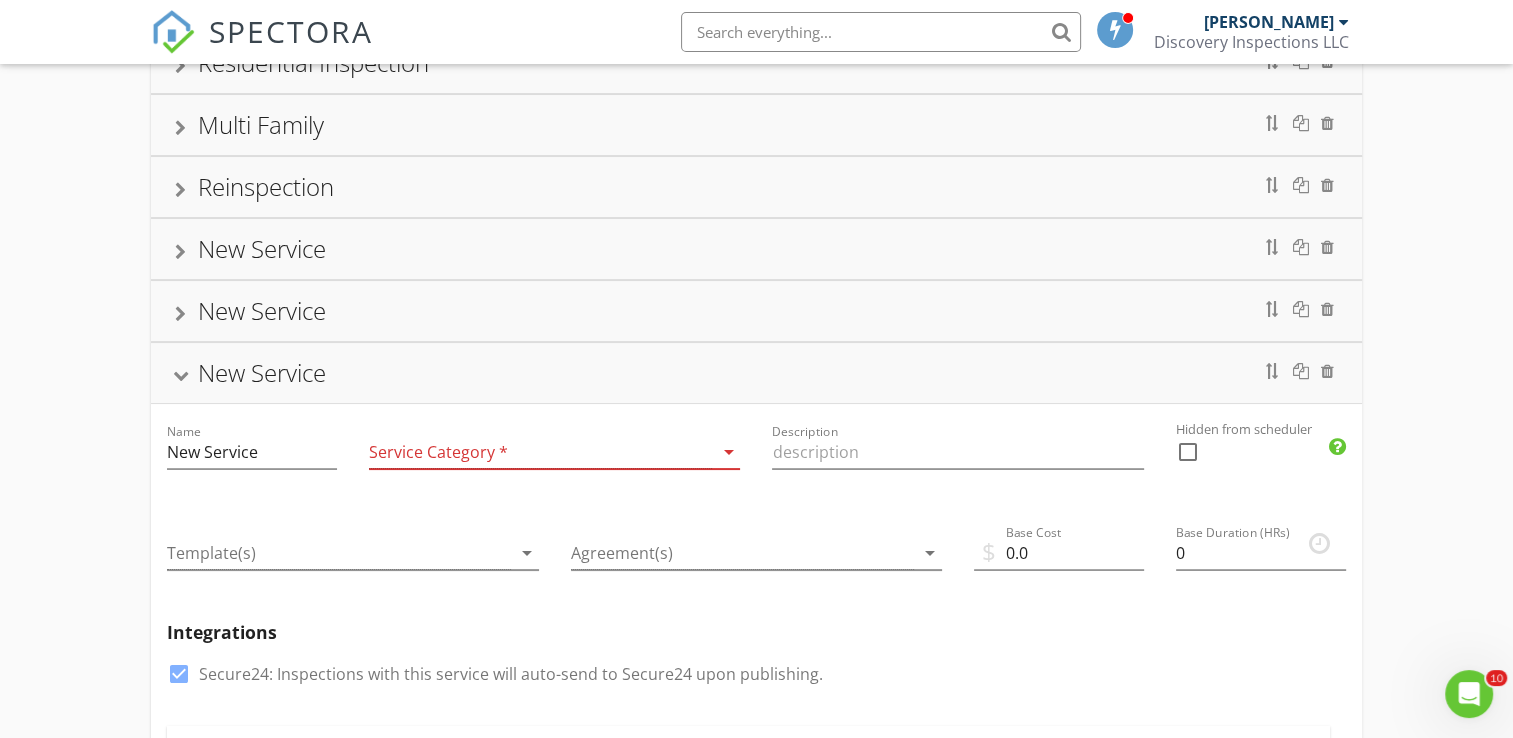 click on "arrow_drop_down" at bounding box center (728, 452) 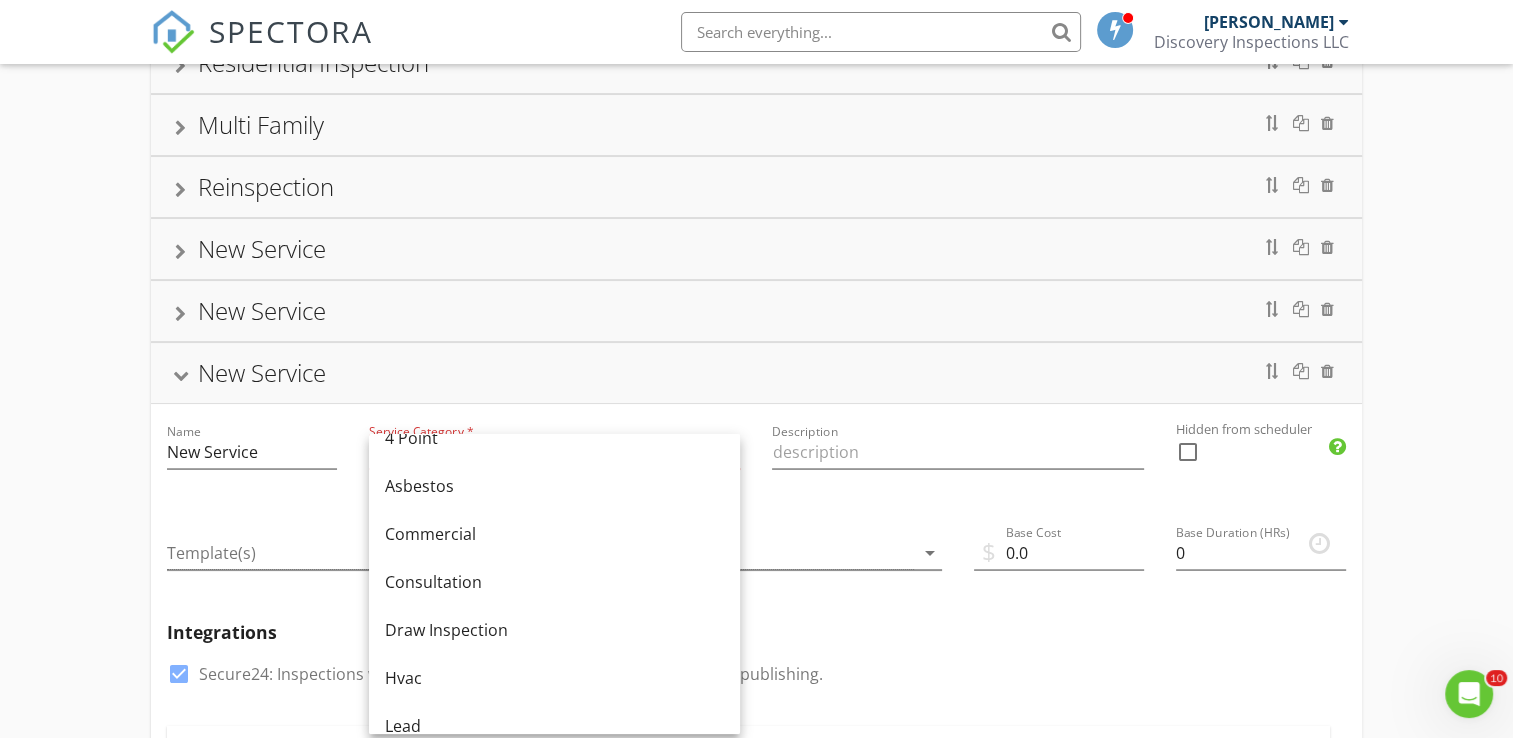 scroll, scrollTop: 0, scrollLeft: 0, axis: both 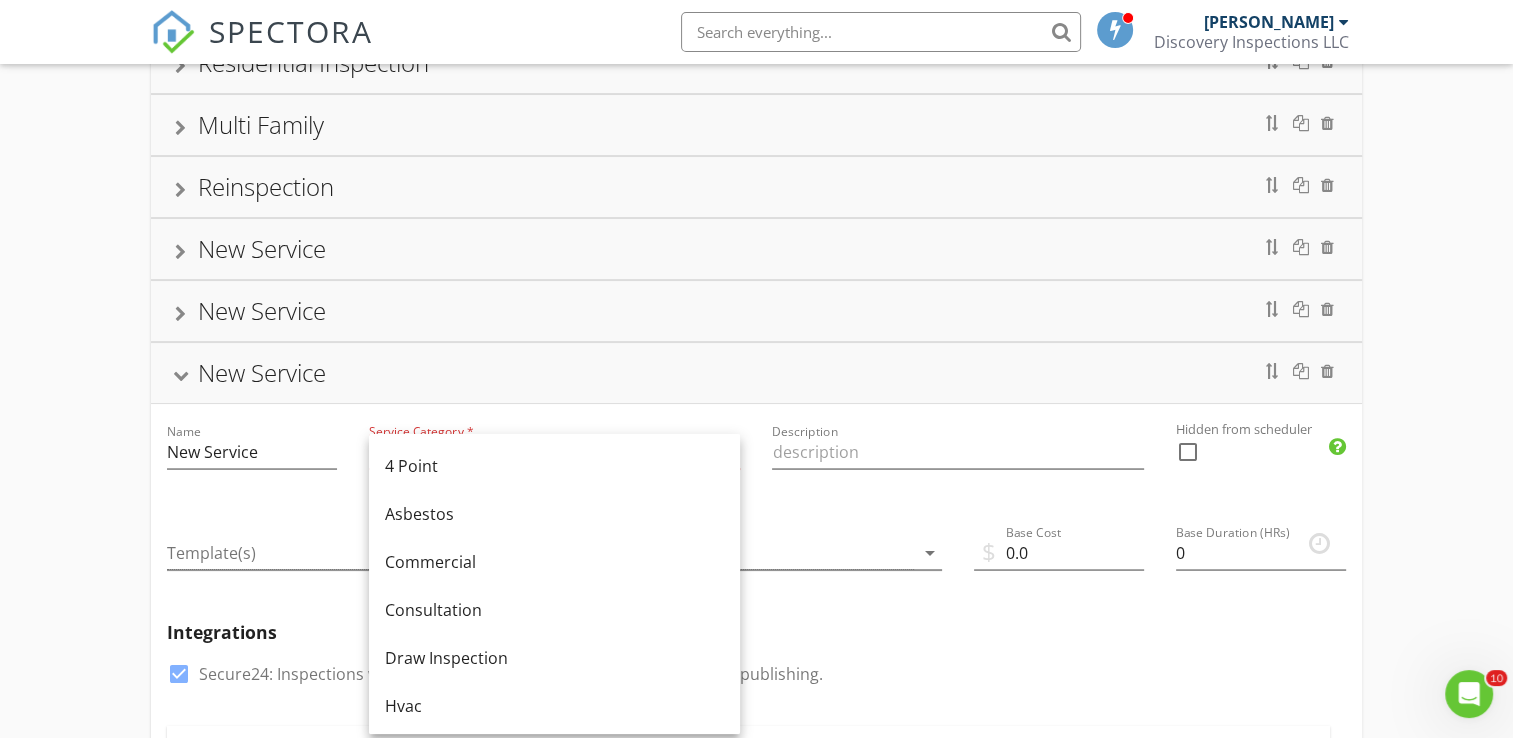 click on "Residential Inspection   Name Residential Inspection   Service Category * New Construction arrow_drop_down   Description New Home Construction Inspection   Hidden from scheduler   check_box_outline_blank             Multi Family         Reinspection          New Service         New Service   Name New Service   Service Category * arrow_drop_down   Description   Hidden from scheduler   check_box_outline_blank             New Service   Name New Service   Service Category * arrow_drop_down   Description   Hidden from scheduler   check_box_outline_blank     Template(s) arrow_drop_down   Agreement(s) arrow_drop_down   $   Base Cost 0.0   Base Duration (HRs) 0         Integrations       check_box Secure24: Inspections with this service will auto-send to Secure24 upon publishing.           Modifiers
Add additional fees & hours to your service when the
property matches certain criteria like square footage or age.
Add-Ons         Taxes" at bounding box center [756, 690] 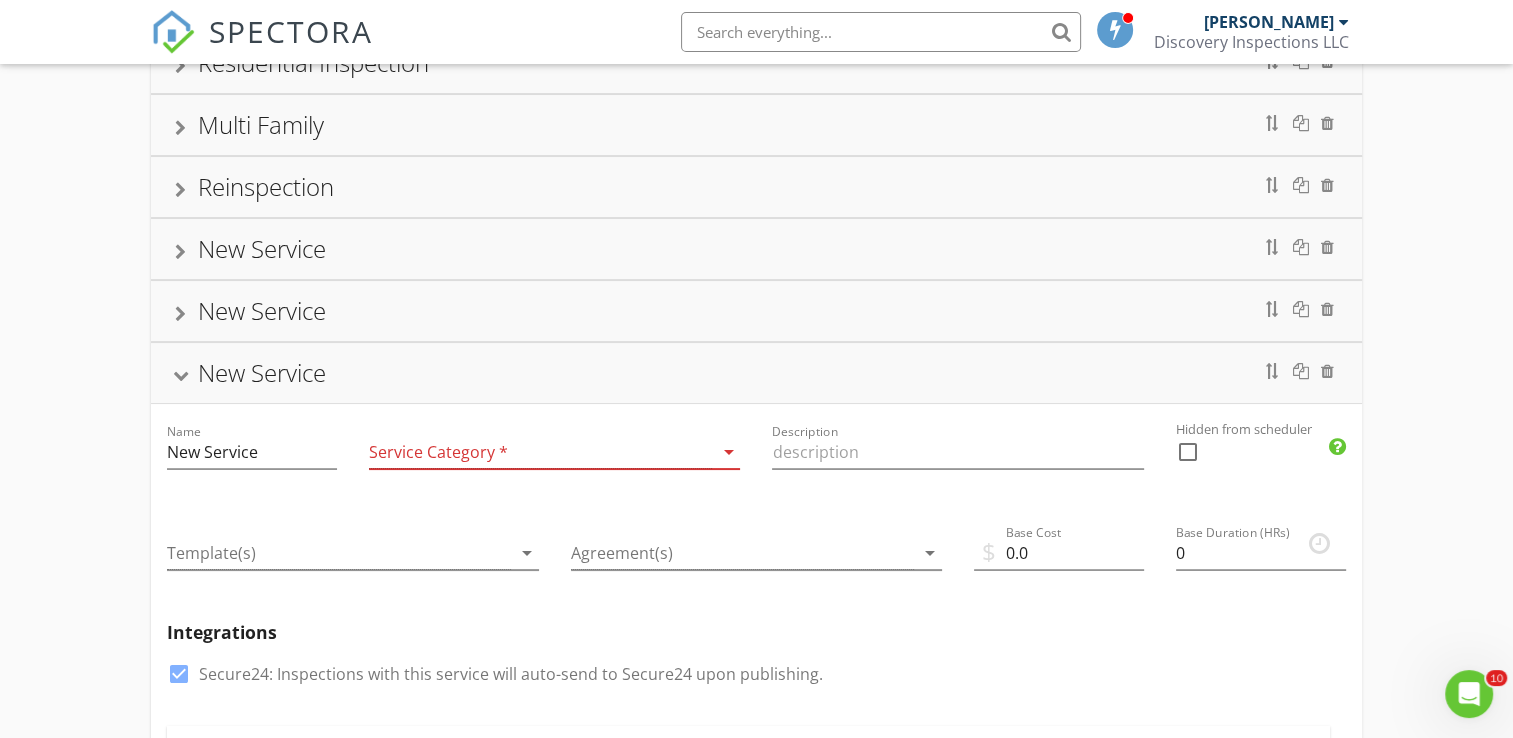 scroll, scrollTop: 0, scrollLeft: 0, axis: both 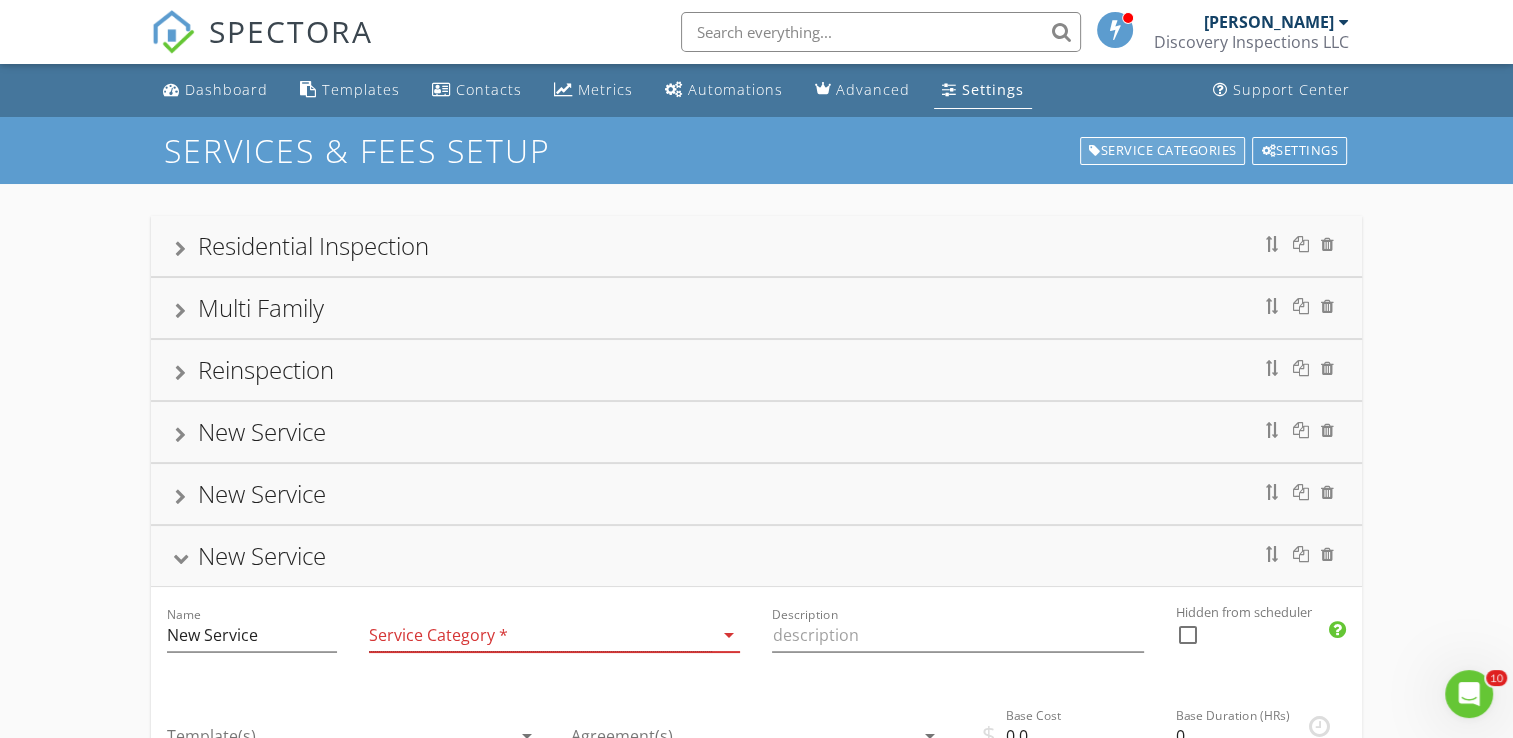 click on "Service Categories" at bounding box center (1163, 151) 